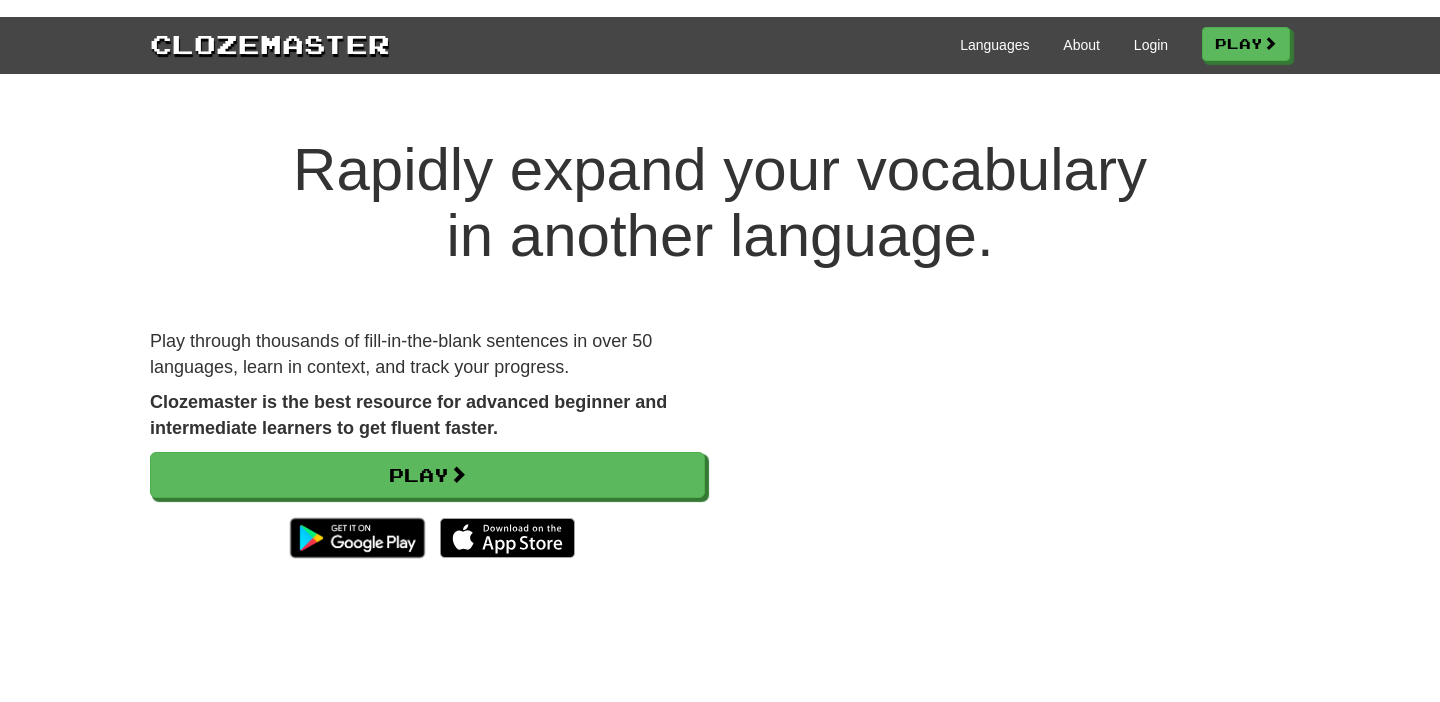 scroll, scrollTop: 0, scrollLeft: 0, axis: both 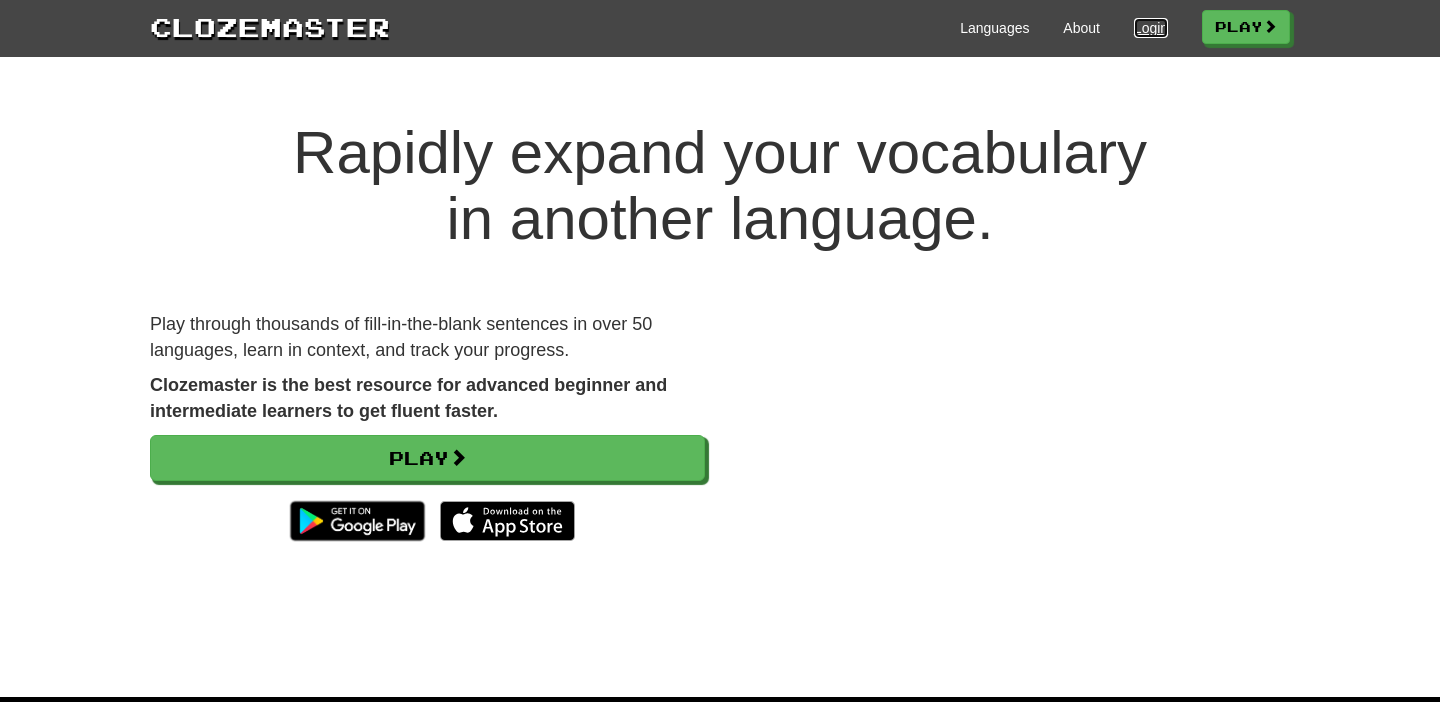 click on "Login" at bounding box center [1151, 28] 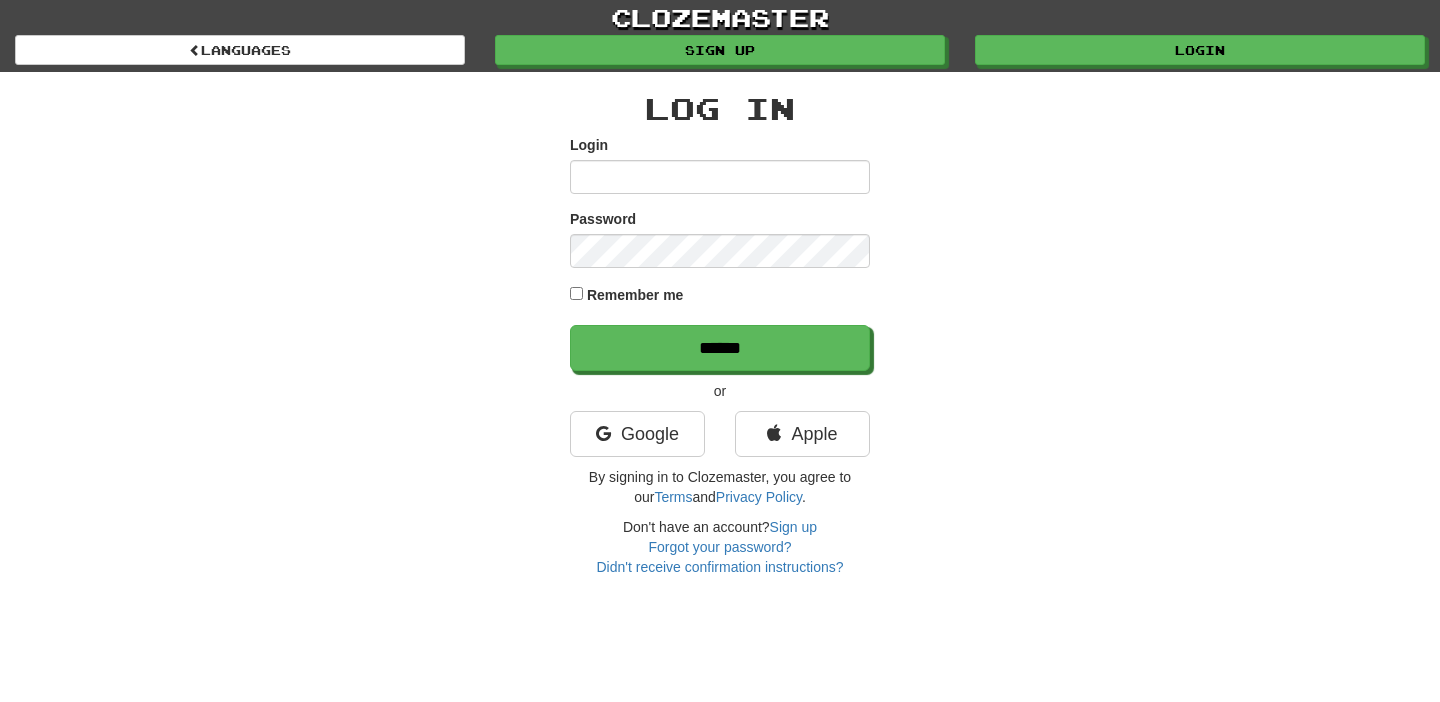 scroll, scrollTop: 0, scrollLeft: 0, axis: both 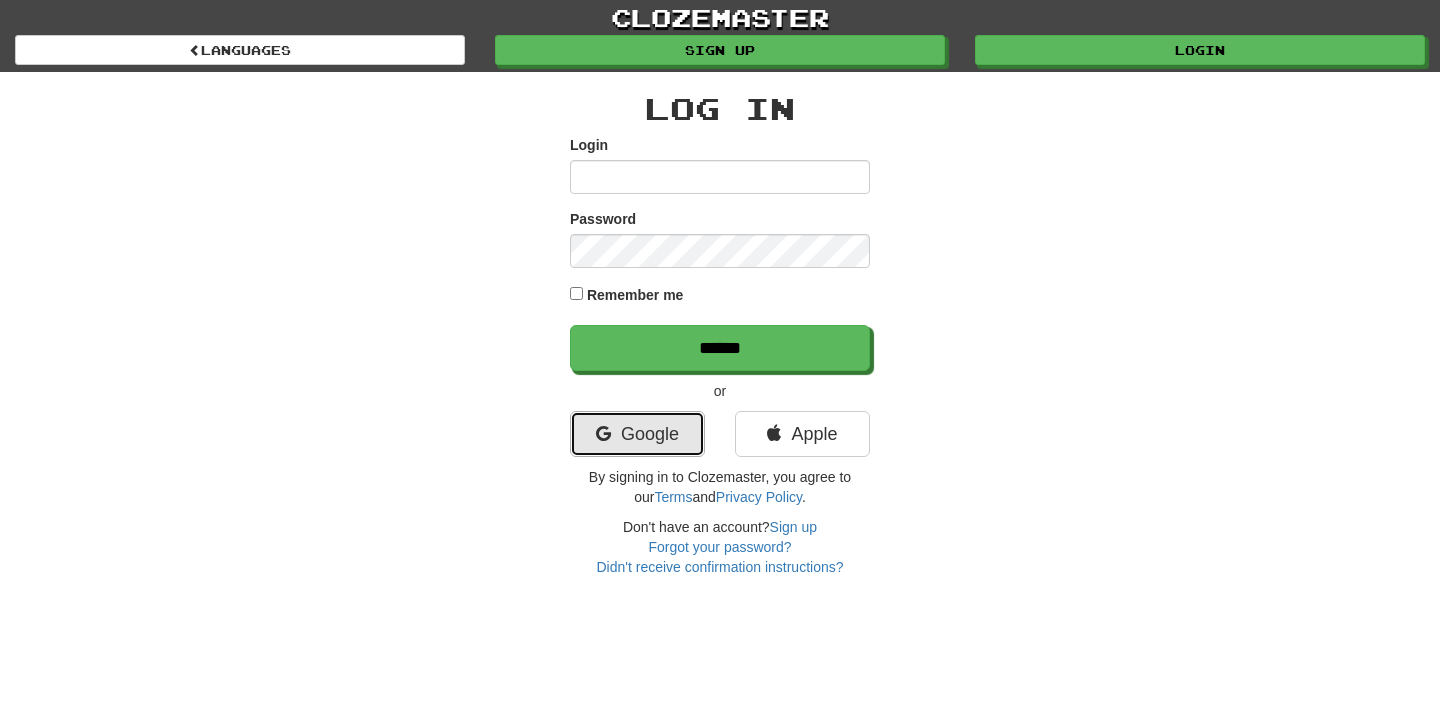 click on "Google" at bounding box center (637, 434) 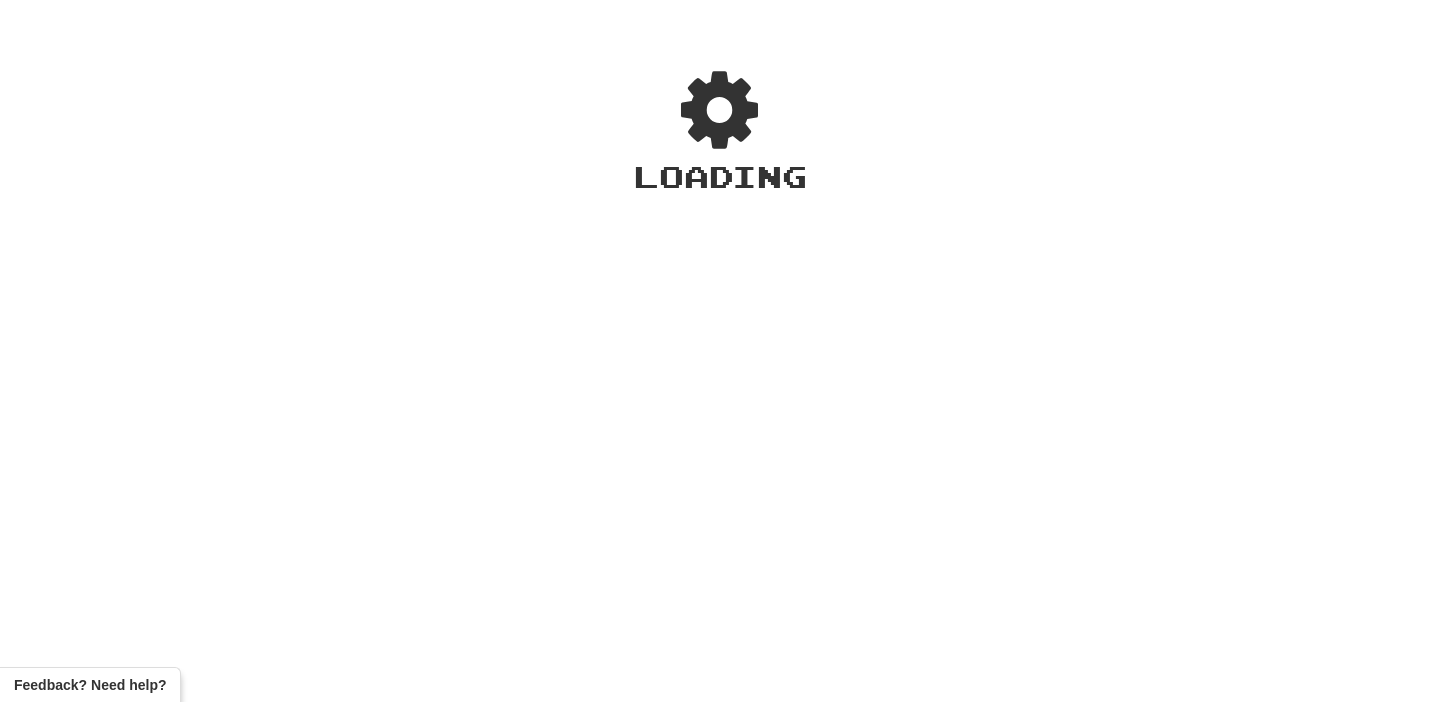 scroll, scrollTop: 0, scrollLeft: 0, axis: both 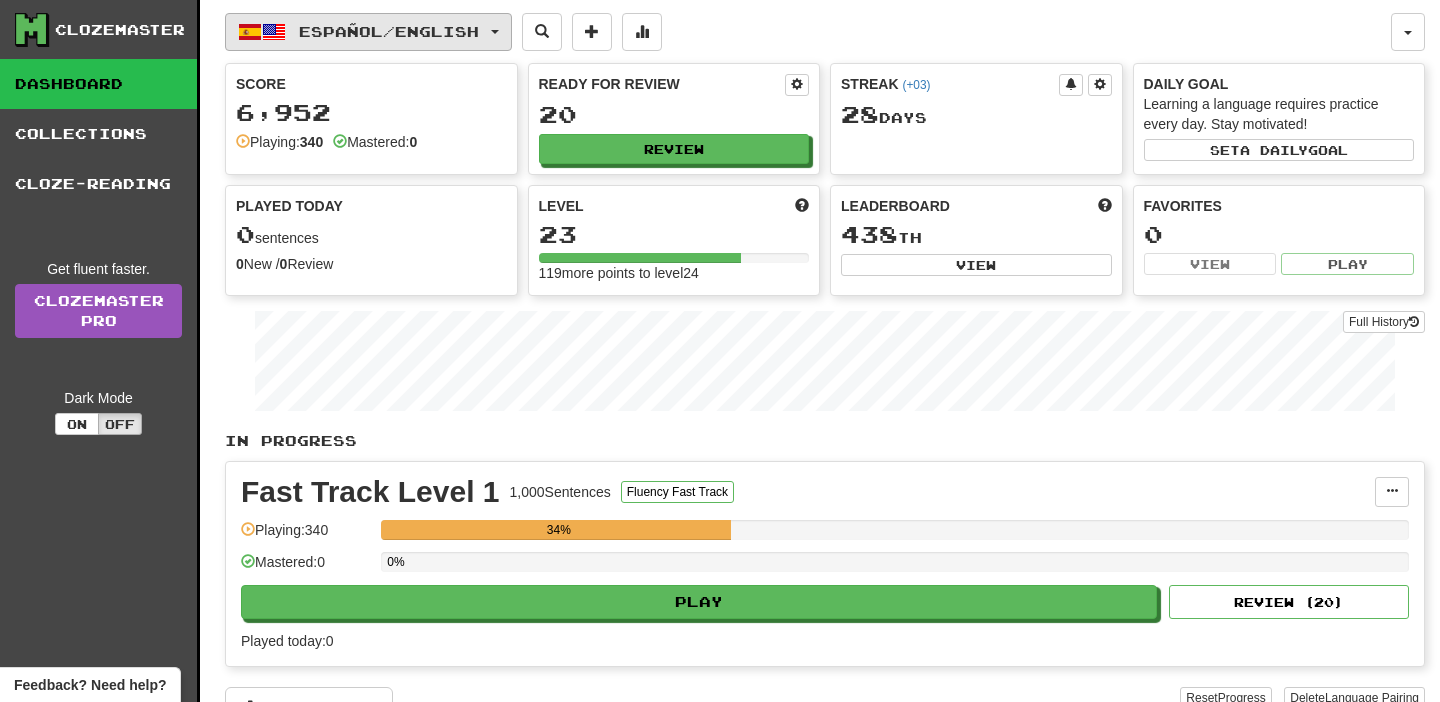click on "Español  /  English" at bounding box center (389, 31) 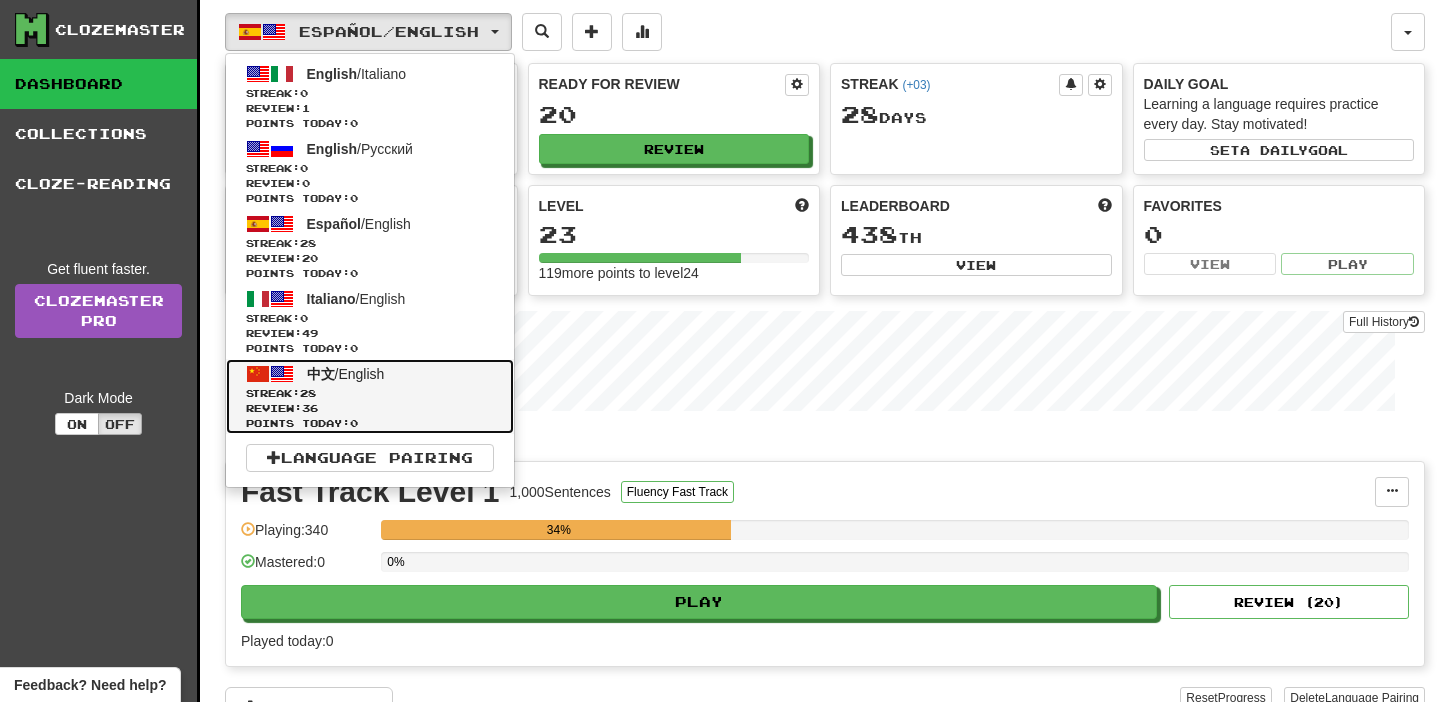 click on "Streak:  28" at bounding box center [370, 393] 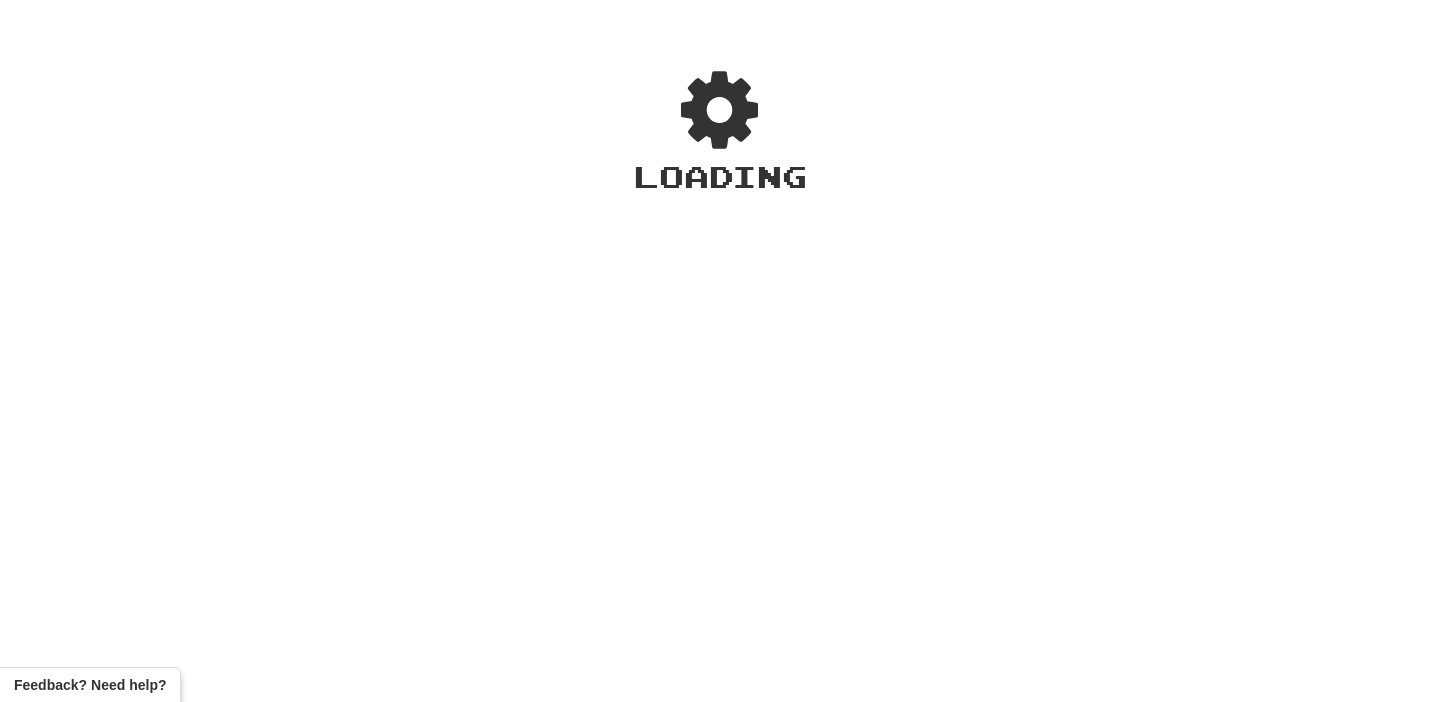 scroll, scrollTop: 0, scrollLeft: 0, axis: both 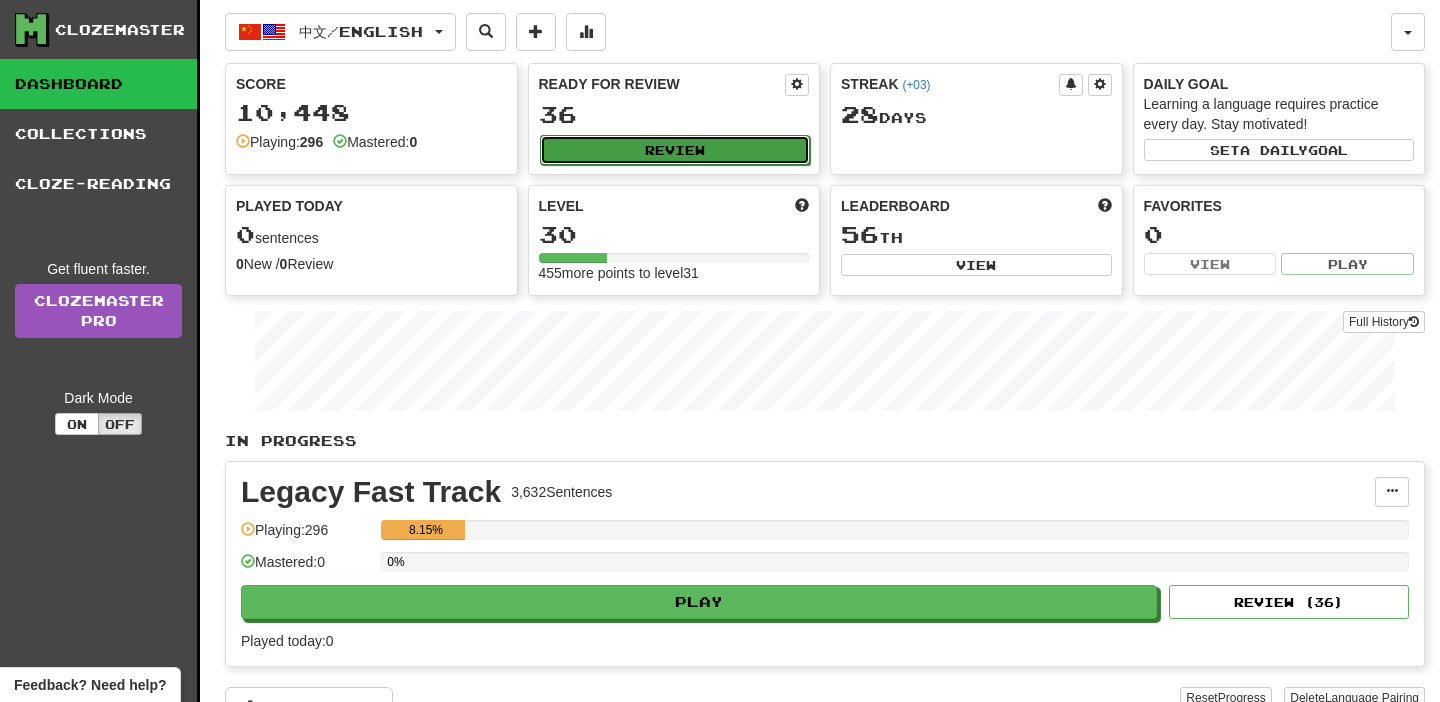 click on "Review" at bounding box center [675, 150] 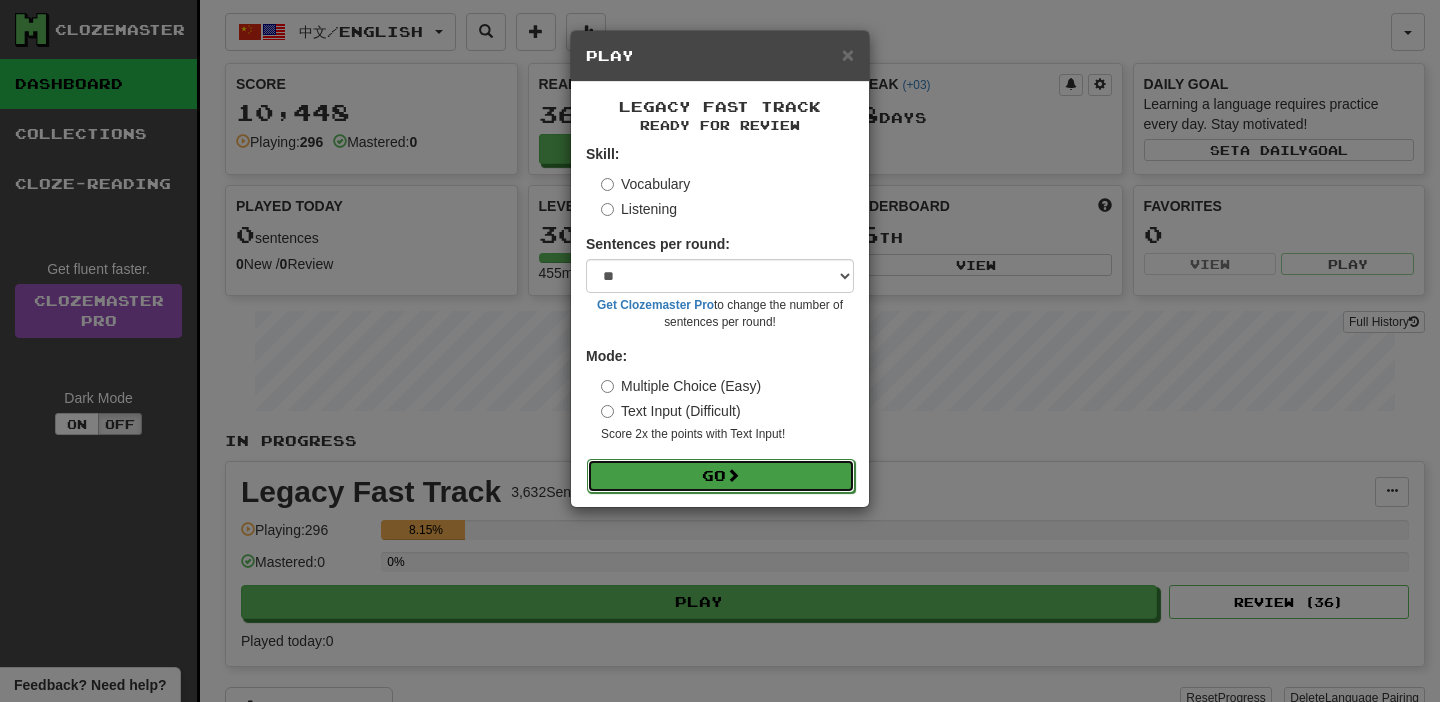click on "Go" at bounding box center [721, 476] 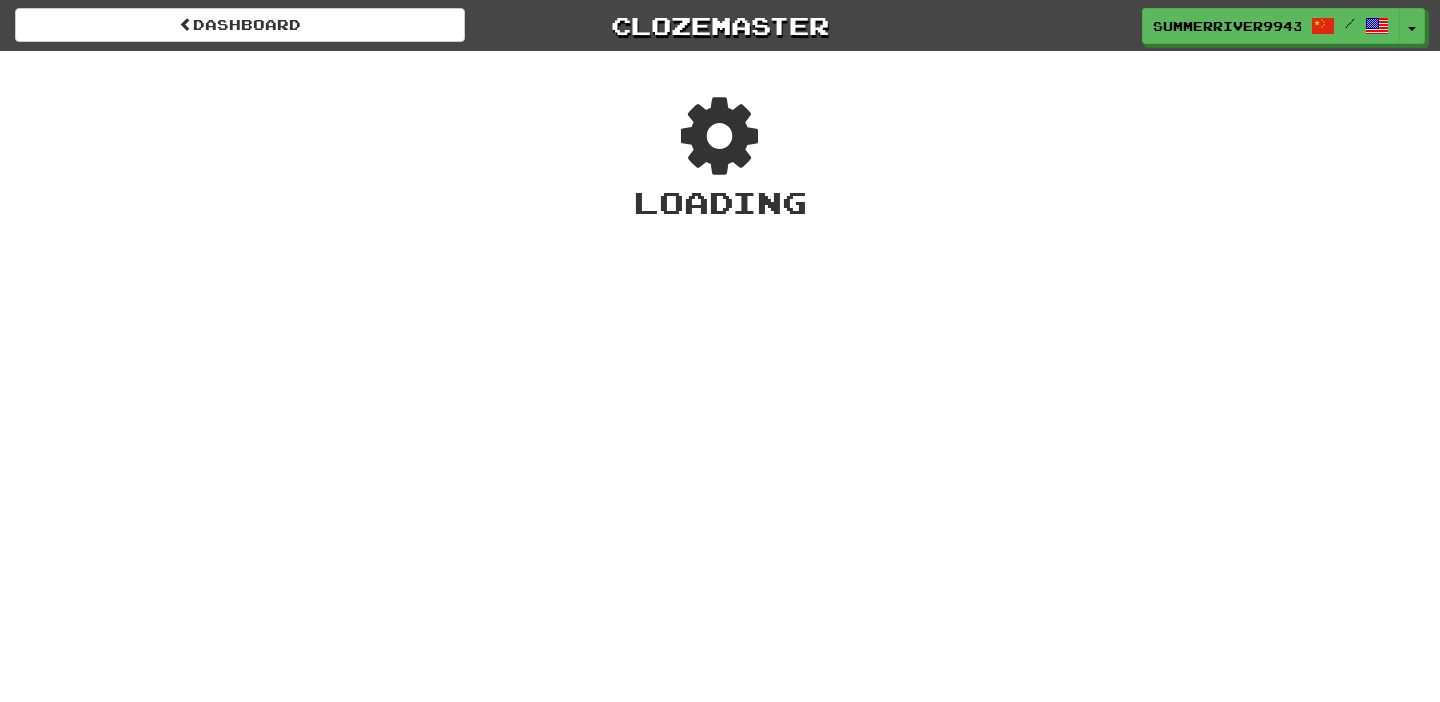 scroll, scrollTop: 0, scrollLeft: 0, axis: both 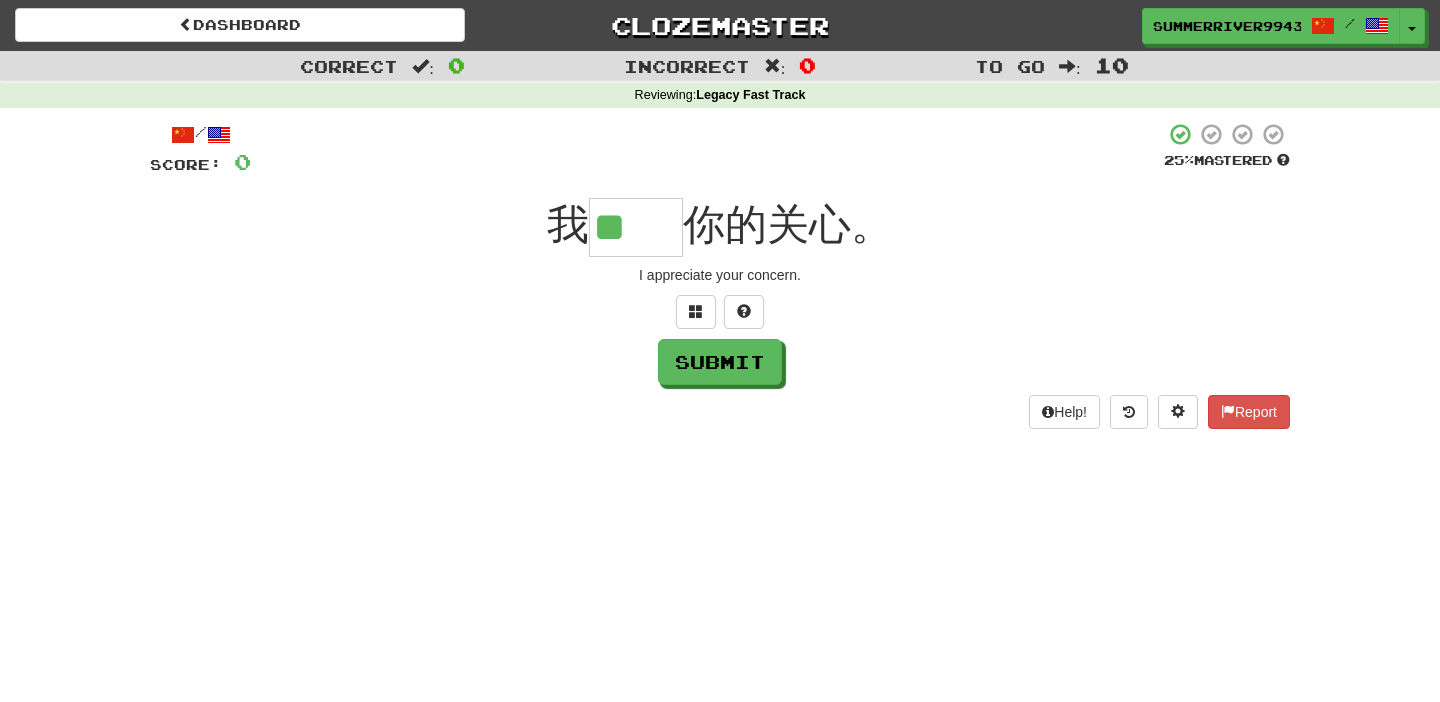 type on "**" 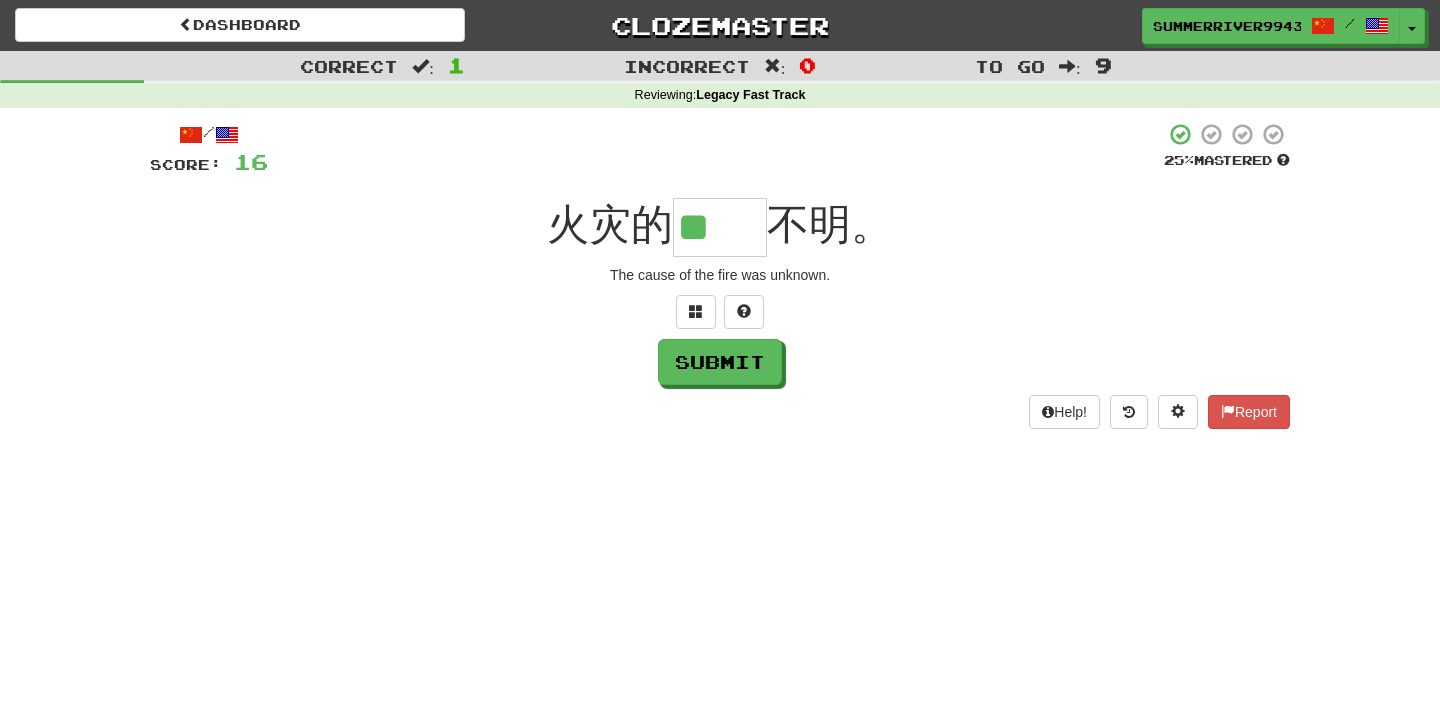 type on "**" 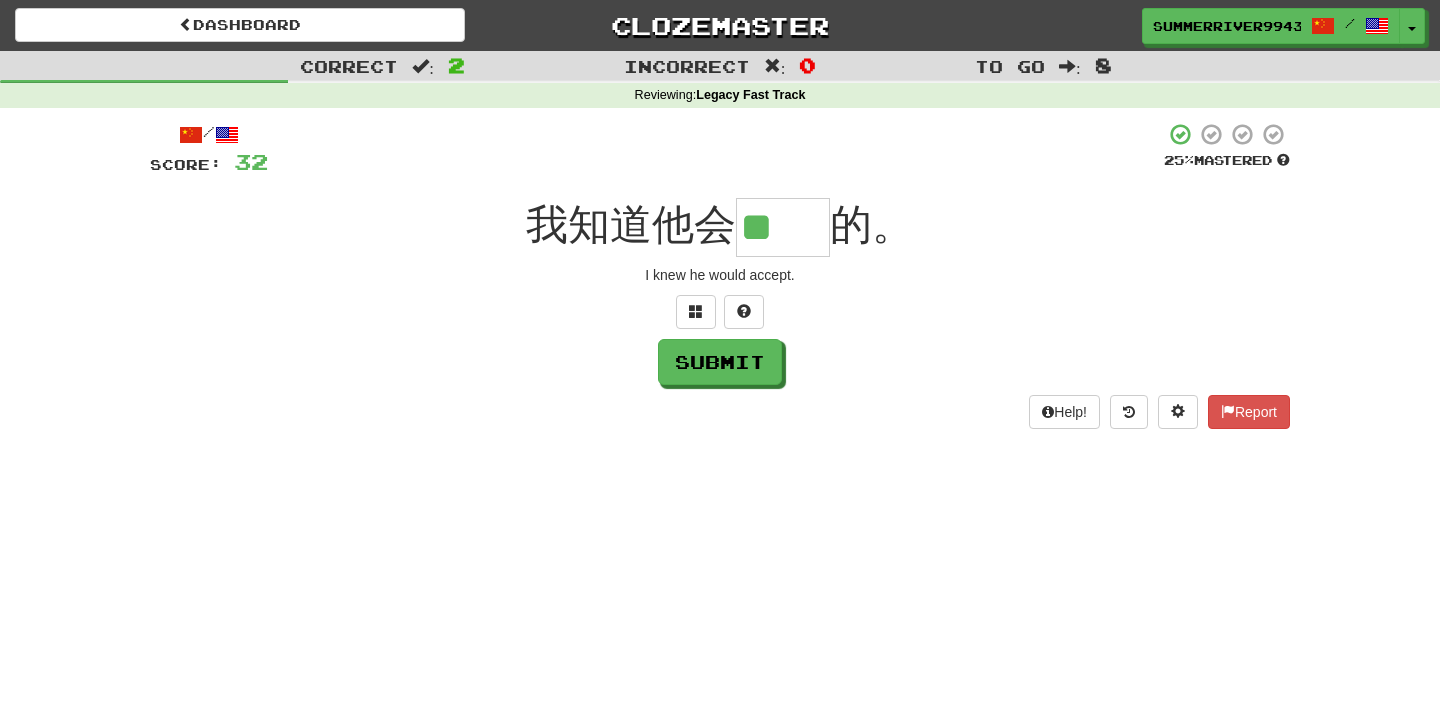 type on "**" 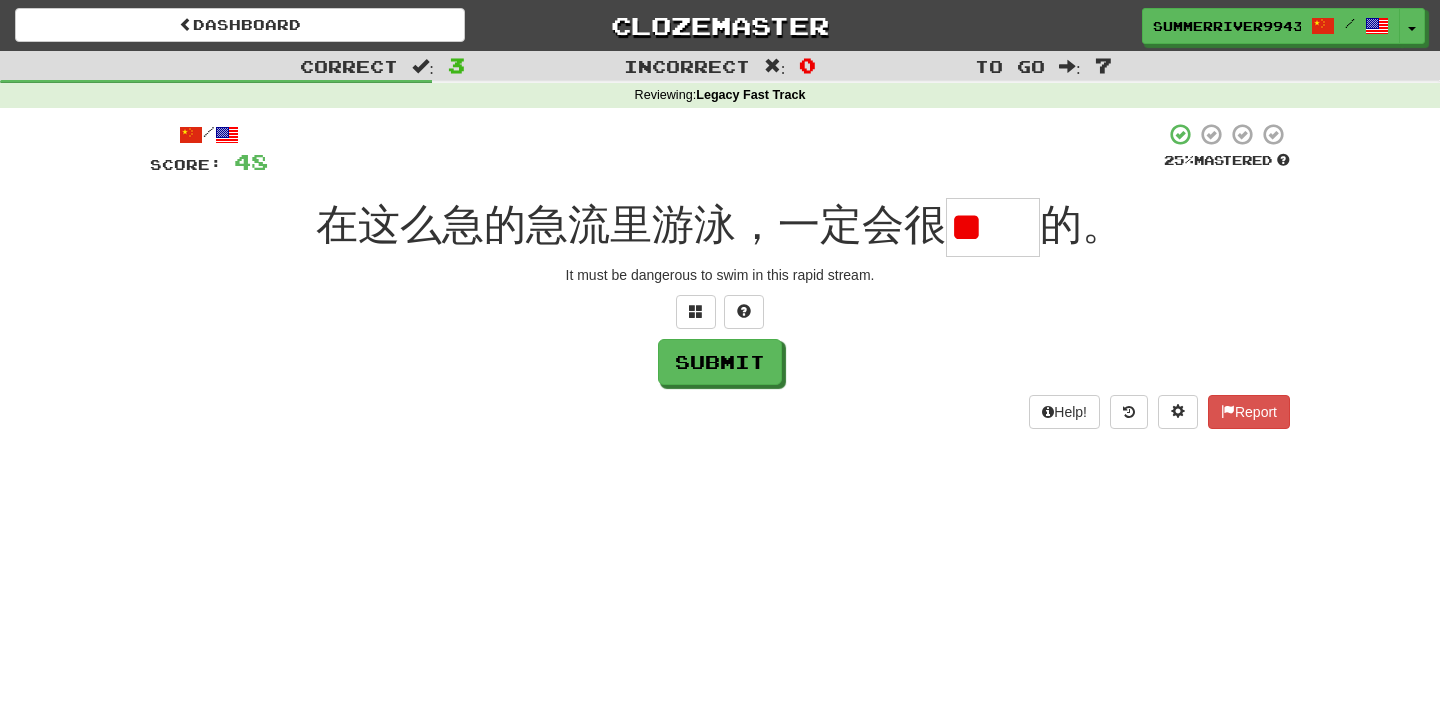 scroll, scrollTop: 0, scrollLeft: 0, axis: both 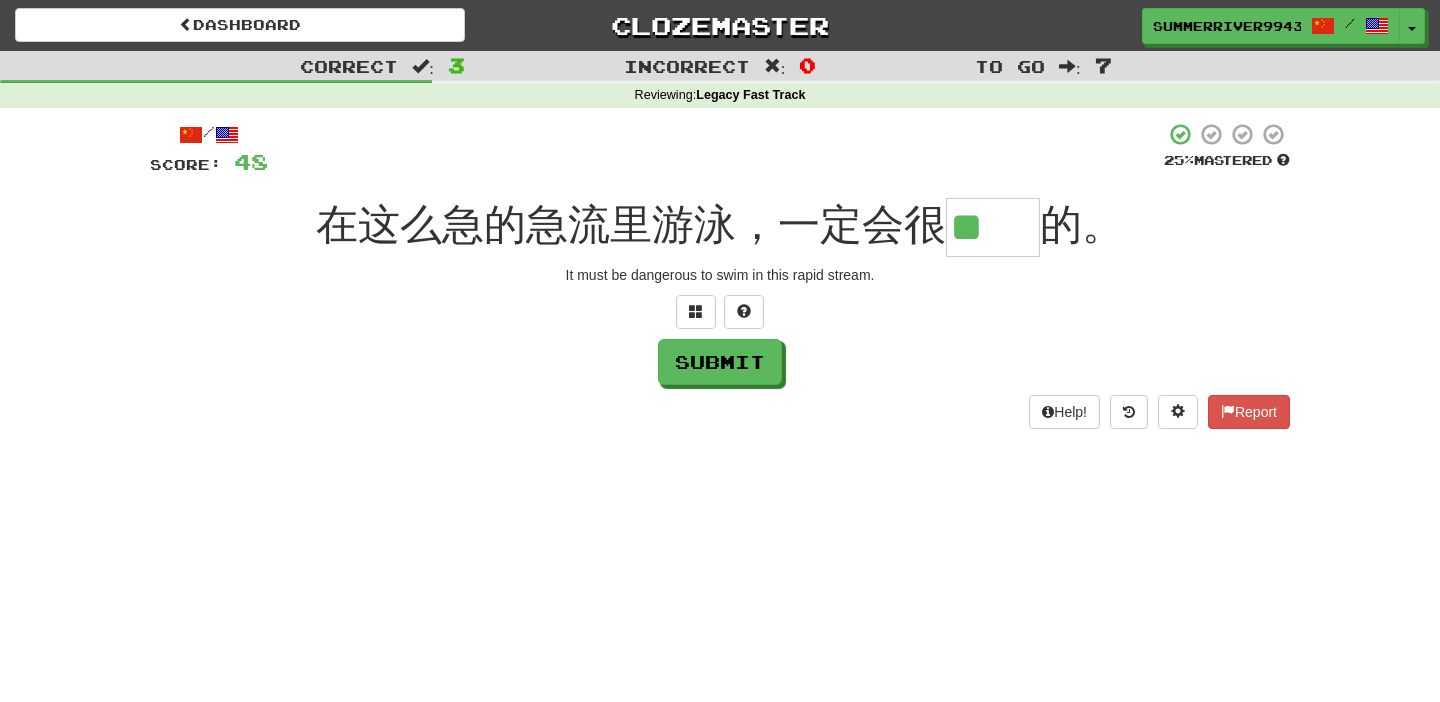 type on "**" 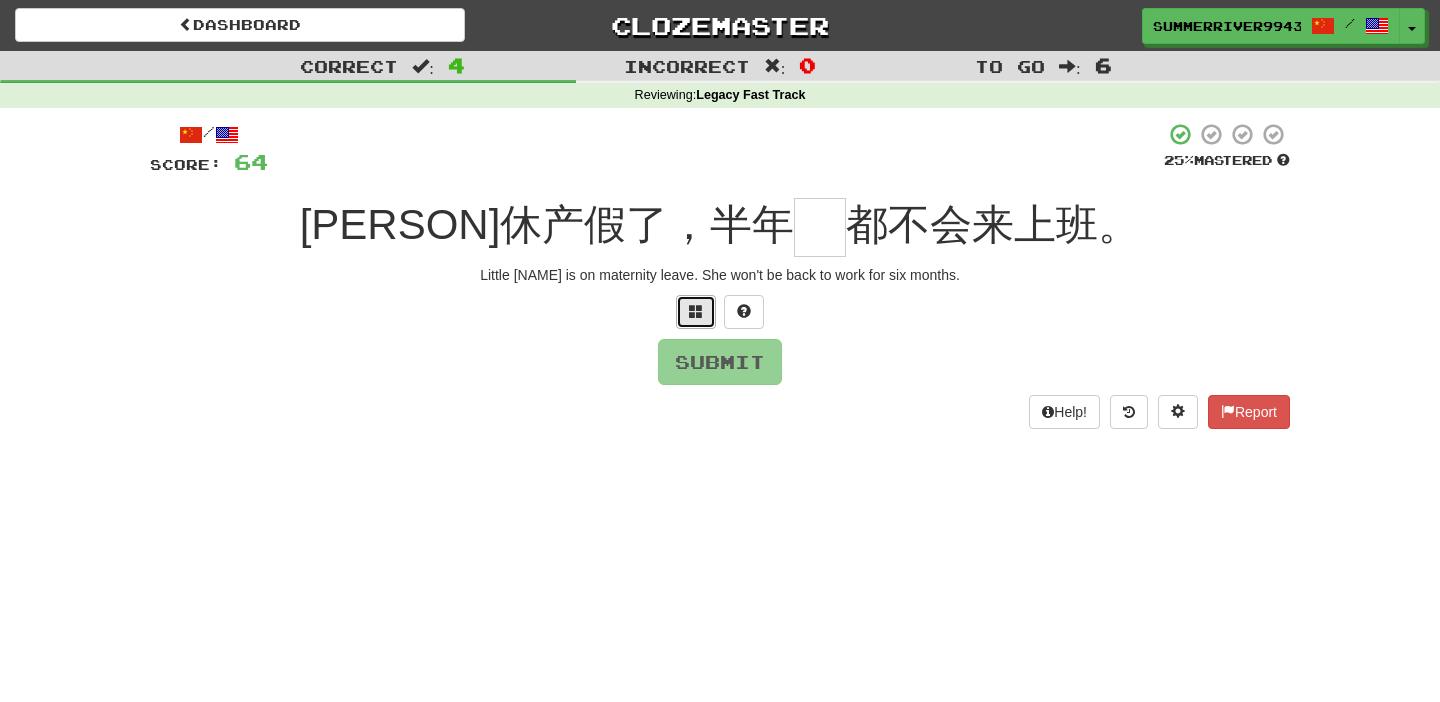 click at bounding box center [696, 311] 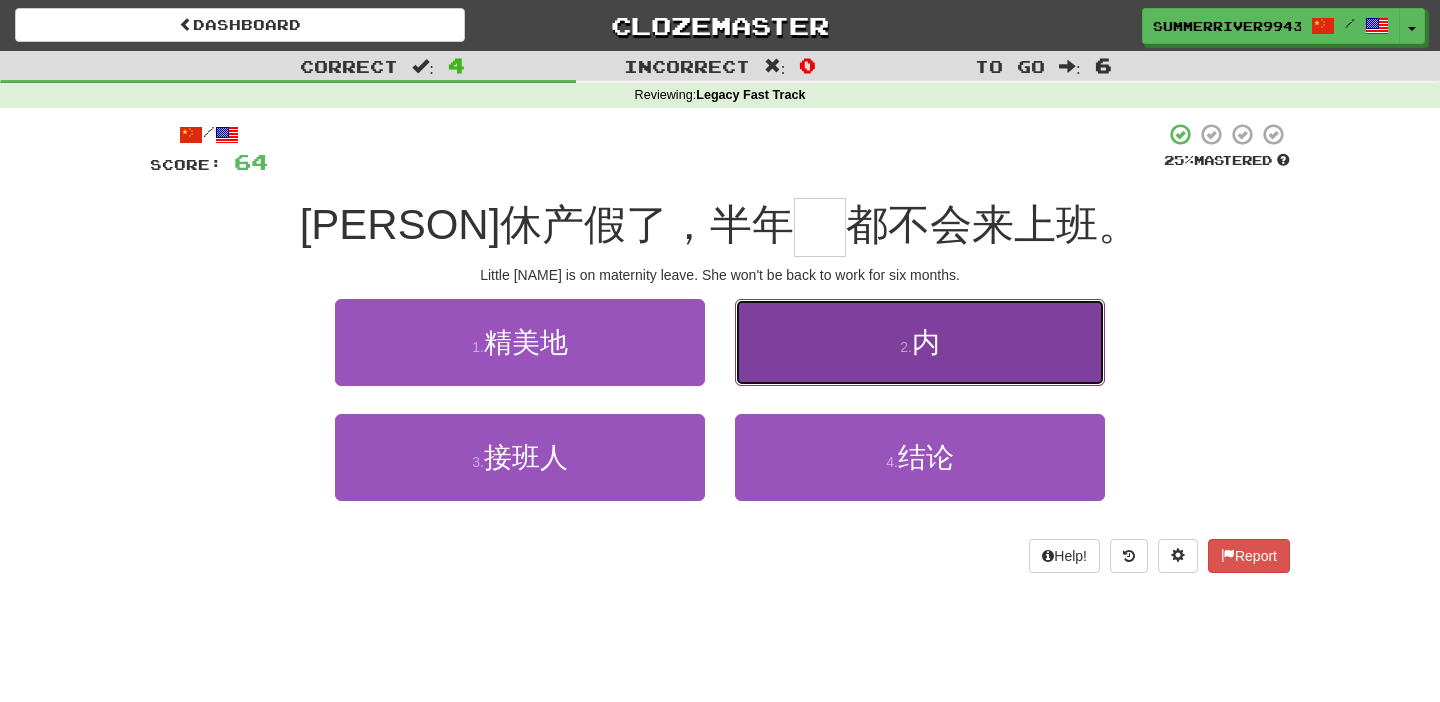 click on "2 .  内" at bounding box center (920, 342) 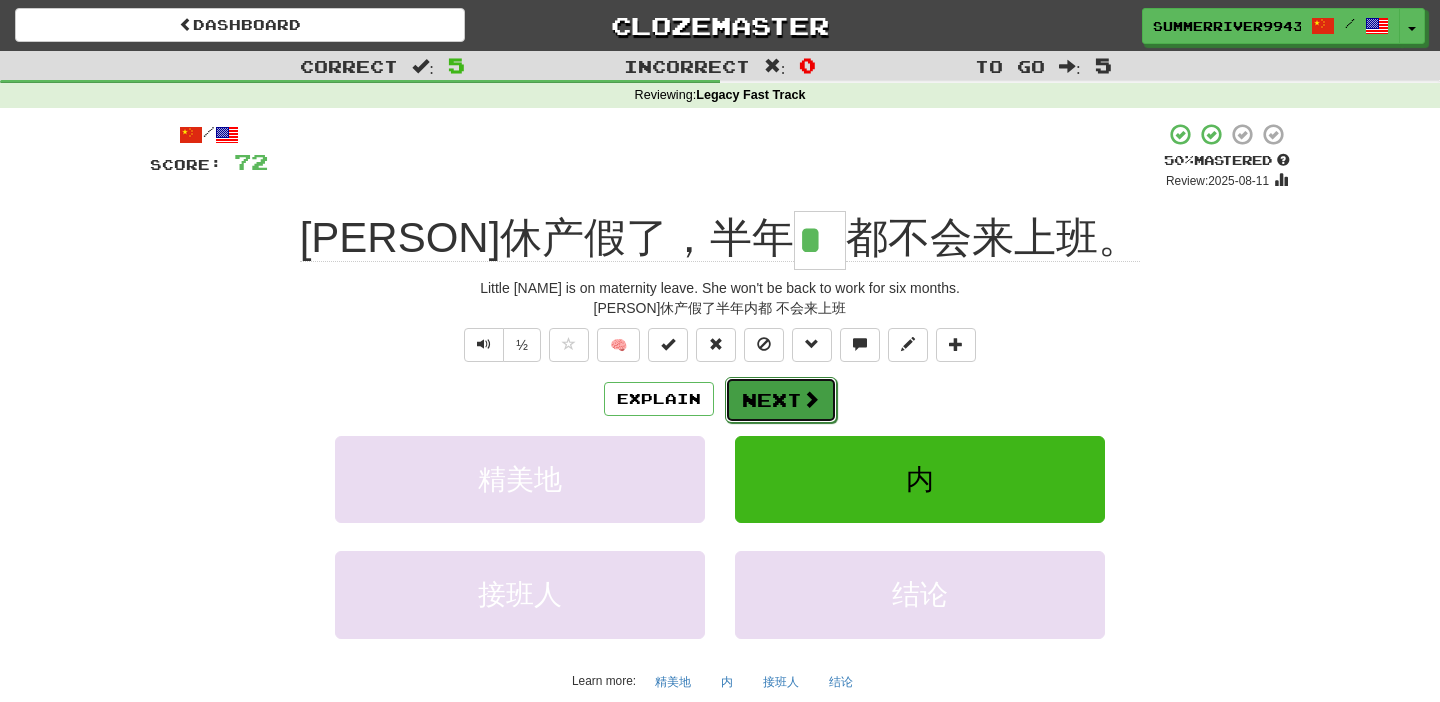 click on "Next" at bounding box center [781, 400] 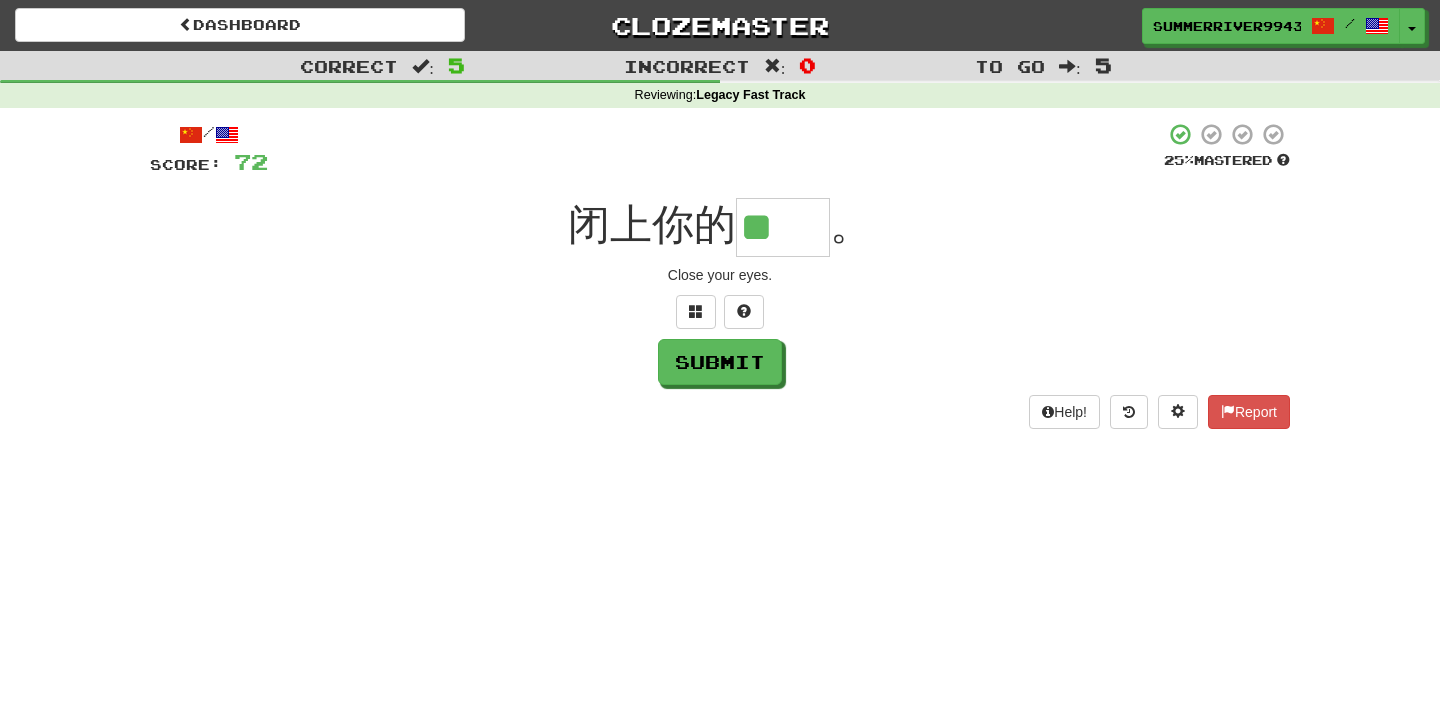 type on "**" 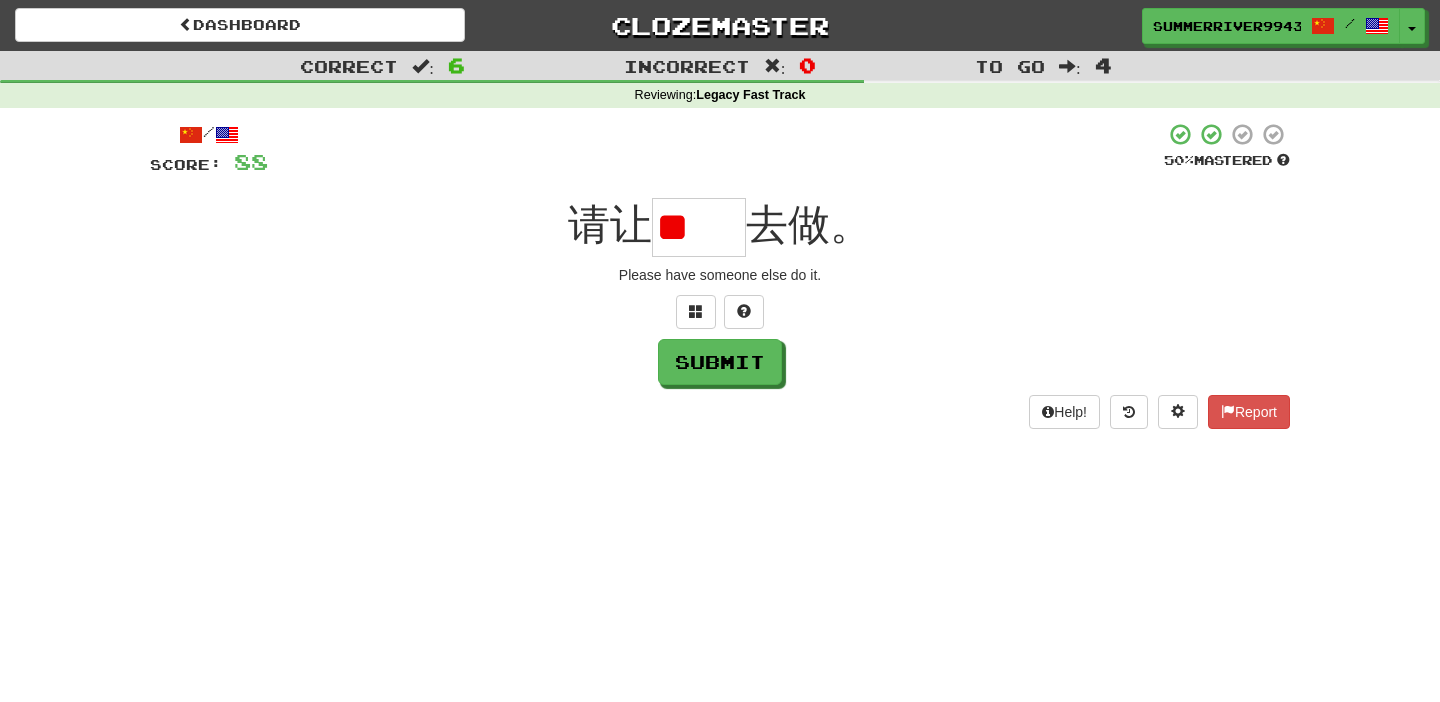scroll, scrollTop: 0, scrollLeft: 0, axis: both 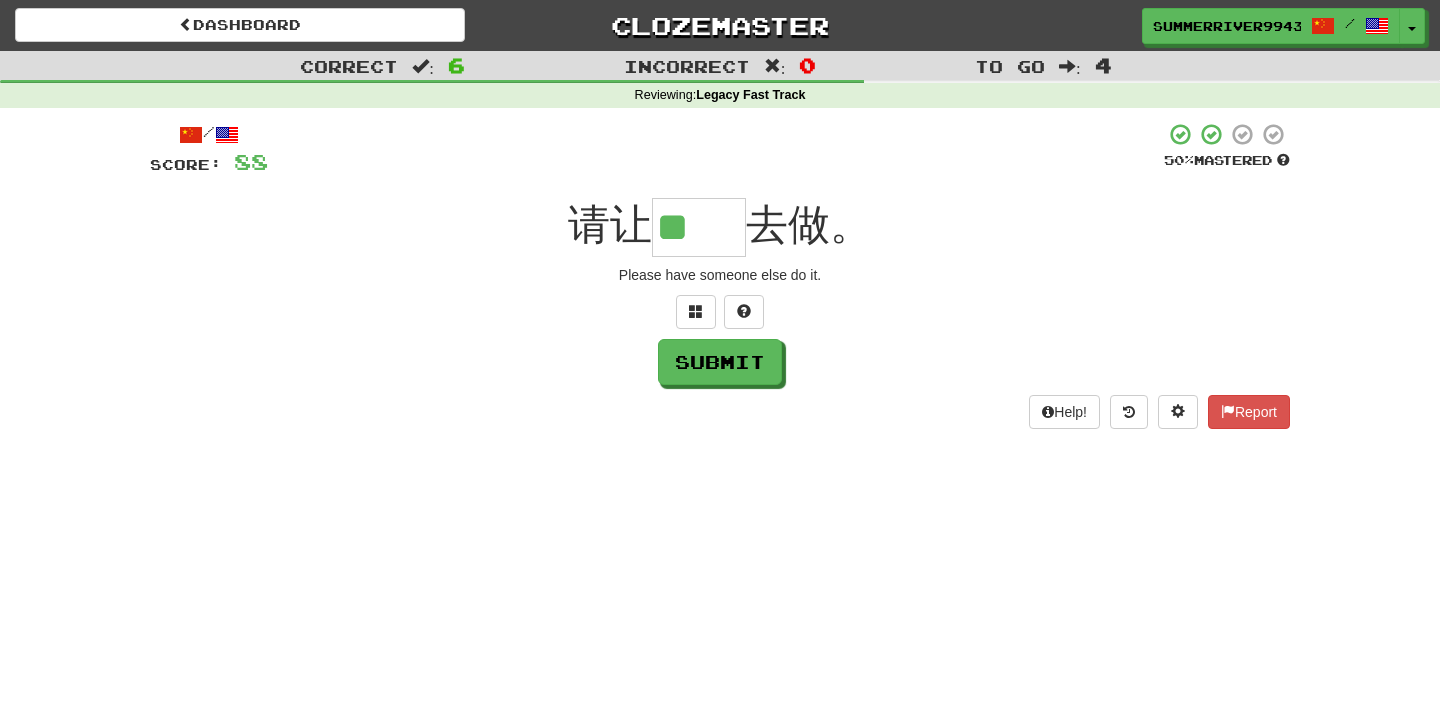 type on "**" 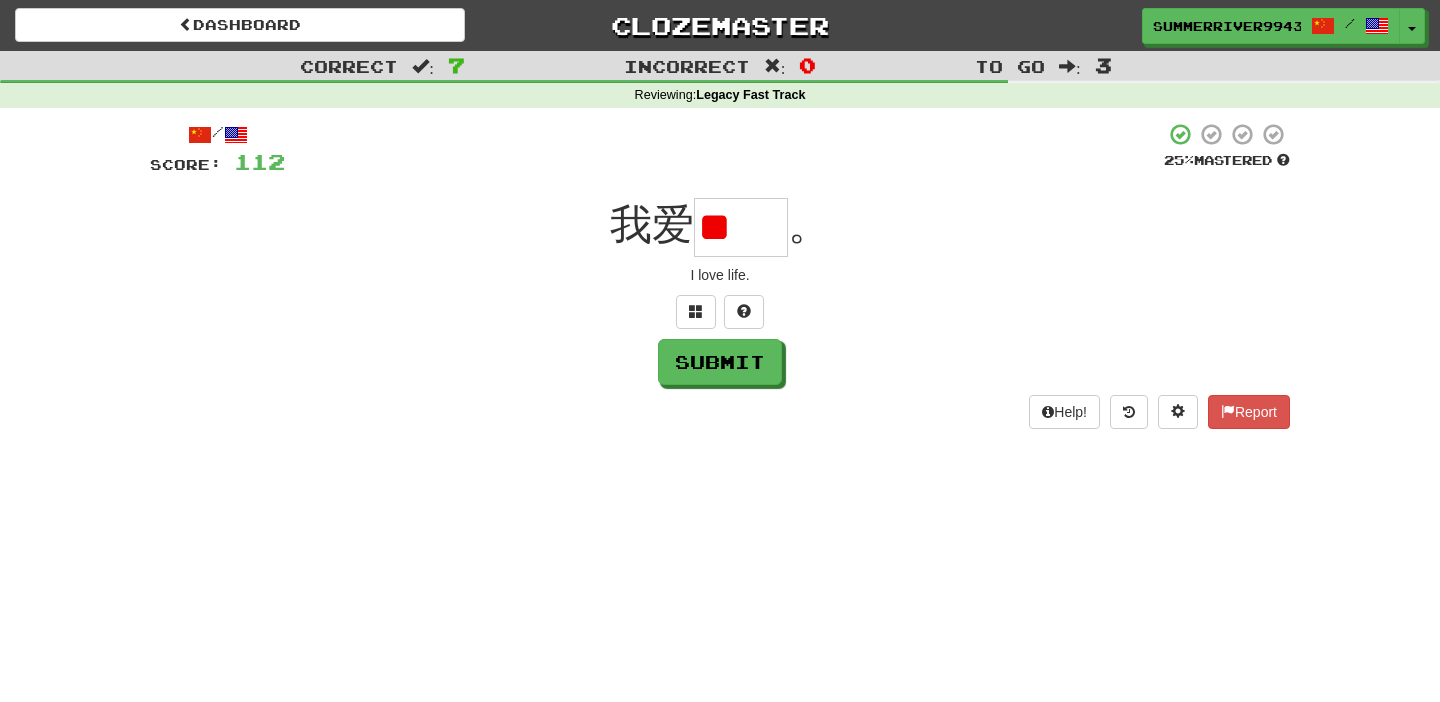 type on "*" 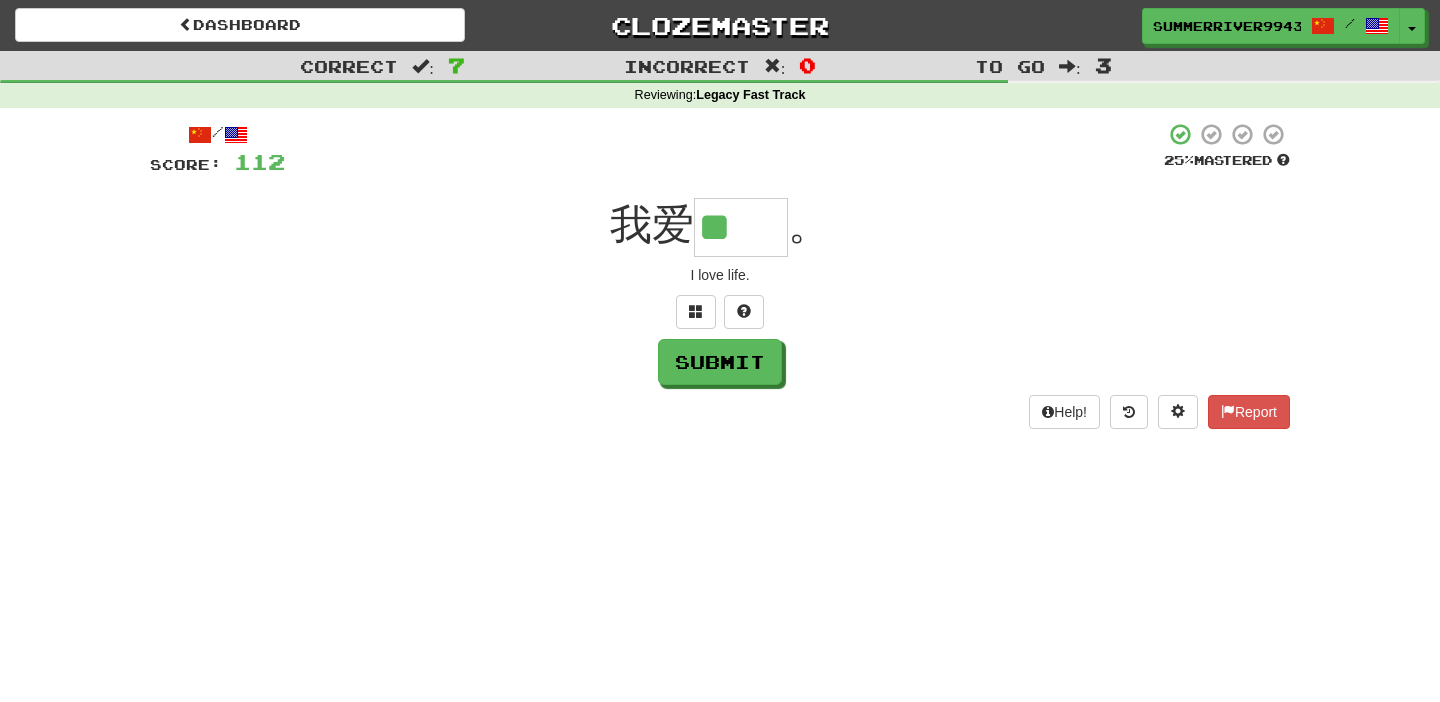 type on "**" 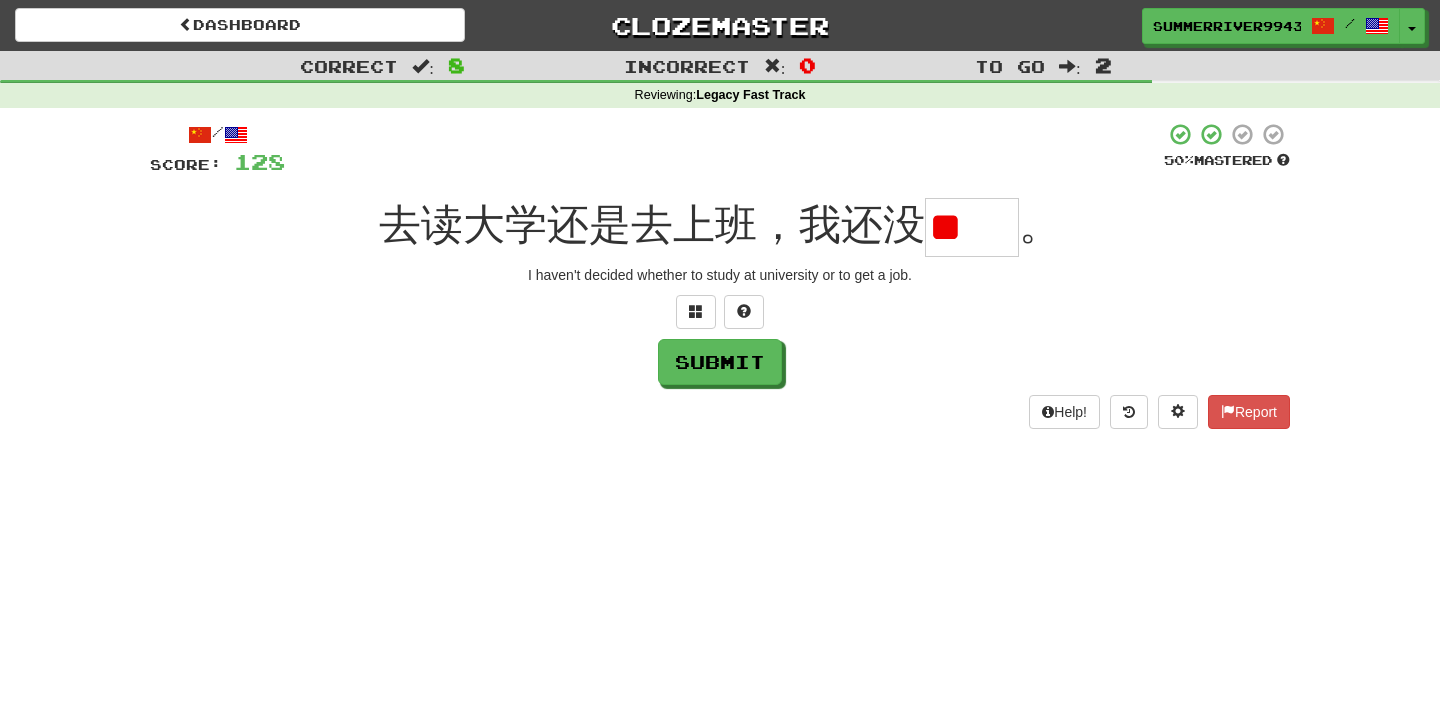 type on "*" 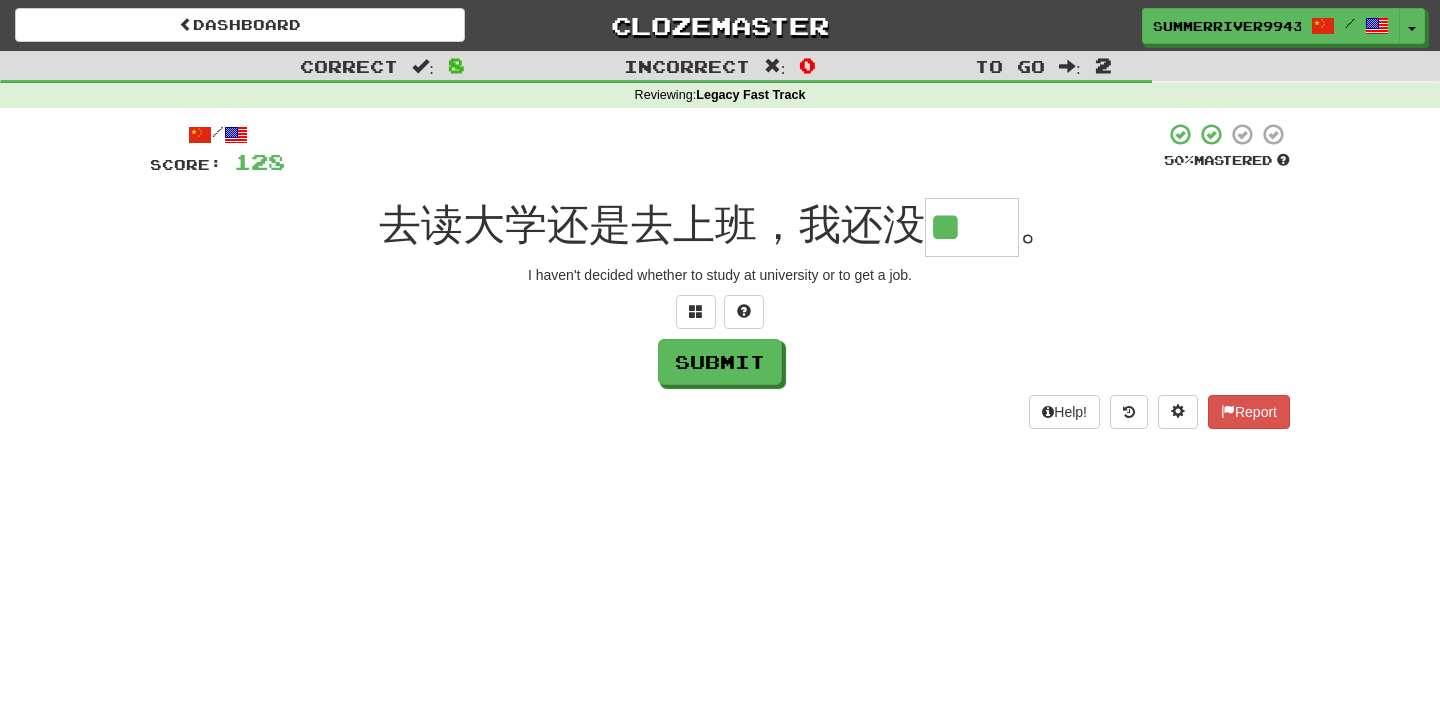 type on "**" 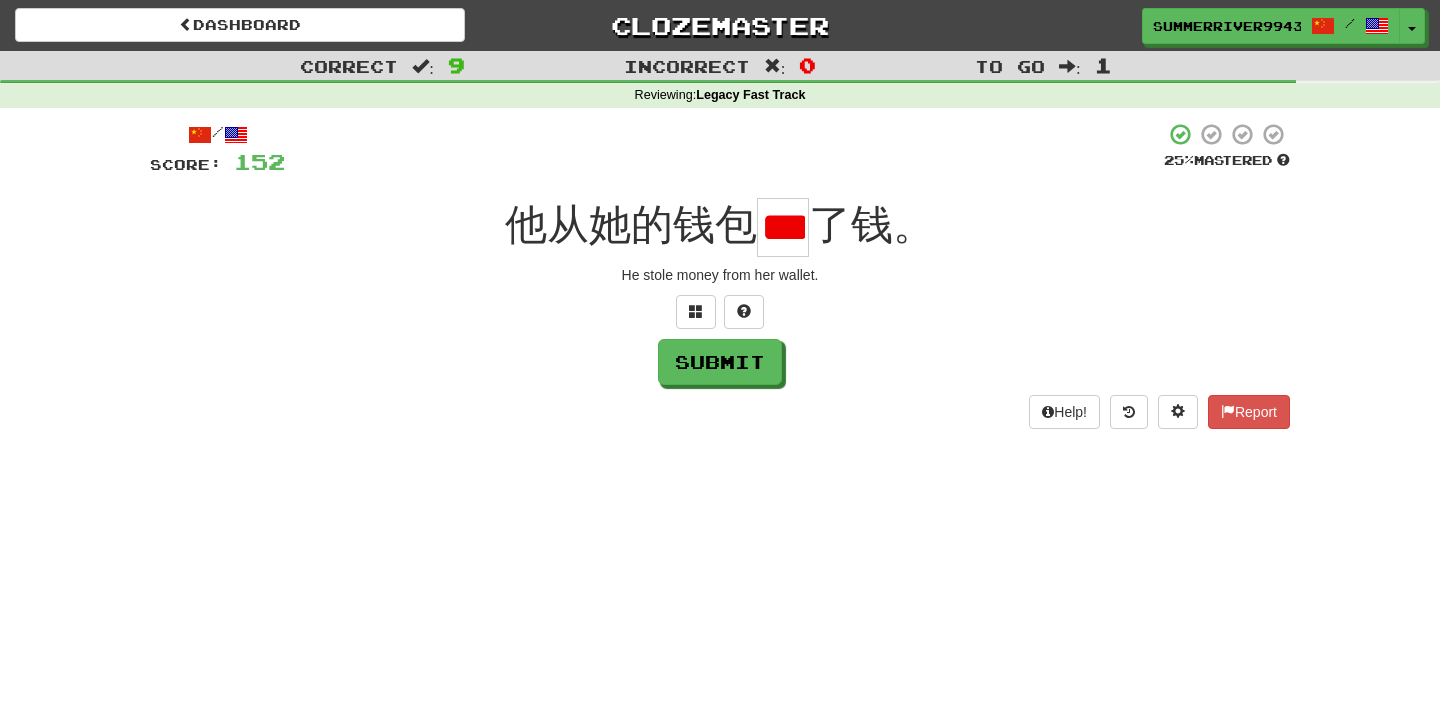 scroll, scrollTop: 0, scrollLeft: 16, axis: horizontal 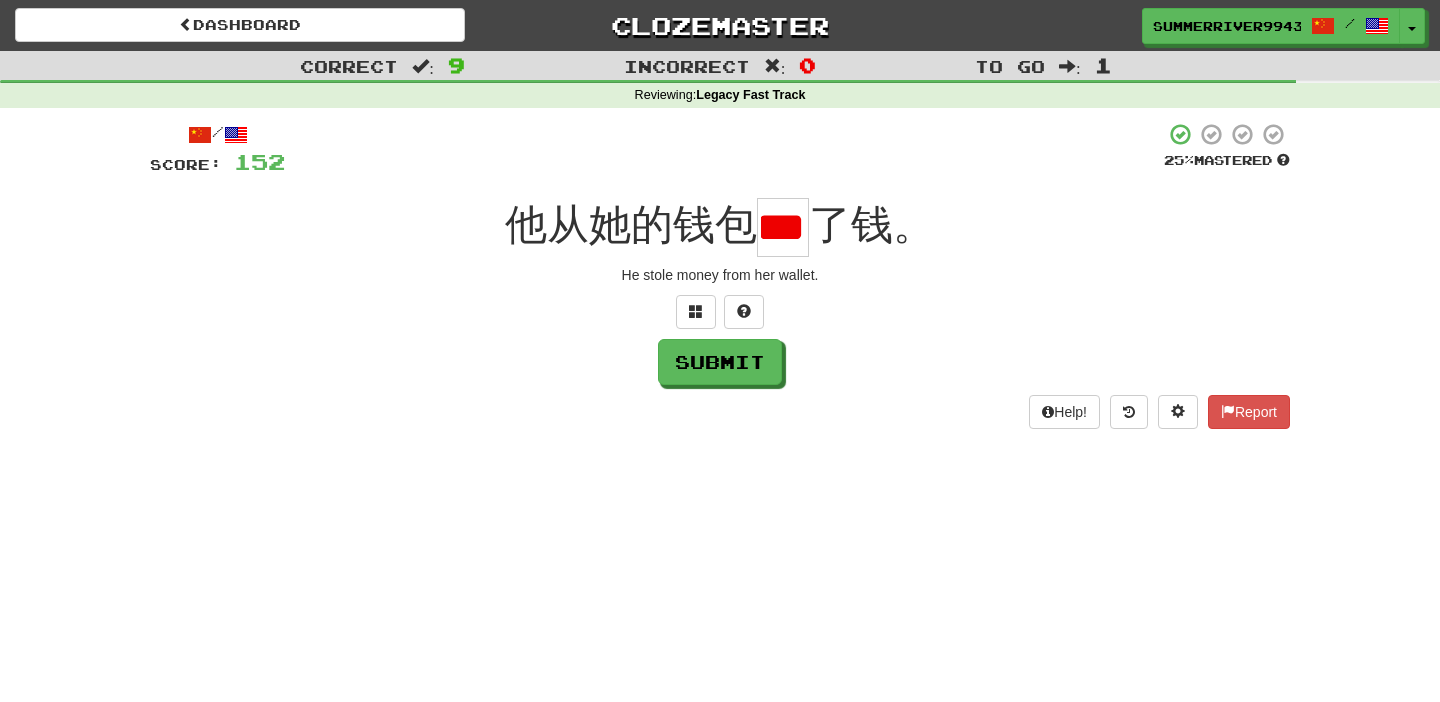 type on "*" 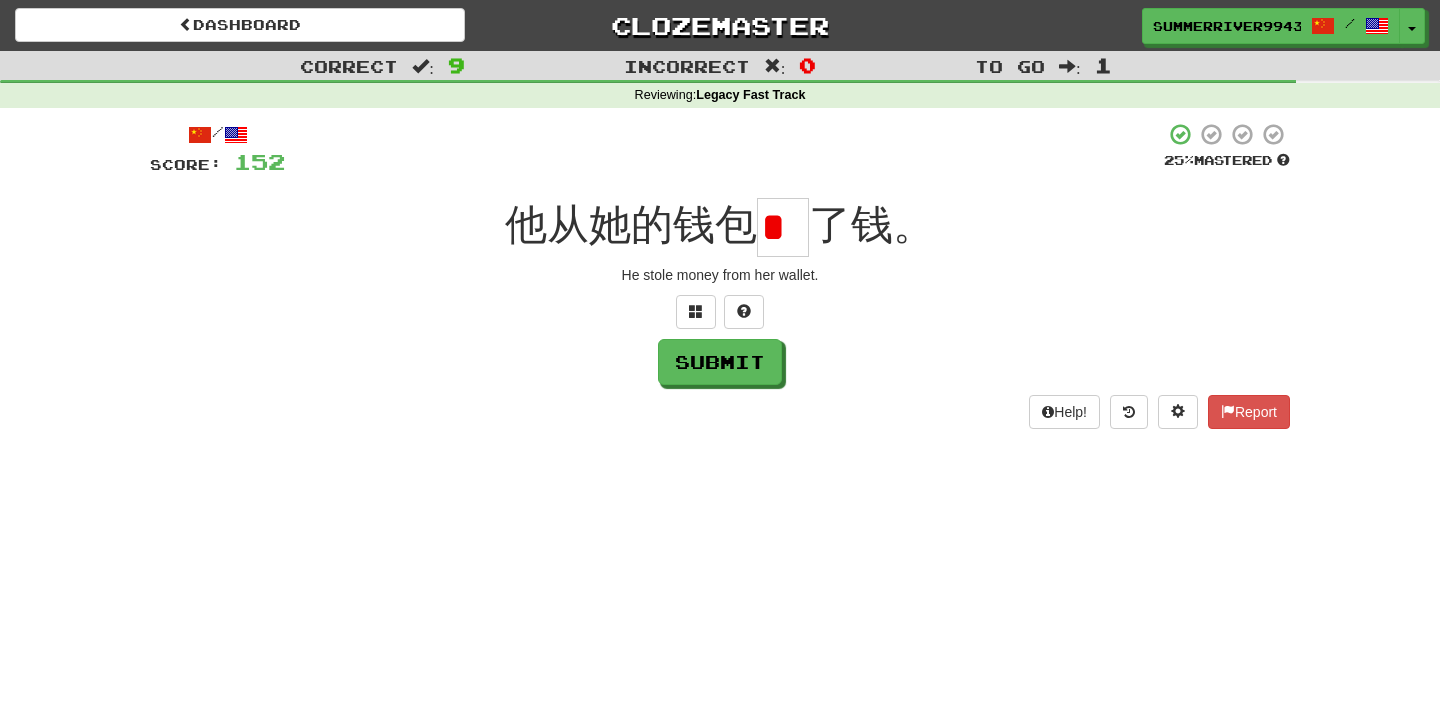 scroll, scrollTop: 0, scrollLeft: 0, axis: both 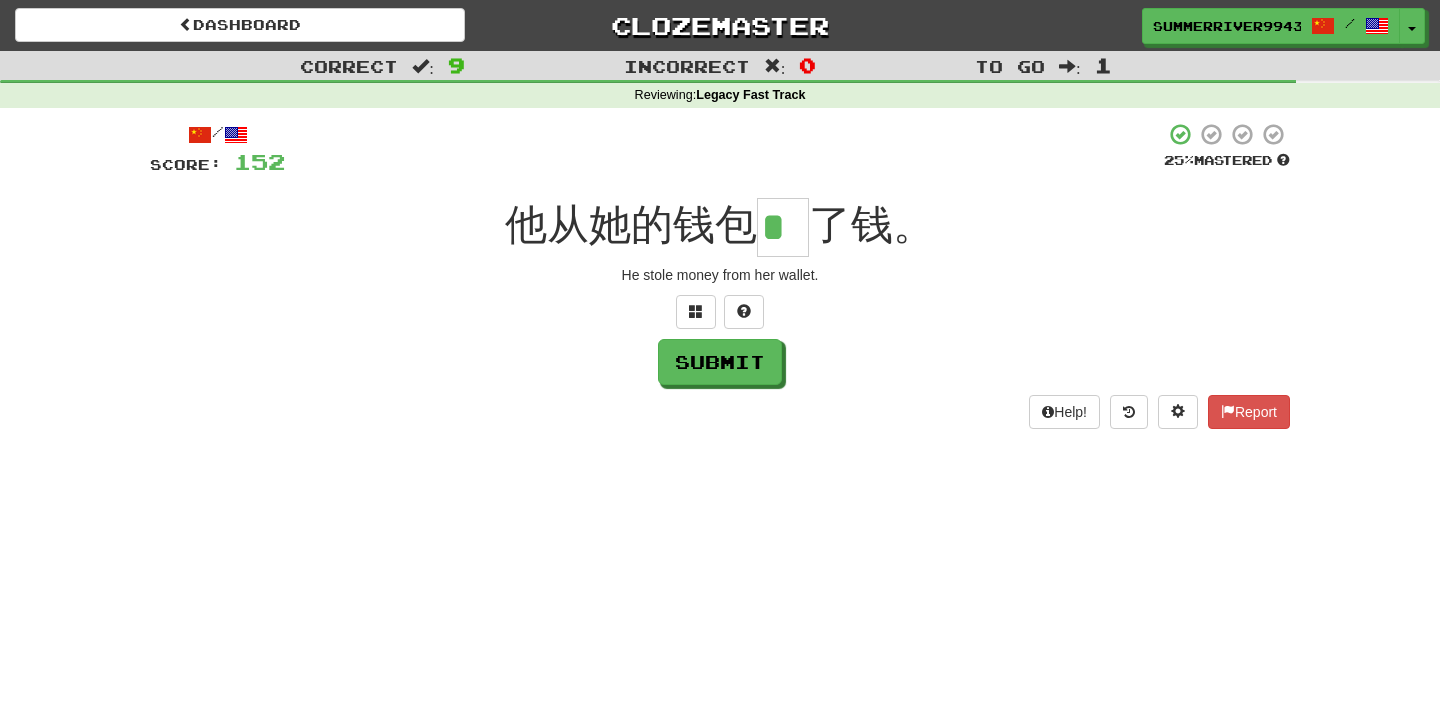 type on "*" 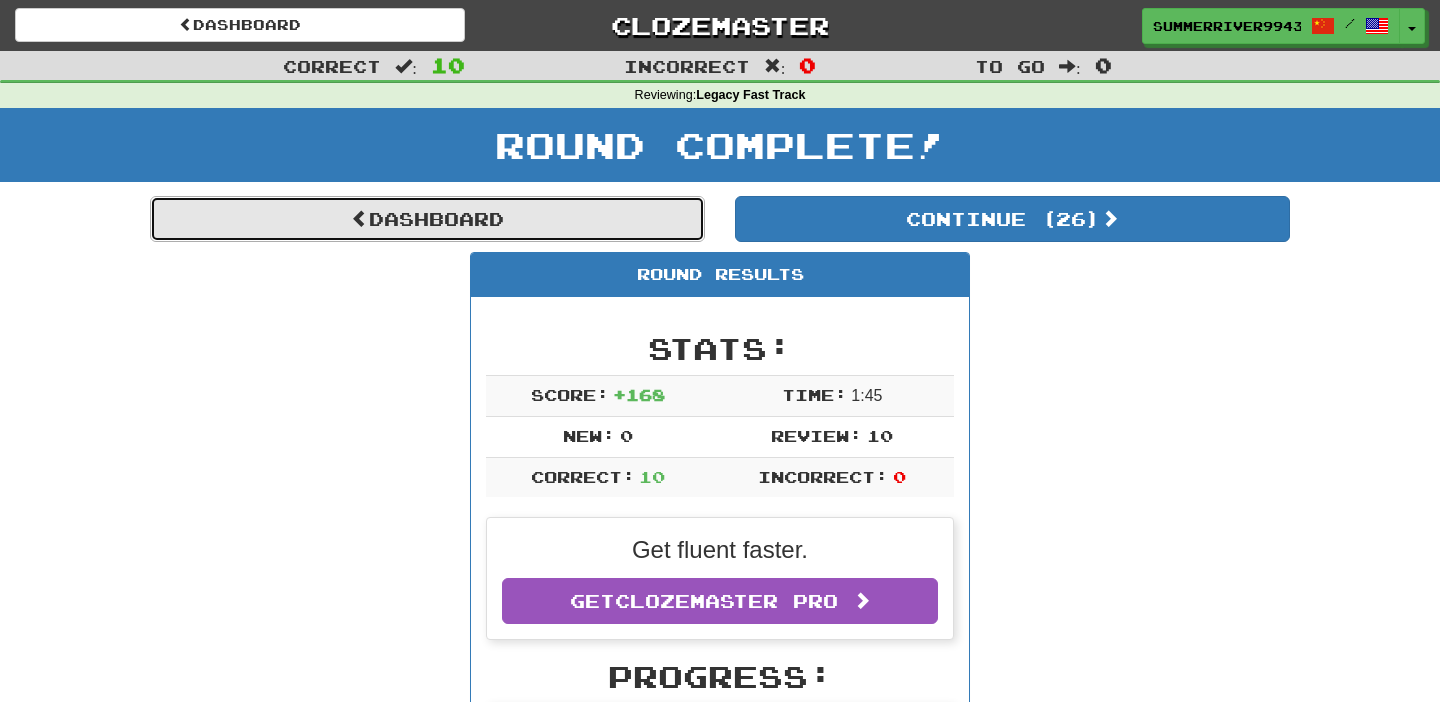 click on "Dashboard" at bounding box center (427, 219) 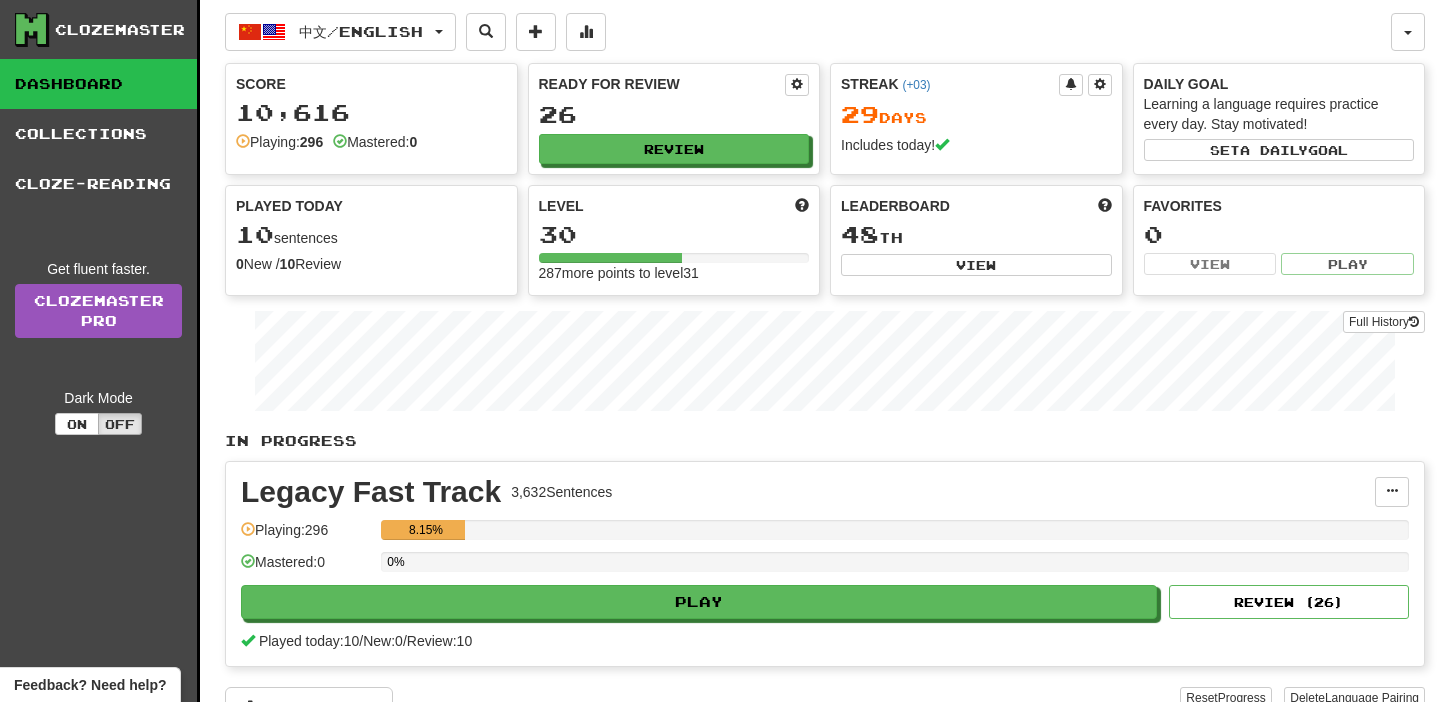 scroll, scrollTop: 0, scrollLeft: 0, axis: both 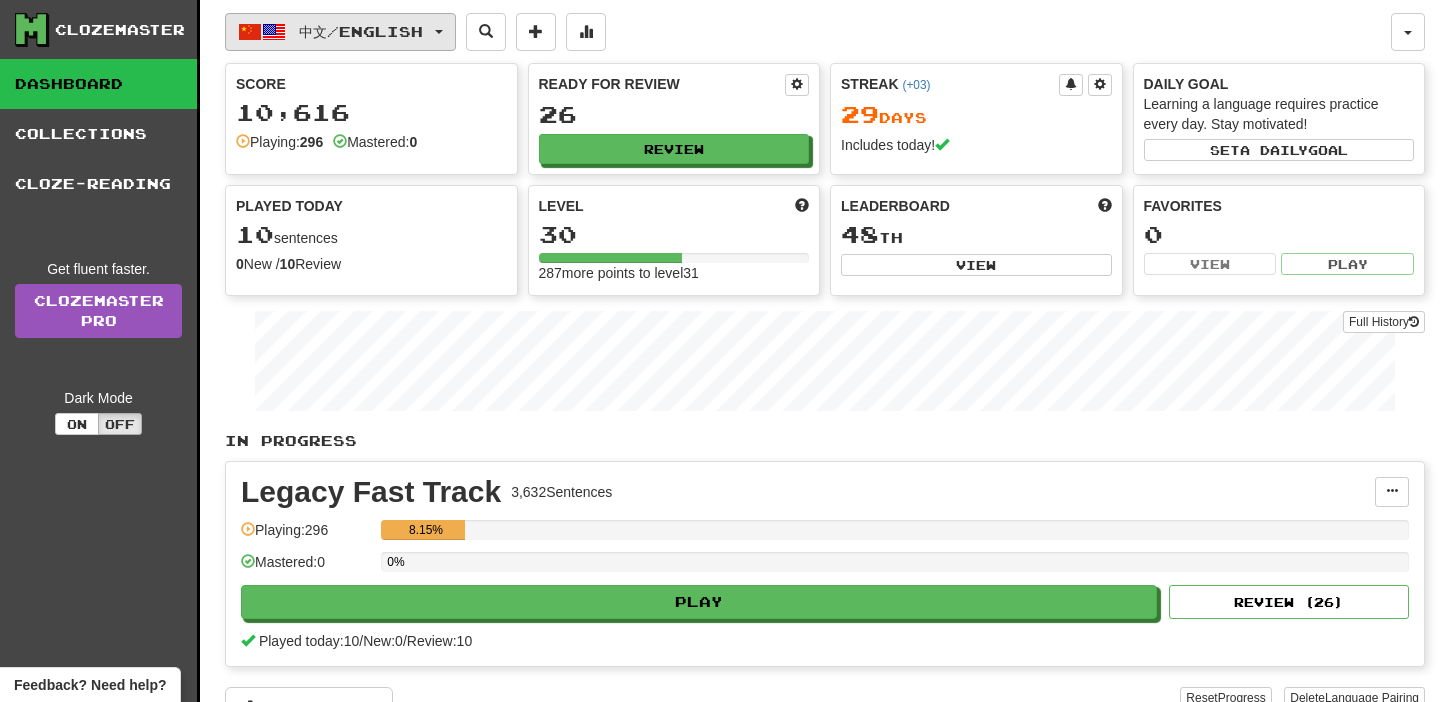 click on "中文  /  English" at bounding box center [361, 31] 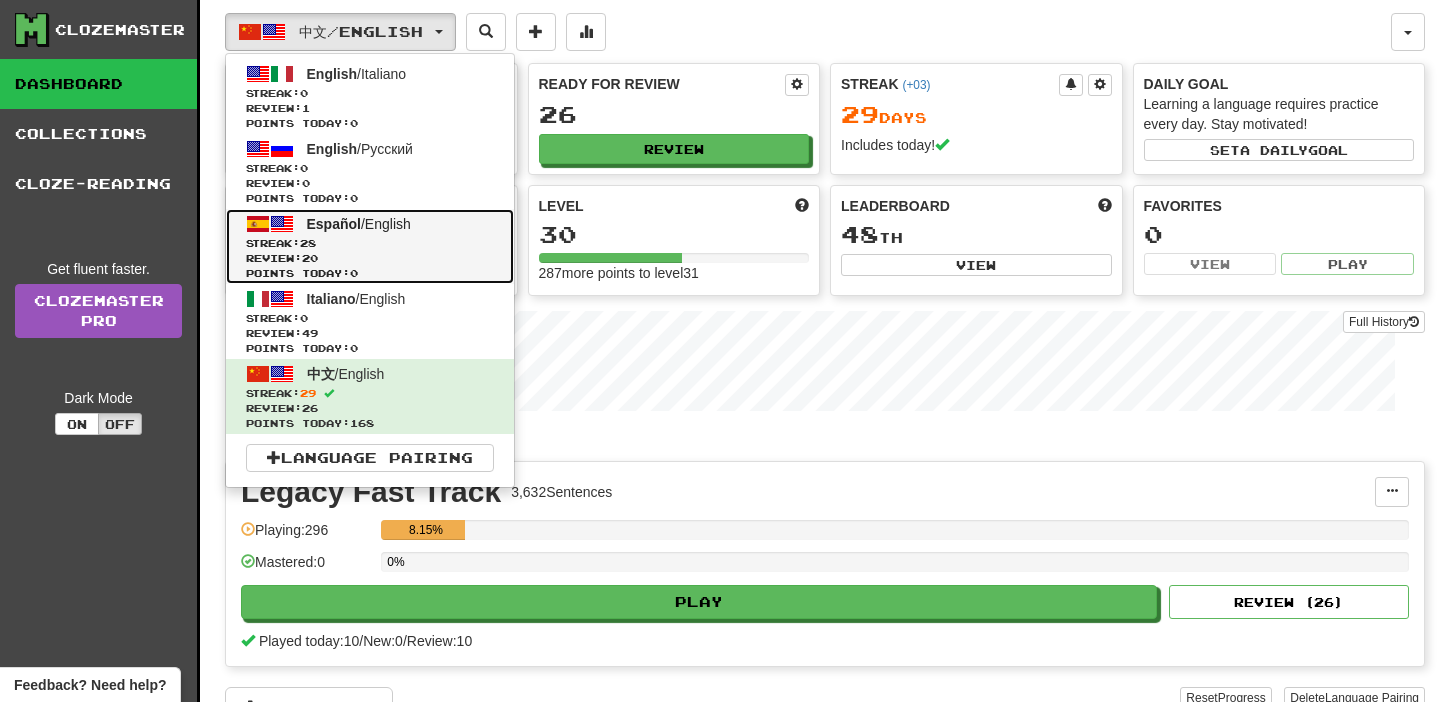 click on "Review:  20" at bounding box center (370, 258) 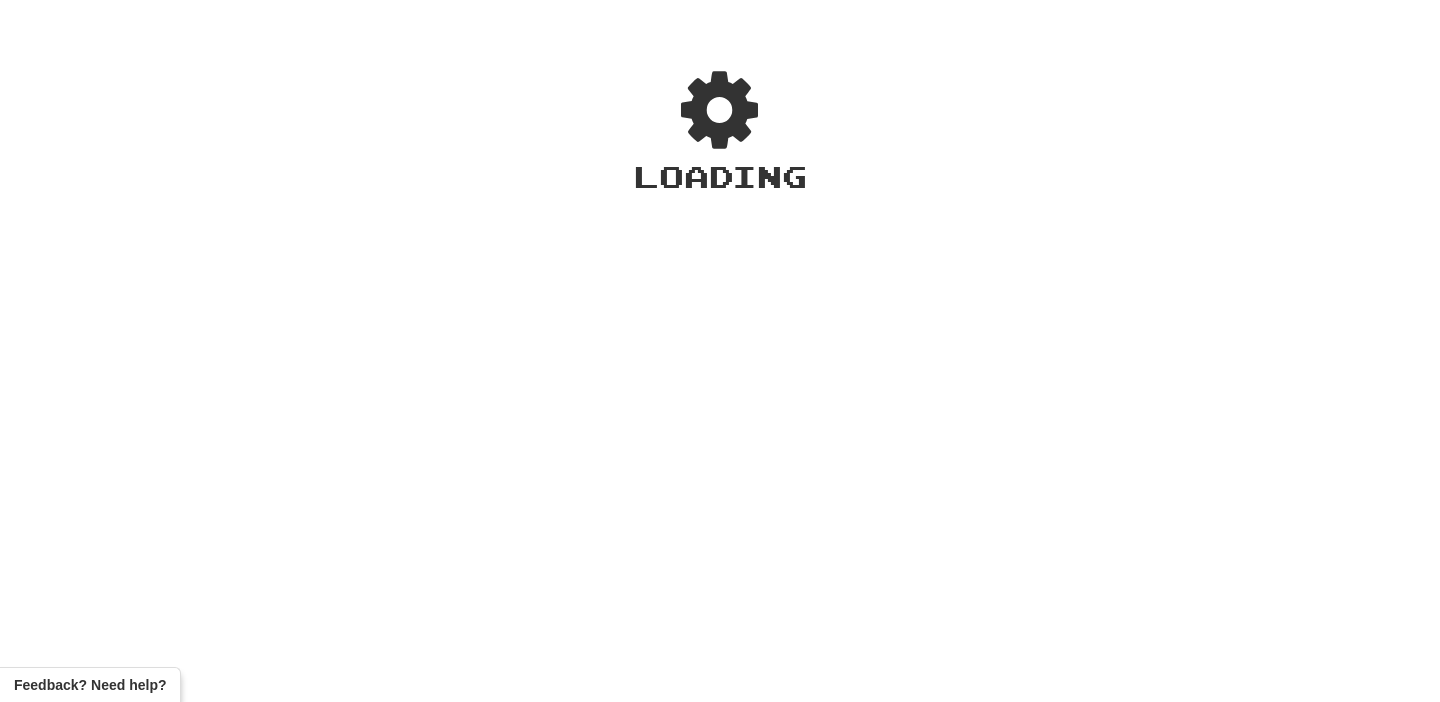 scroll, scrollTop: 0, scrollLeft: 0, axis: both 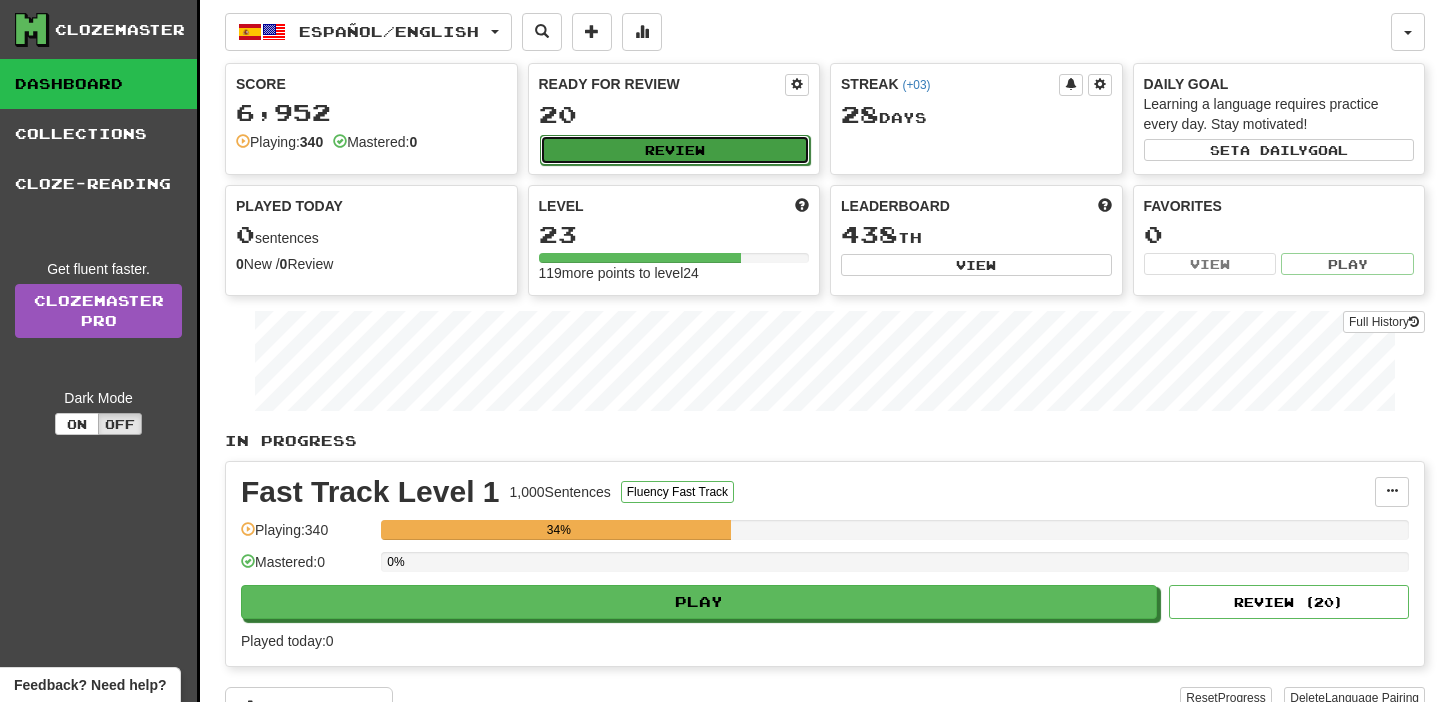click on "Review" at bounding box center [675, 150] 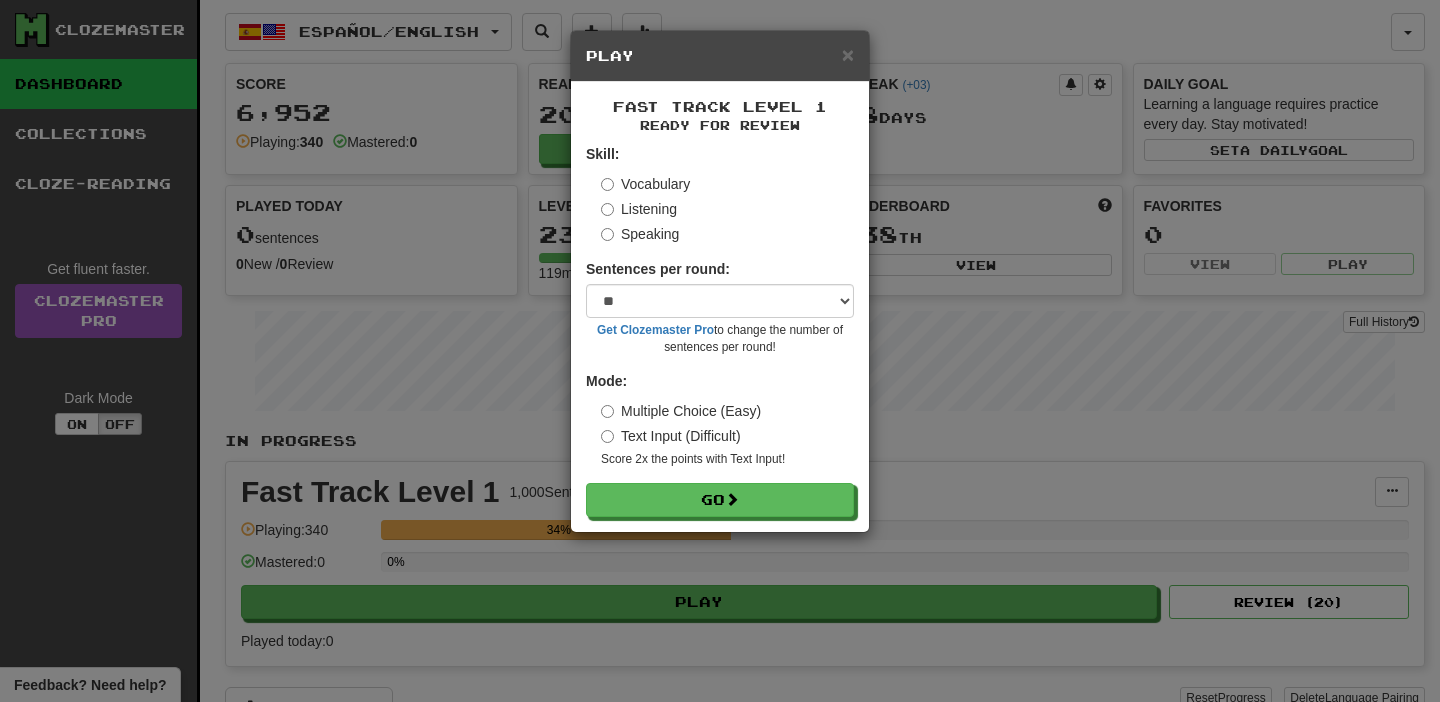 click on "Listening" at bounding box center (639, 209) 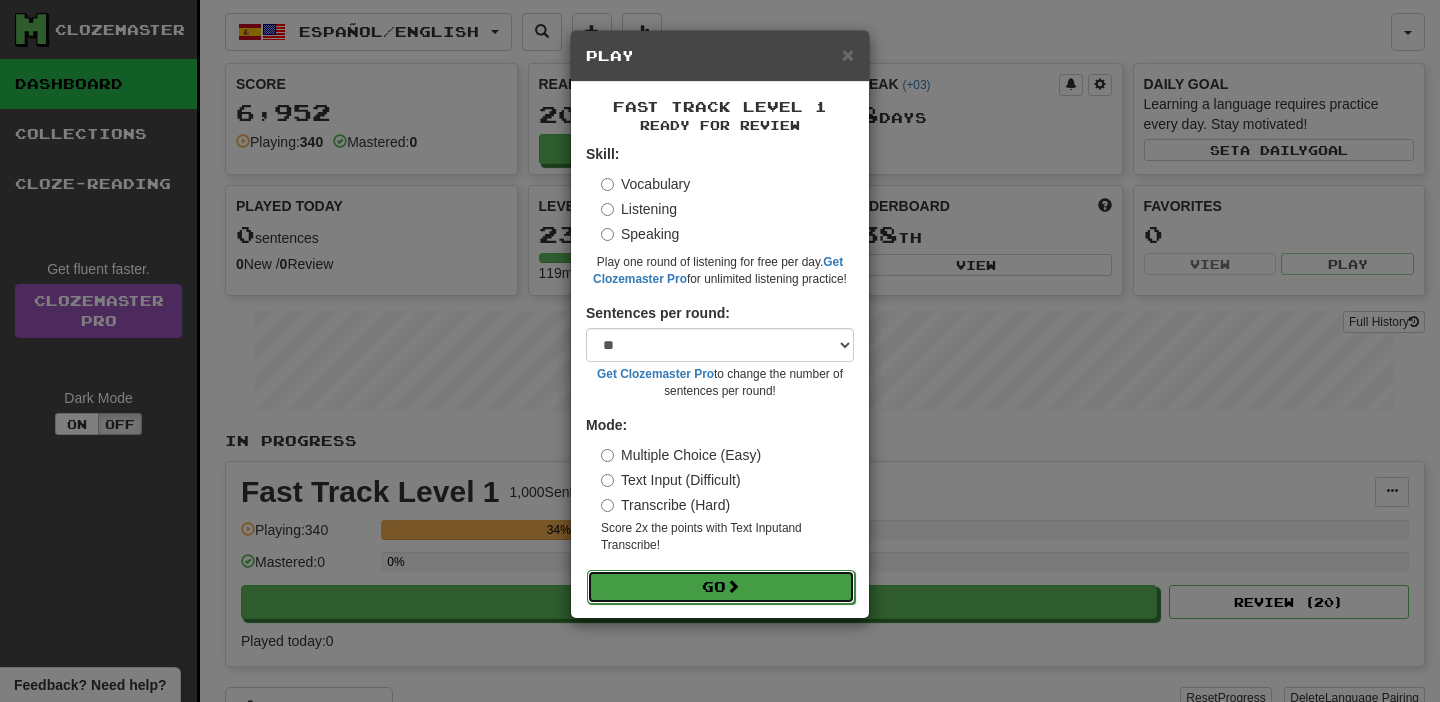 click on "Go" at bounding box center (721, 587) 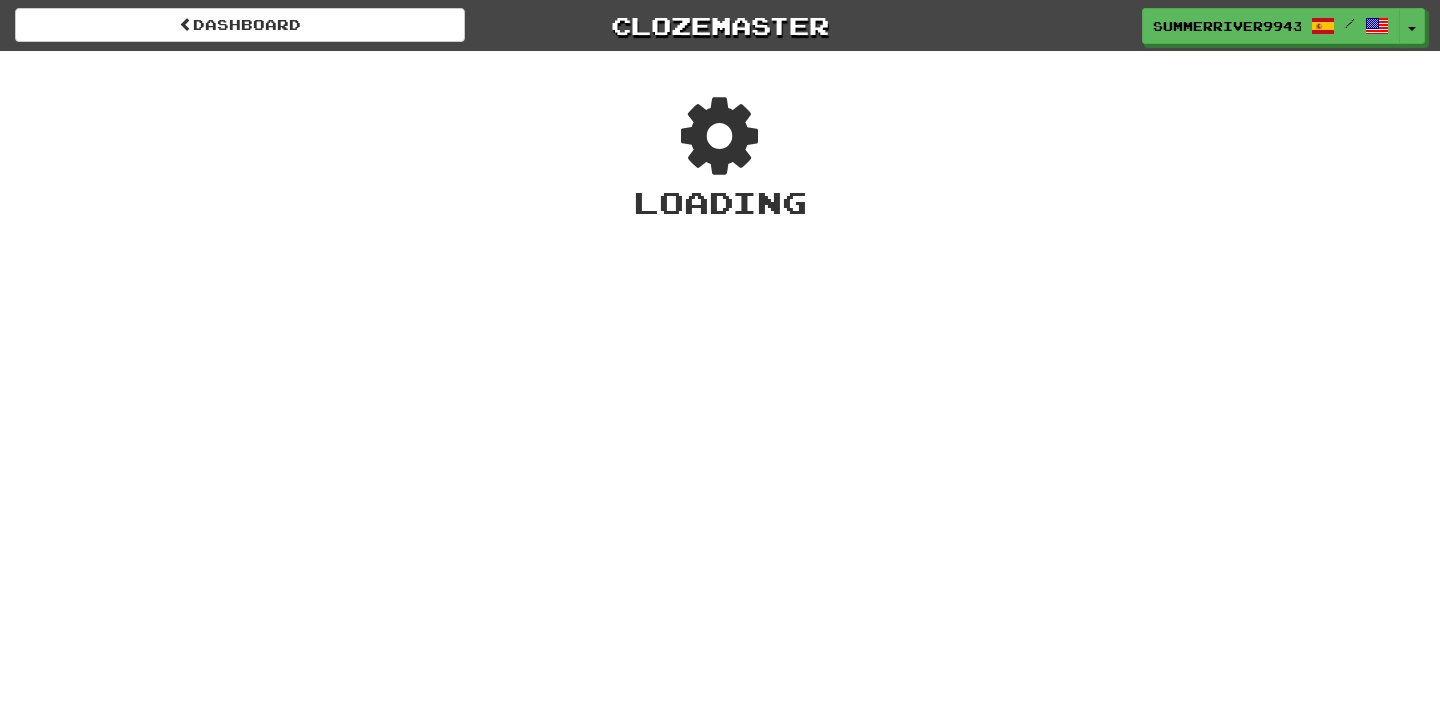 scroll, scrollTop: 0, scrollLeft: 0, axis: both 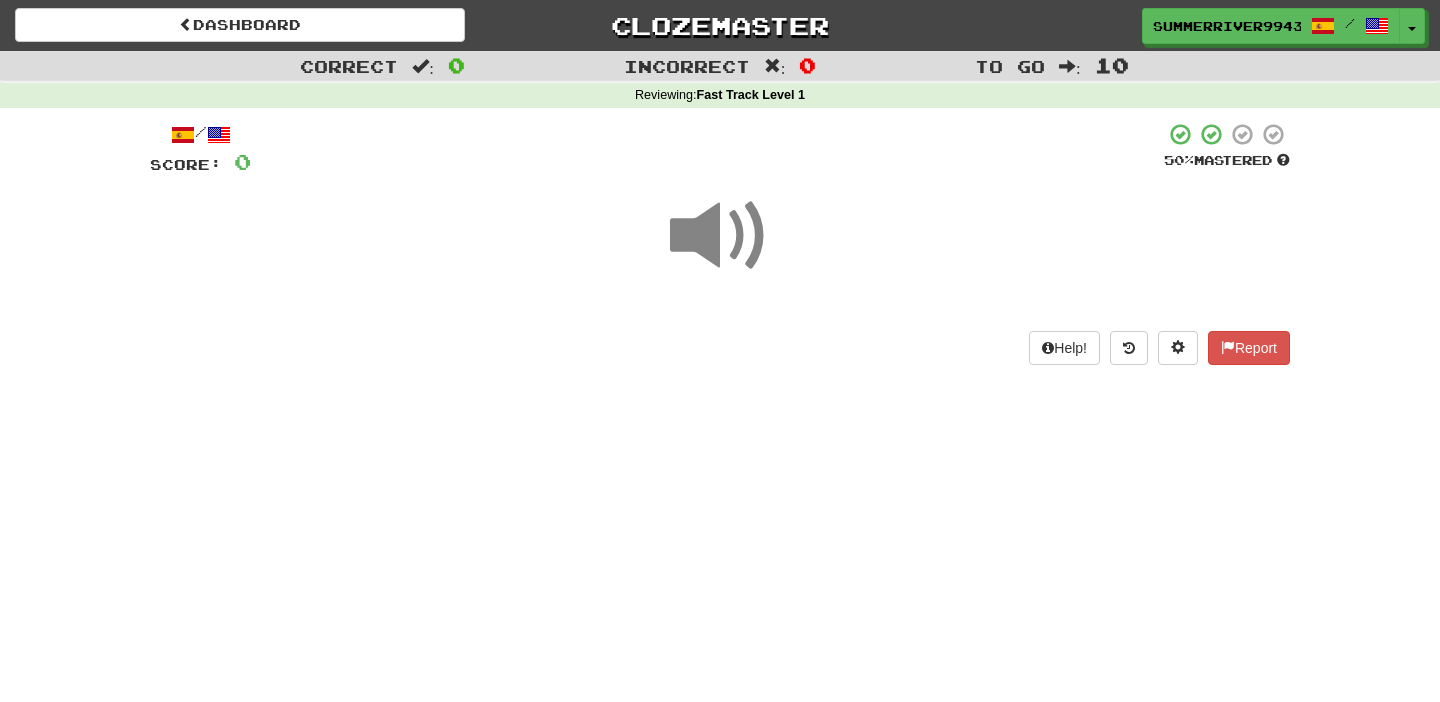 click at bounding box center (720, 236) 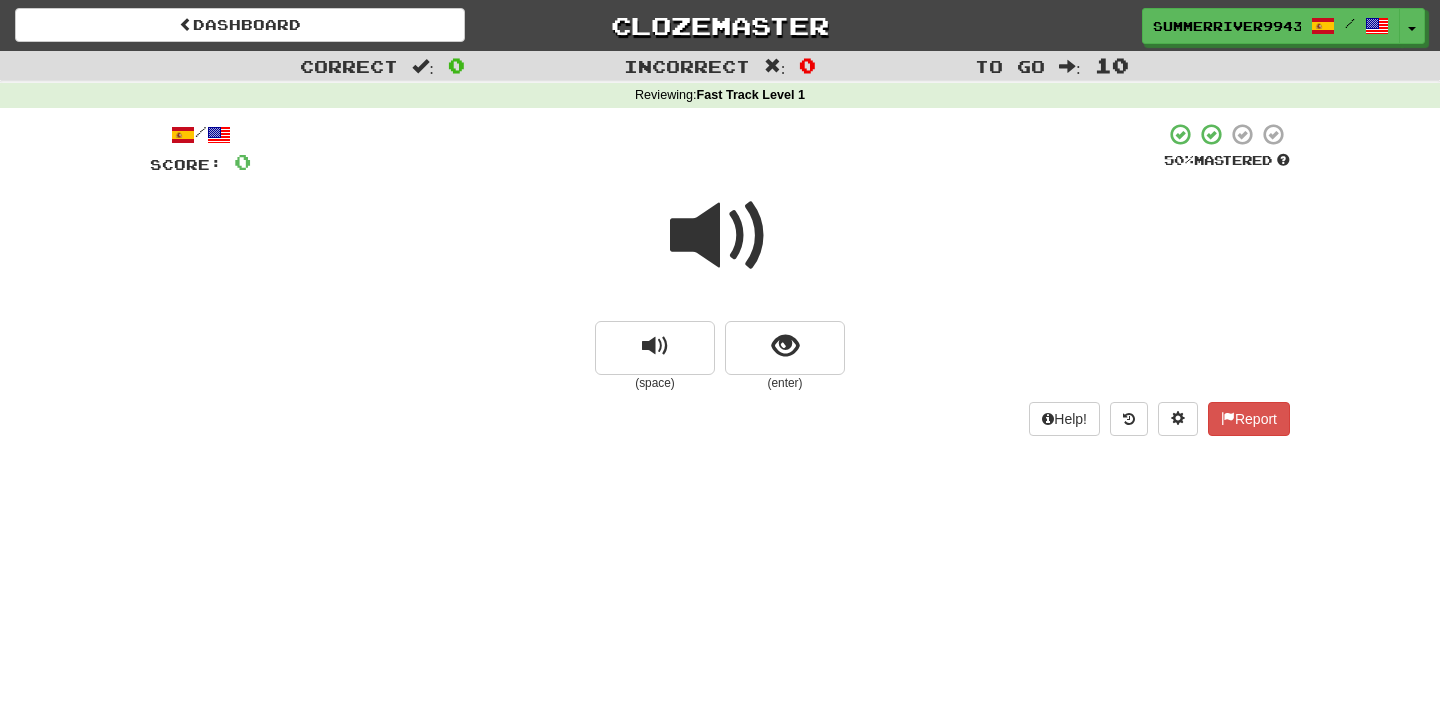 click at bounding box center [720, 236] 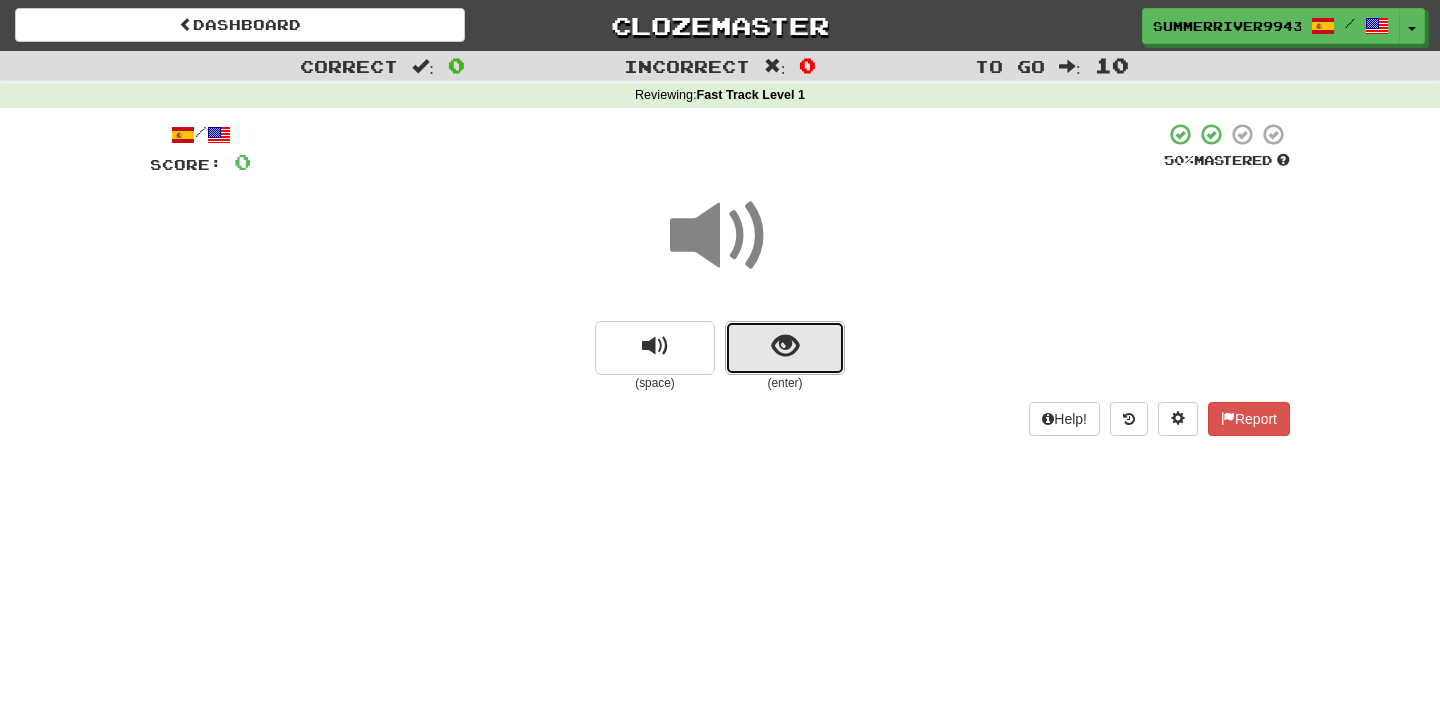 click at bounding box center (785, 346) 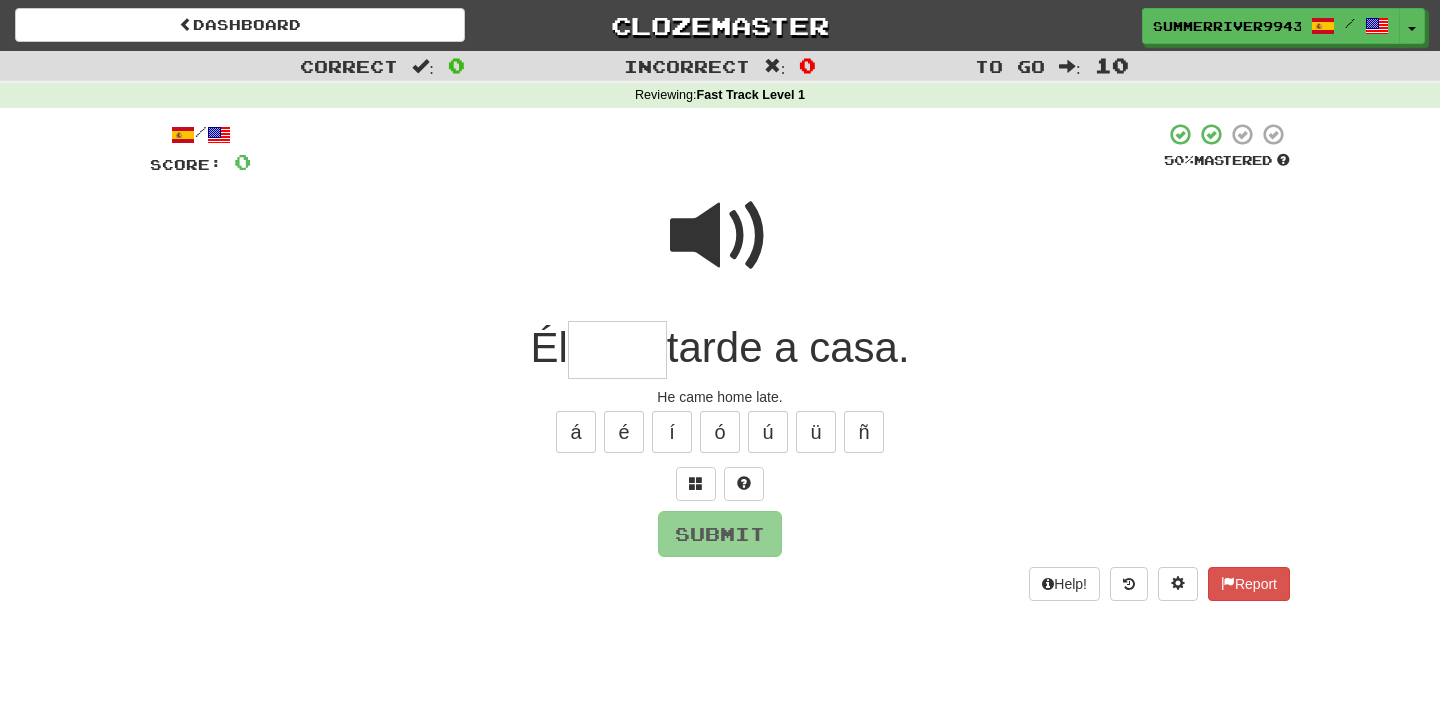 click at bounding box center (720, 236) 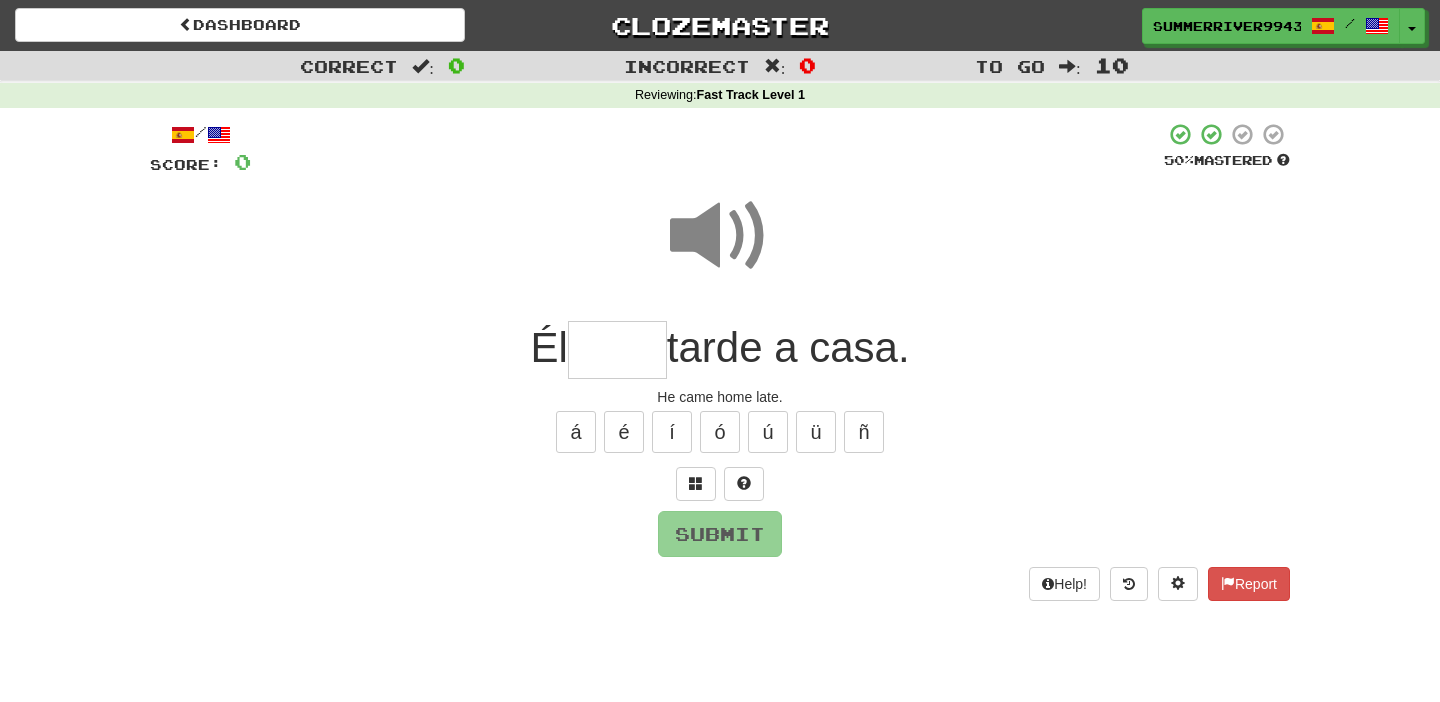 click at bounding box center (617, 350) 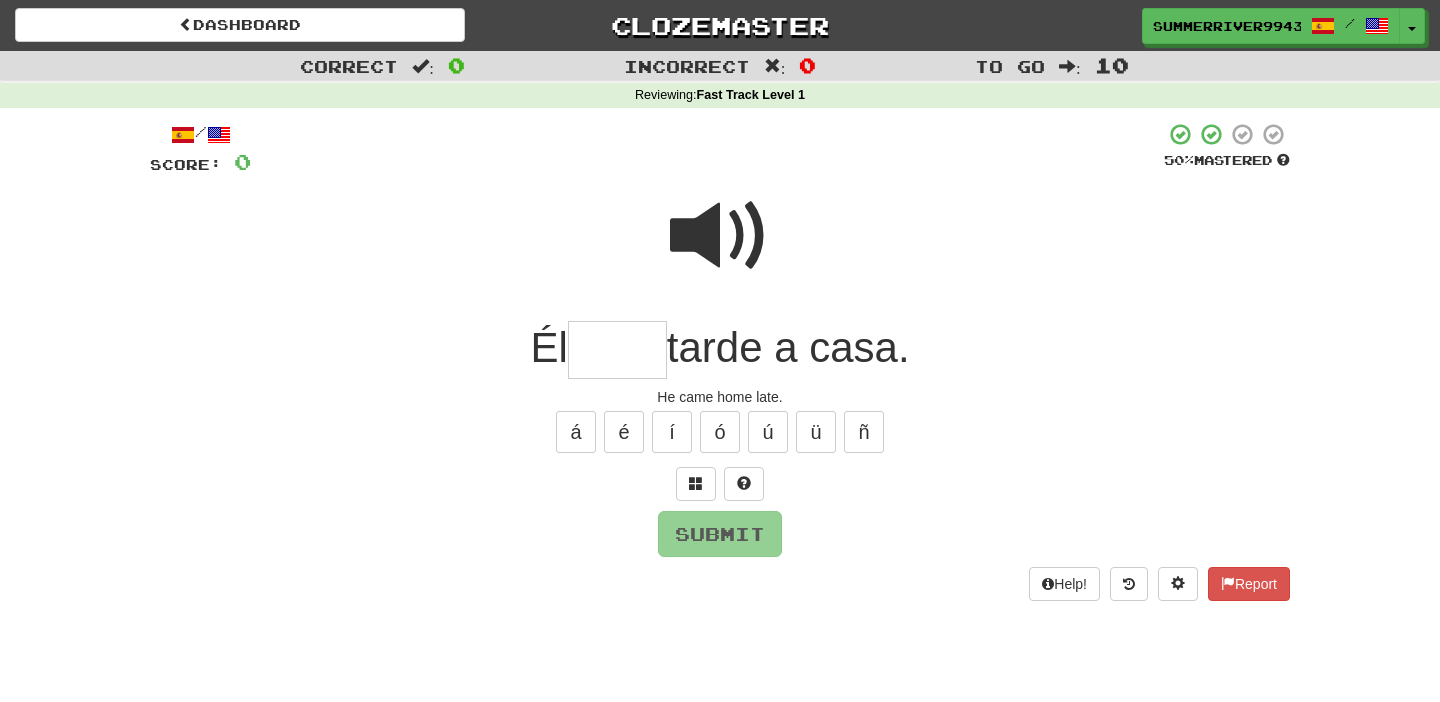 type on "*" 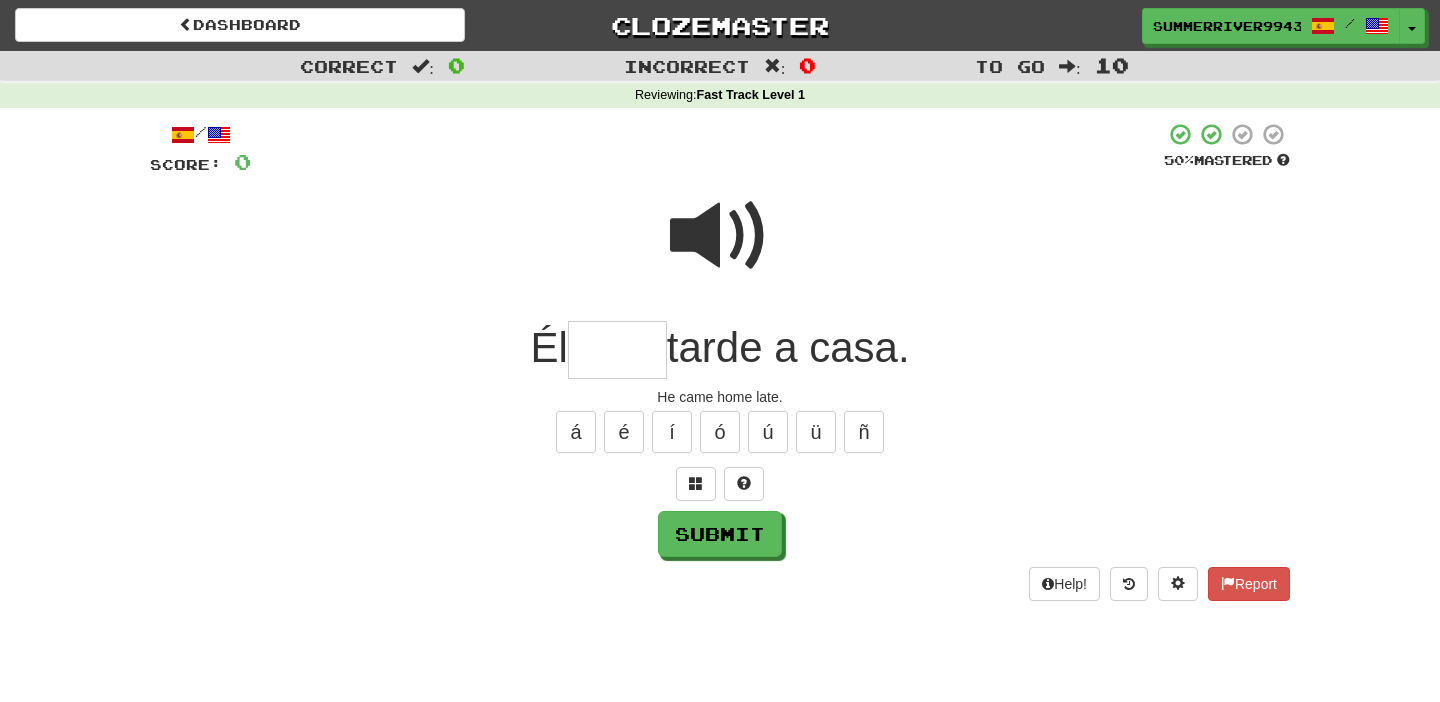 type on "*" 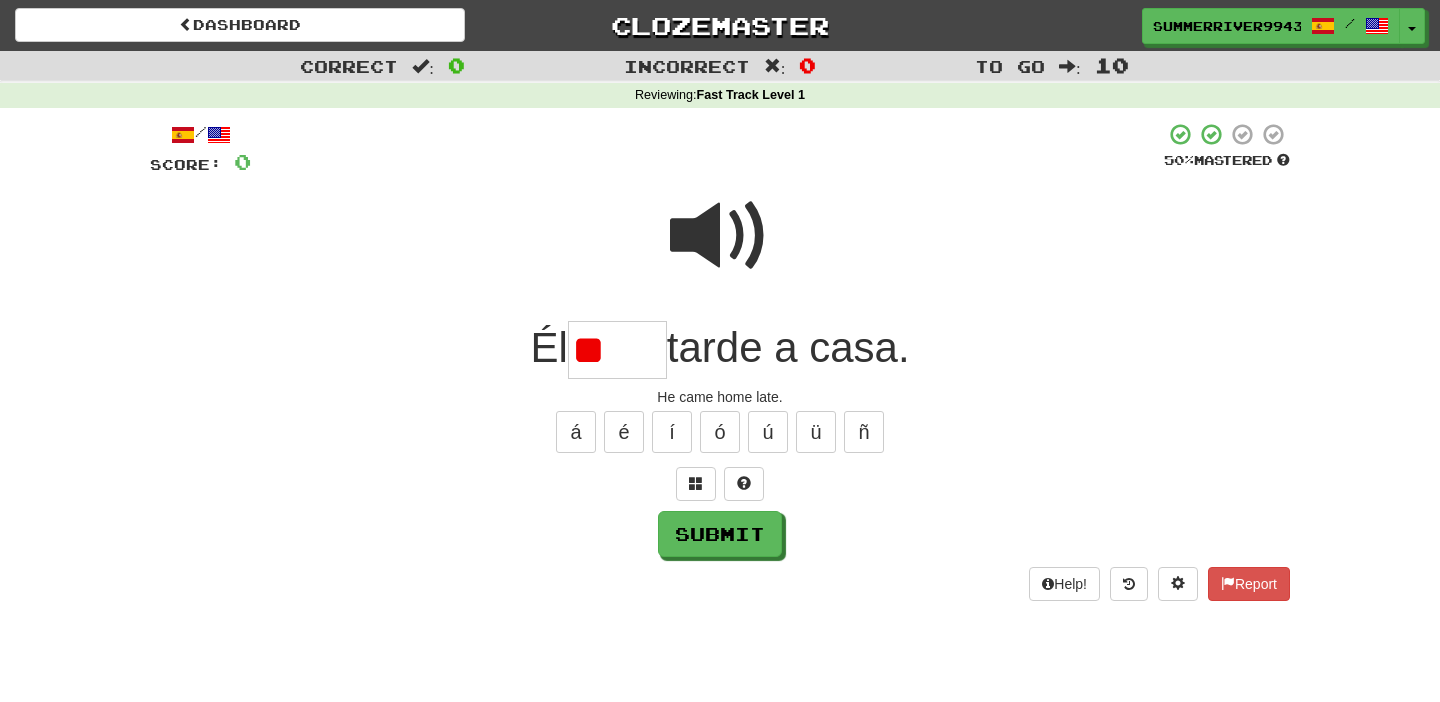 type on "*" 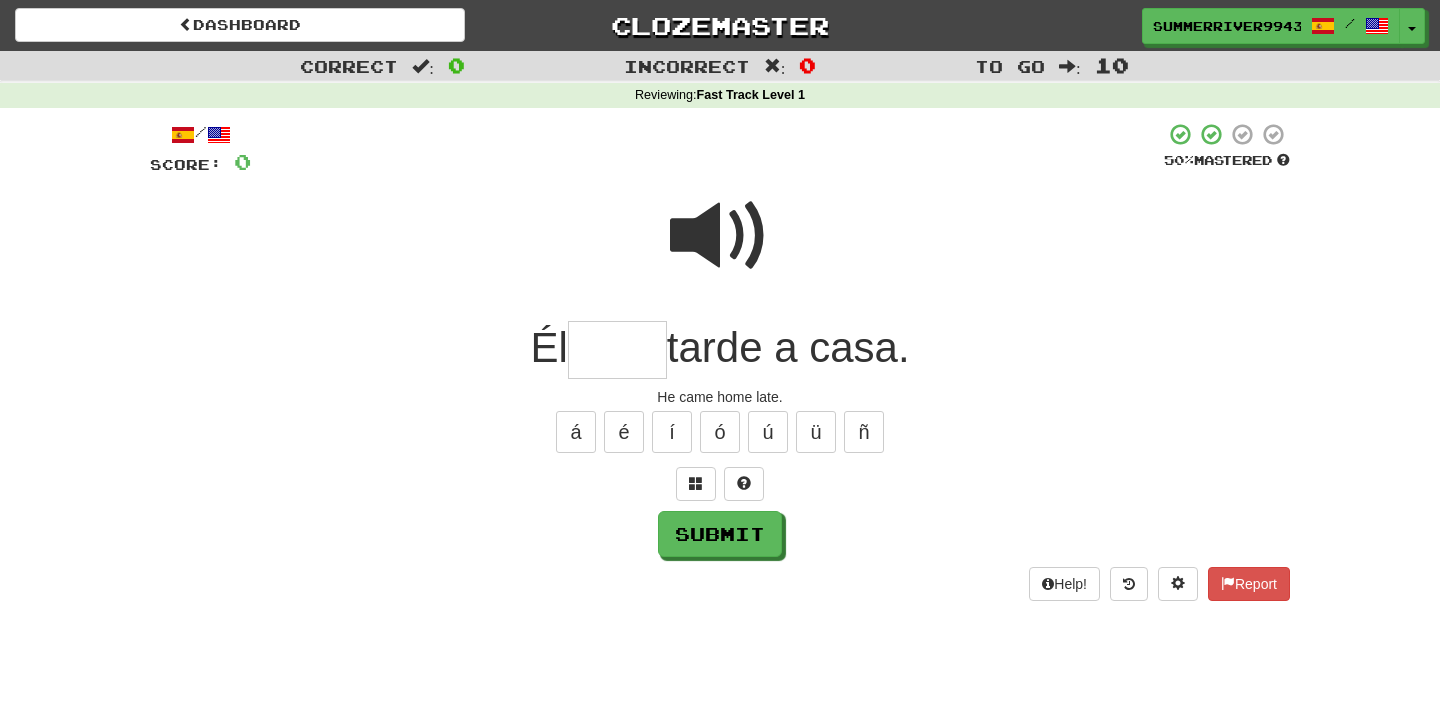 type on "*" 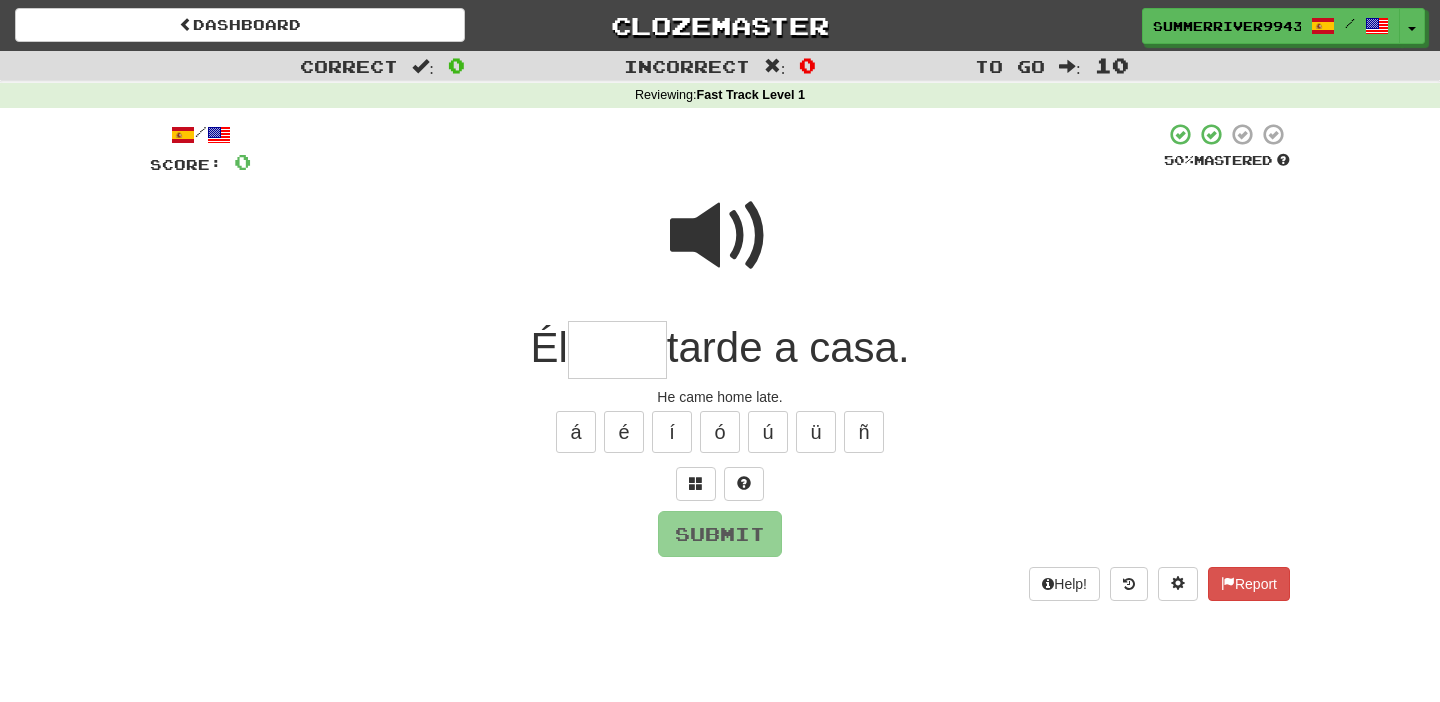 click at bounding box center [720, 236] 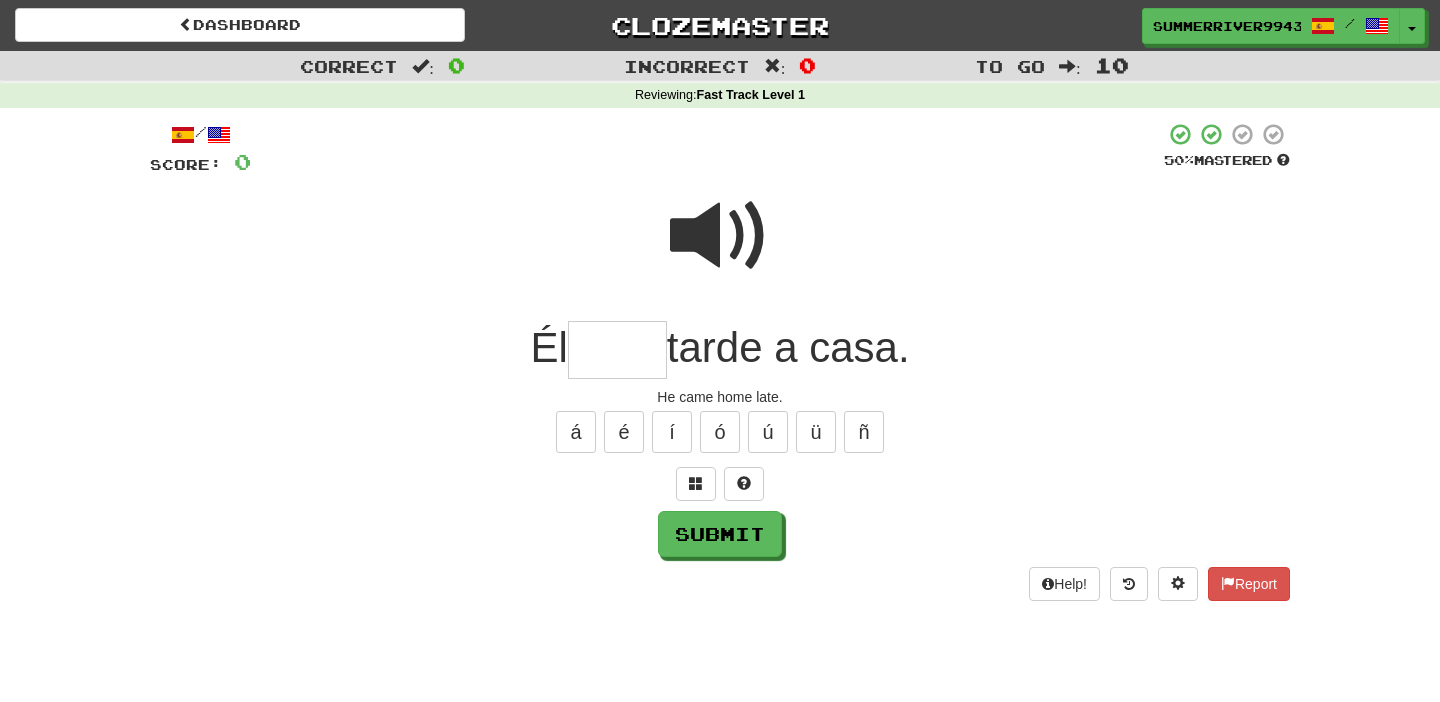 type on "*" 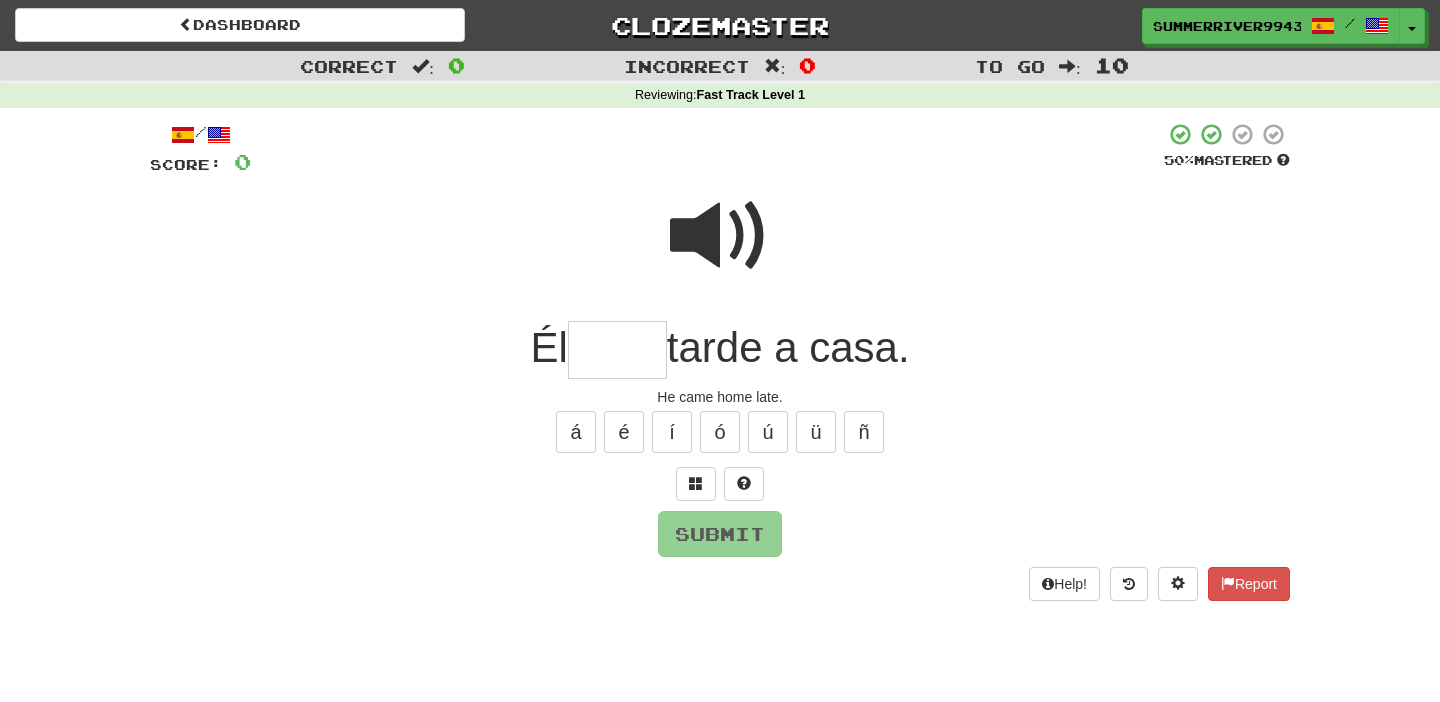 click on "/  Score:   0 50 %  Mastered Él   tarde a casa. He came home late. á é í ó ú ü ñ Submit  Help!  Report" at bounding box center [720, 361] 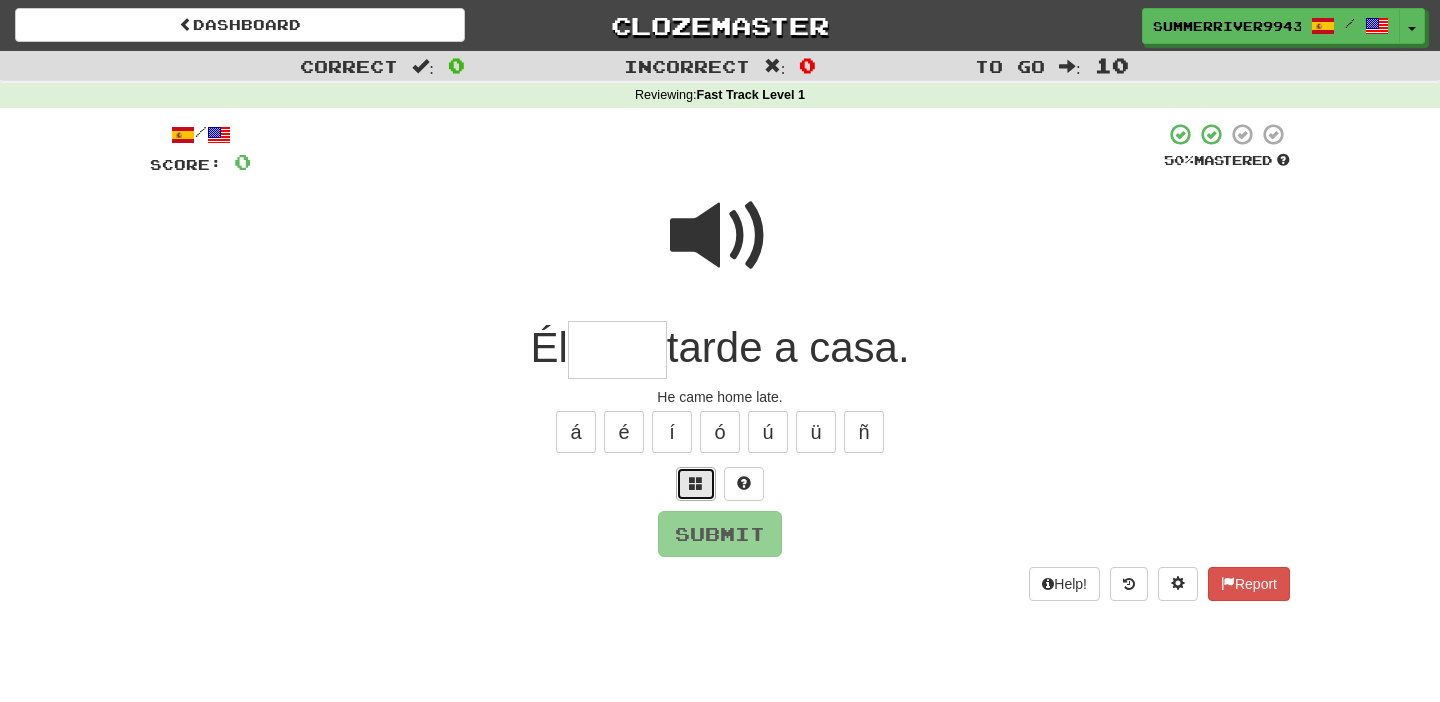 click at bounding box center (696, 483) 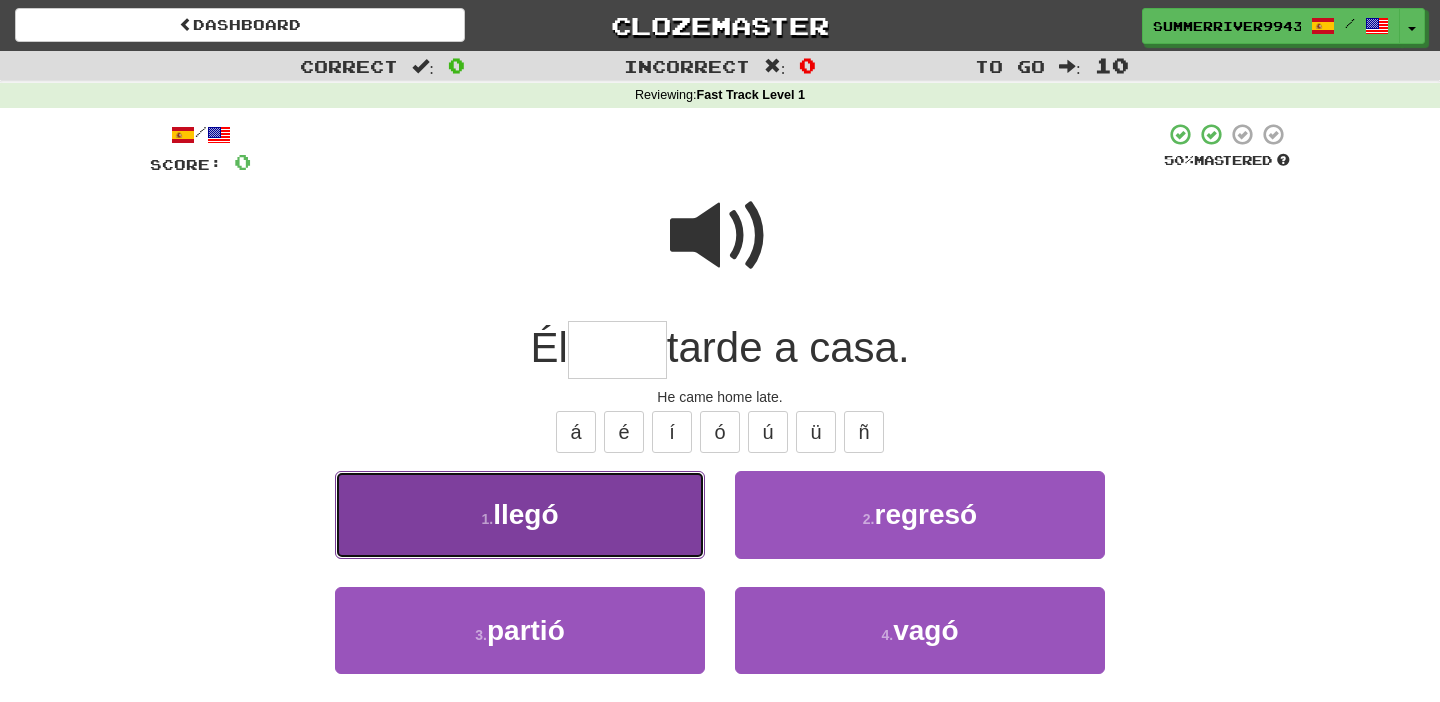 click on "1 .  llegó" at bounding box center [520, 514] 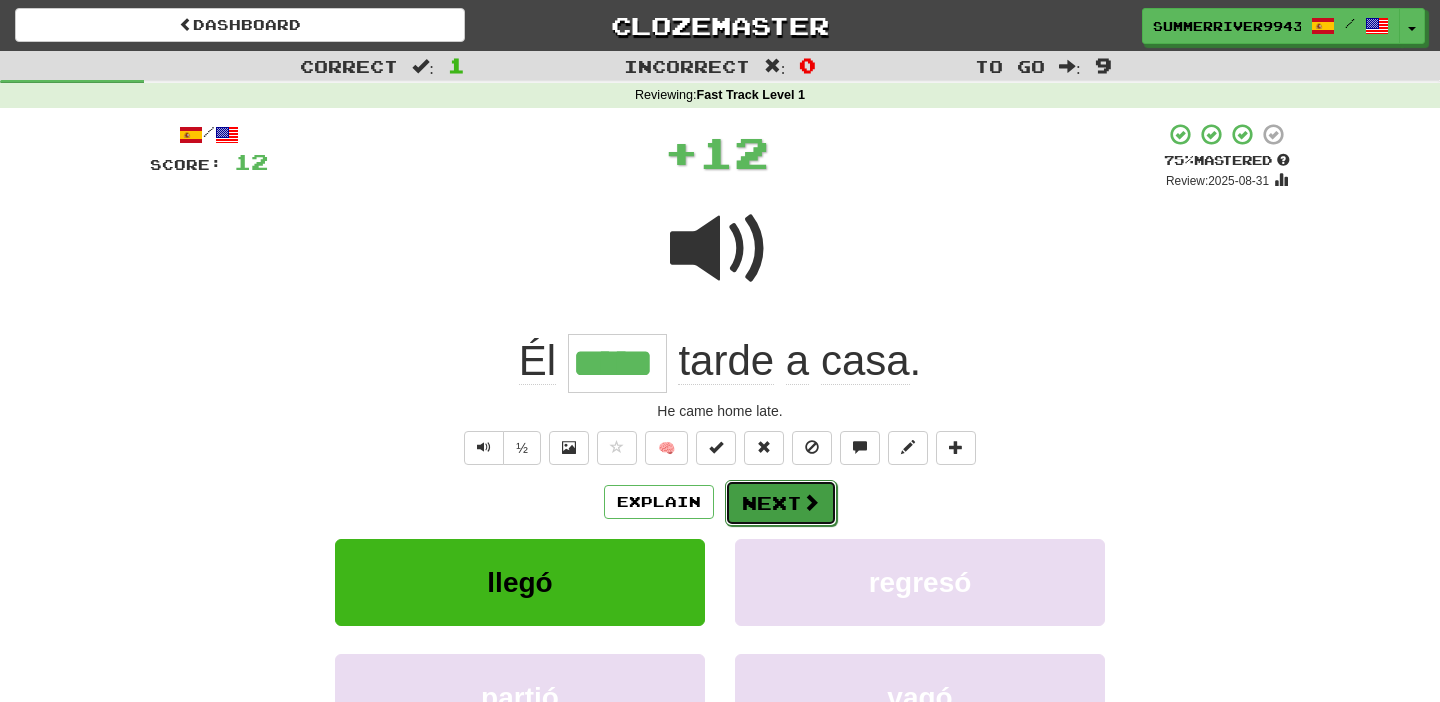 click on "Next" at bounding box center [781, 503] 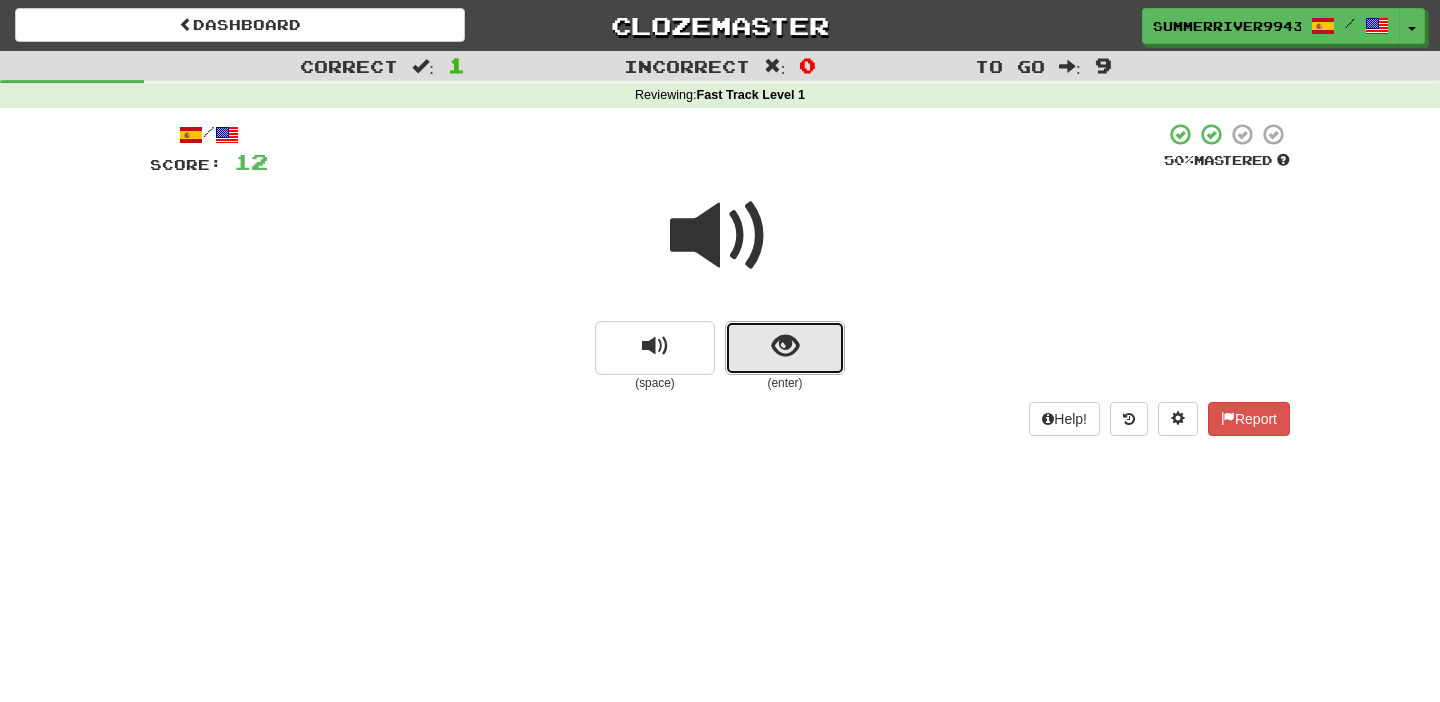 click at bounding box center [785, 348] 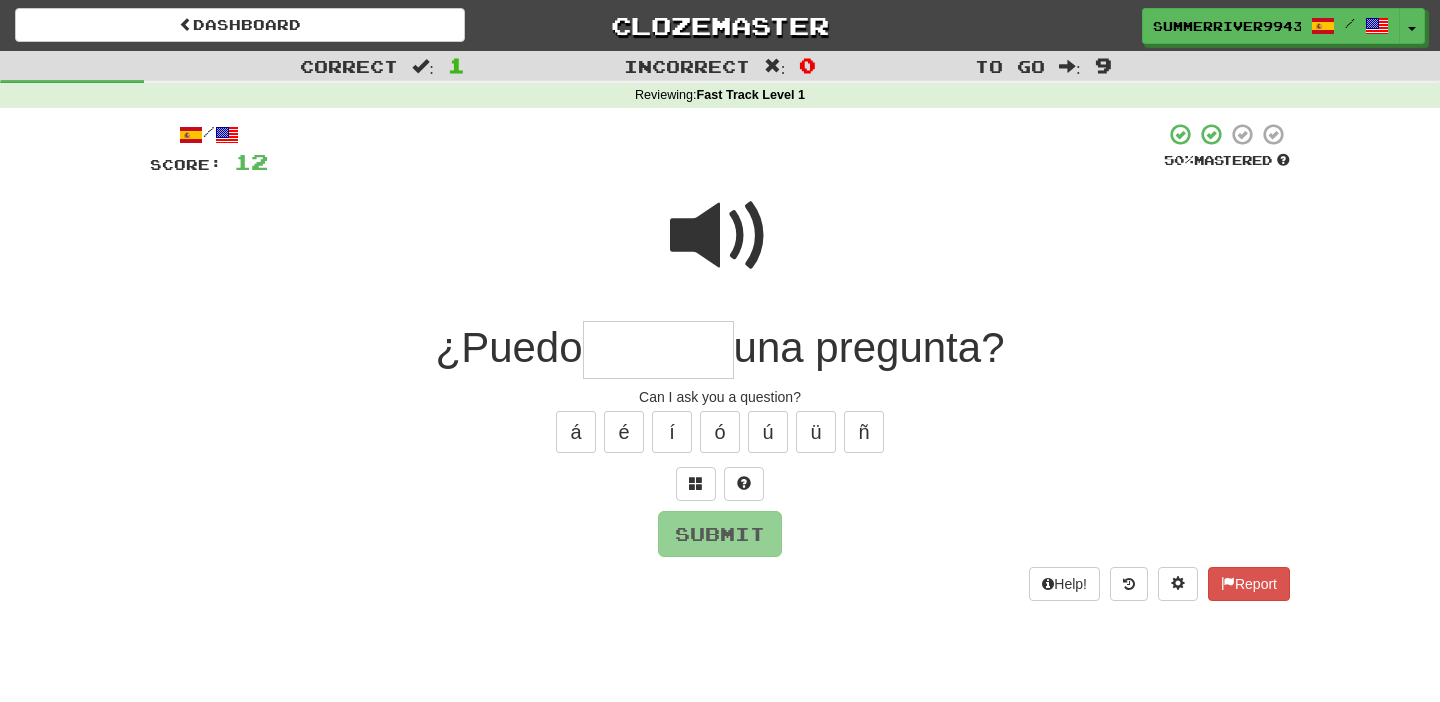 type on "*" 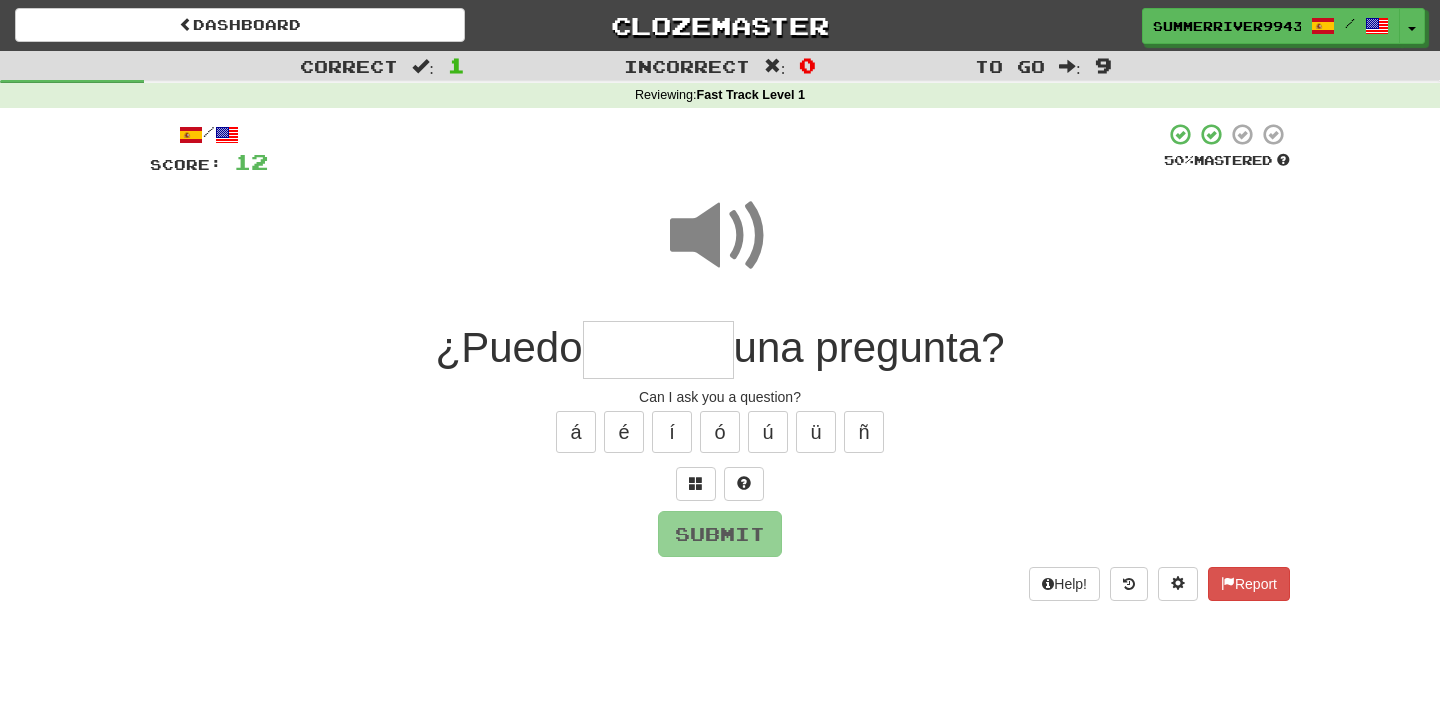 click at bounding box center [658, 350] 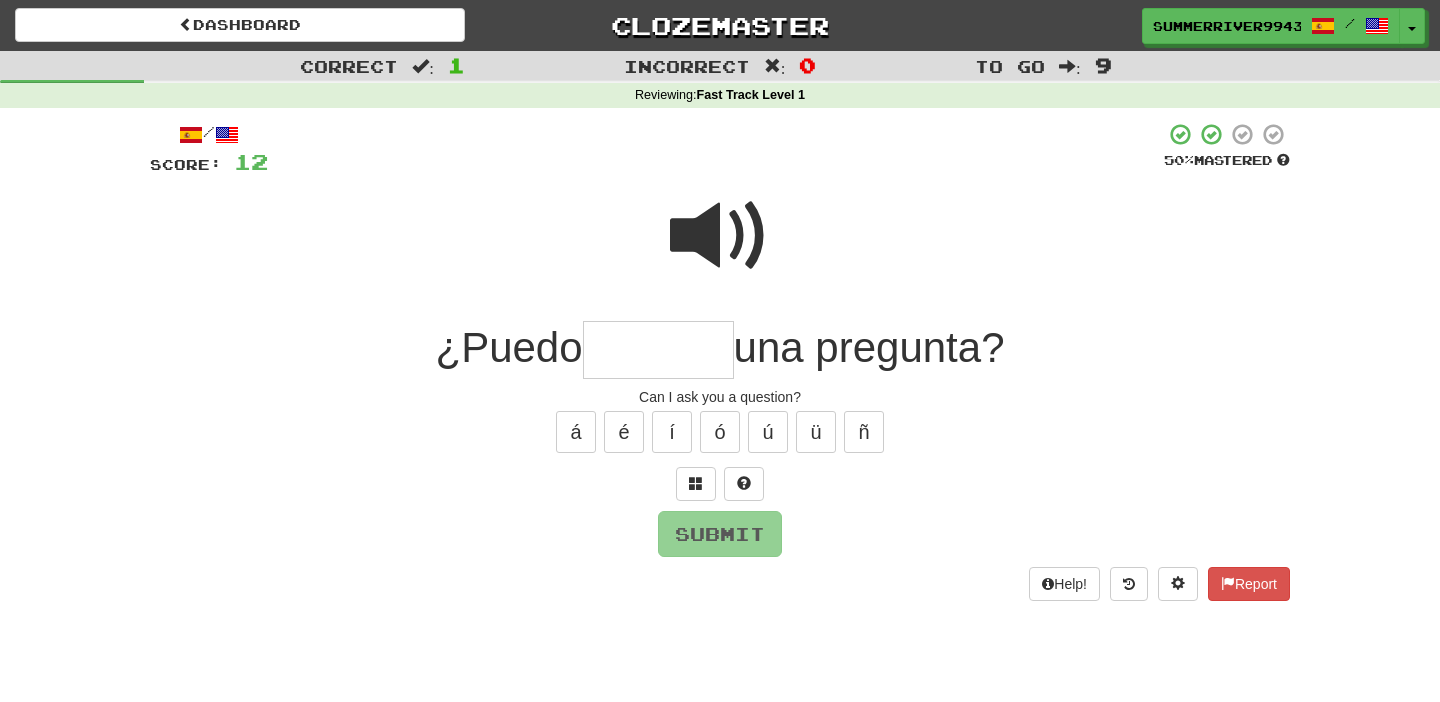 type on "*" 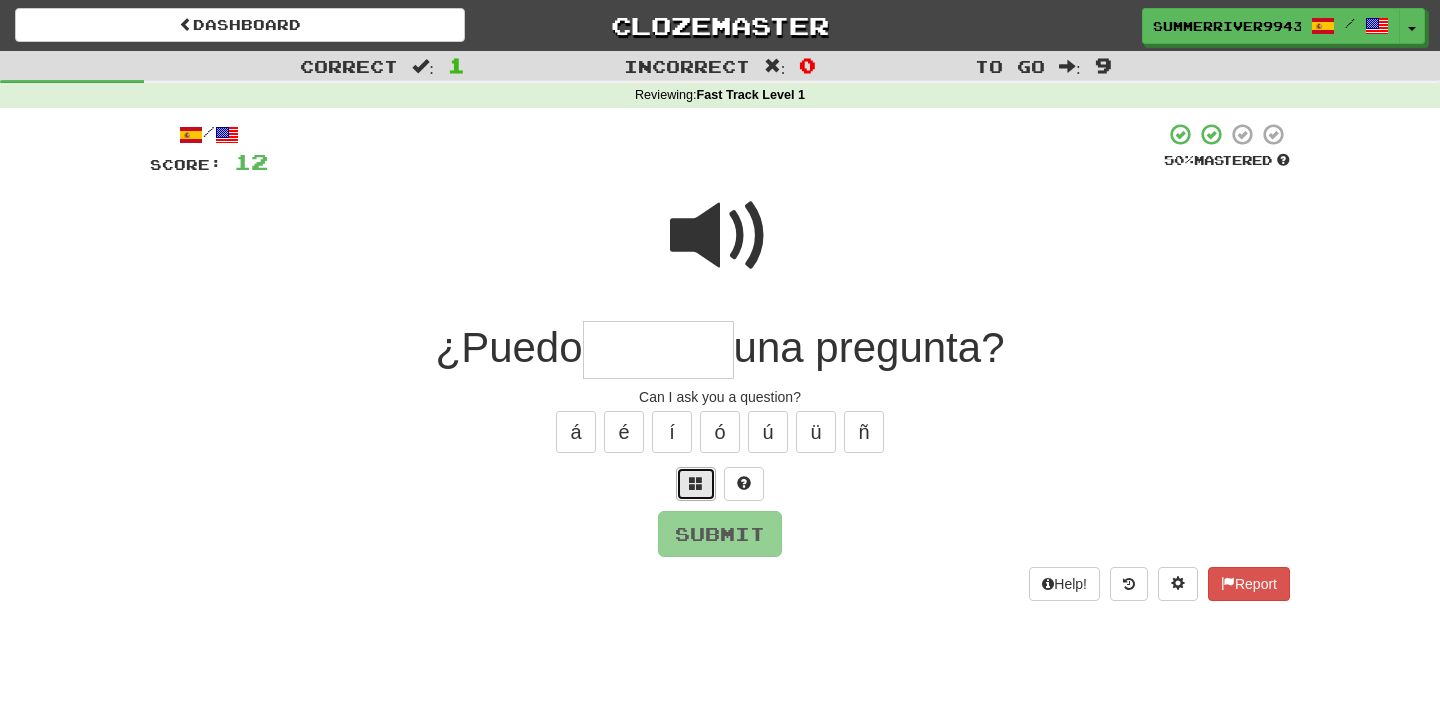 click at bounding box center (696, 483) 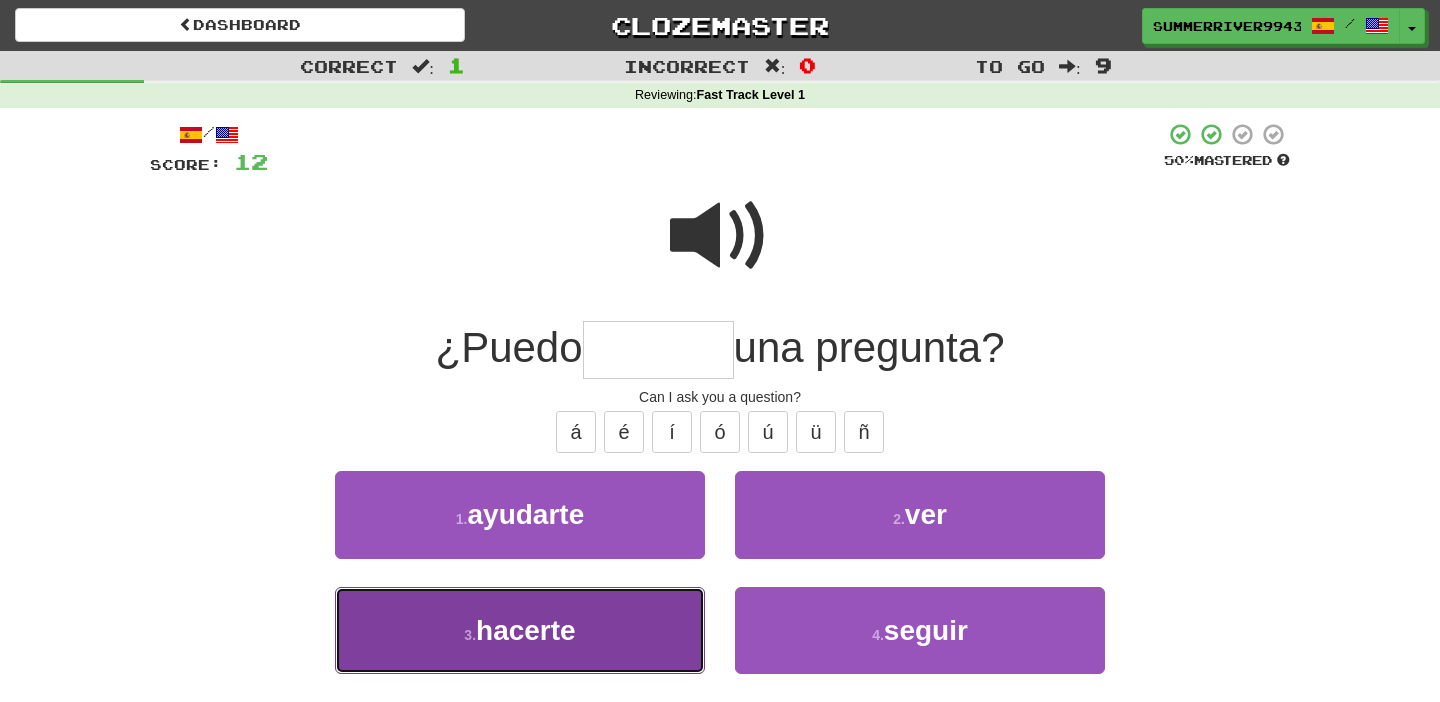 click on "3 .  hacerte" at bounding box center [520, 630] 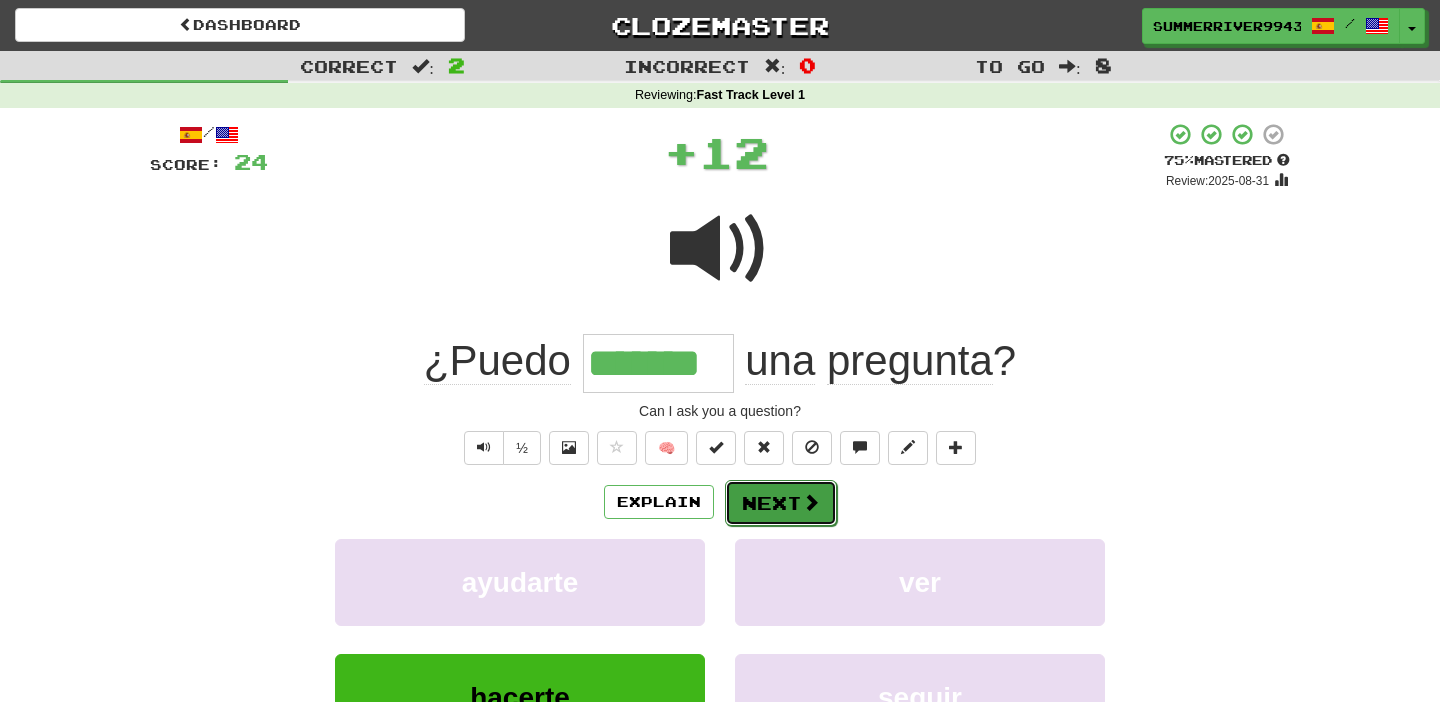 click on "Next" at bounding box center (781, 503) 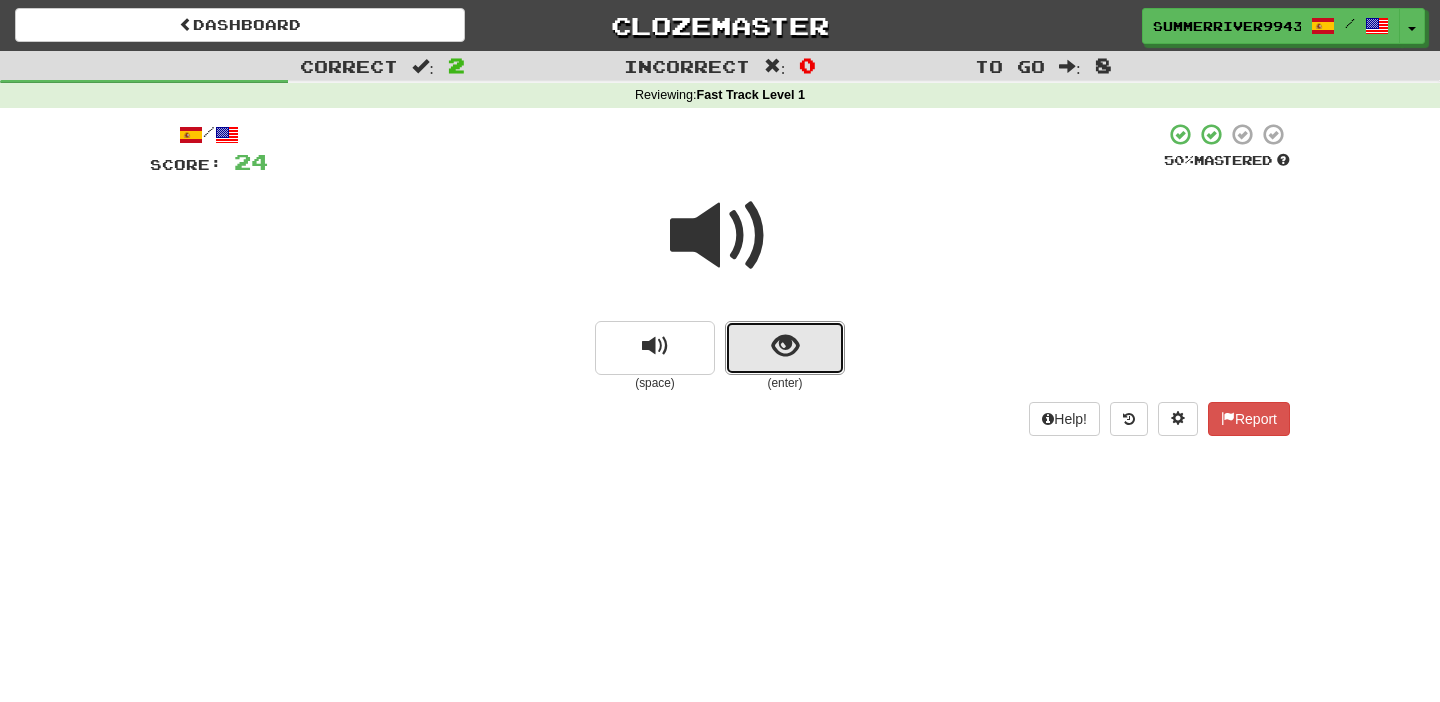 click at bounding box center [785, 346] 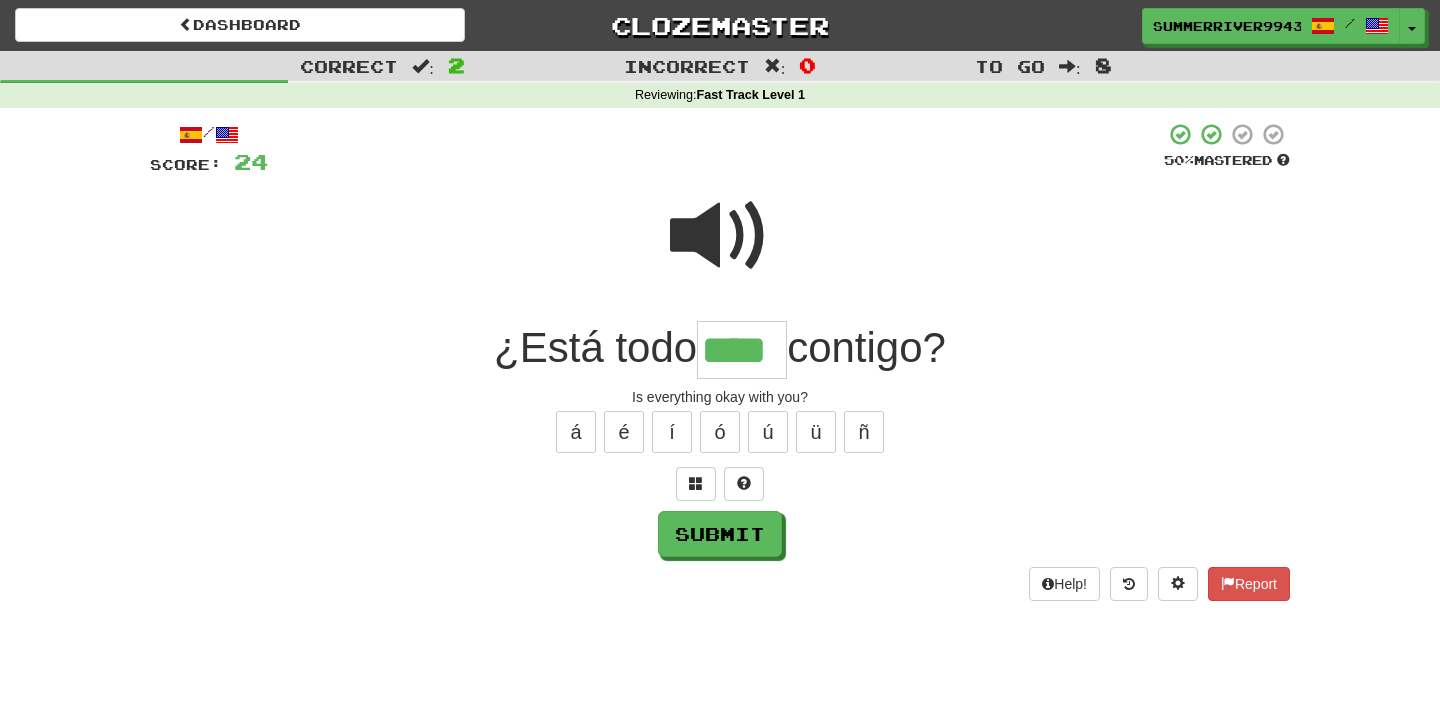 type on "****" 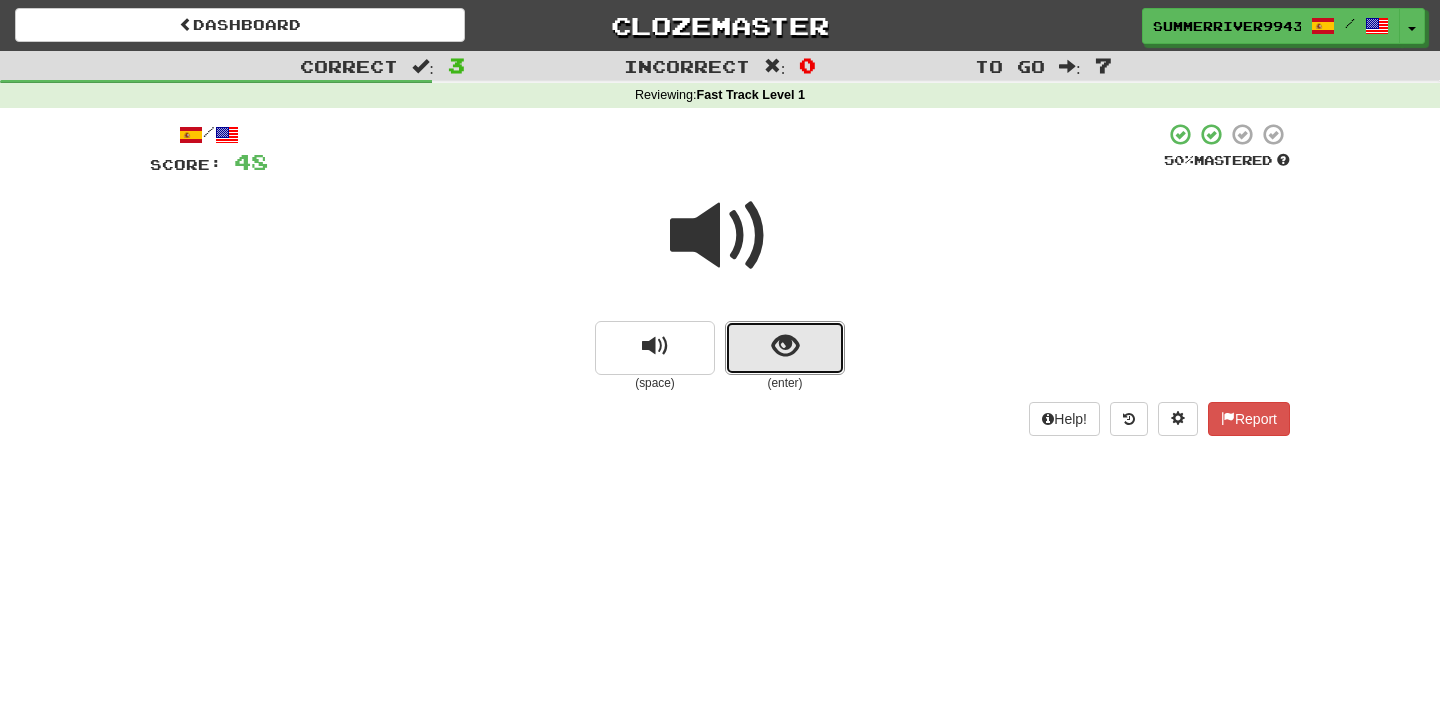 click at bounding box center (785, 346) 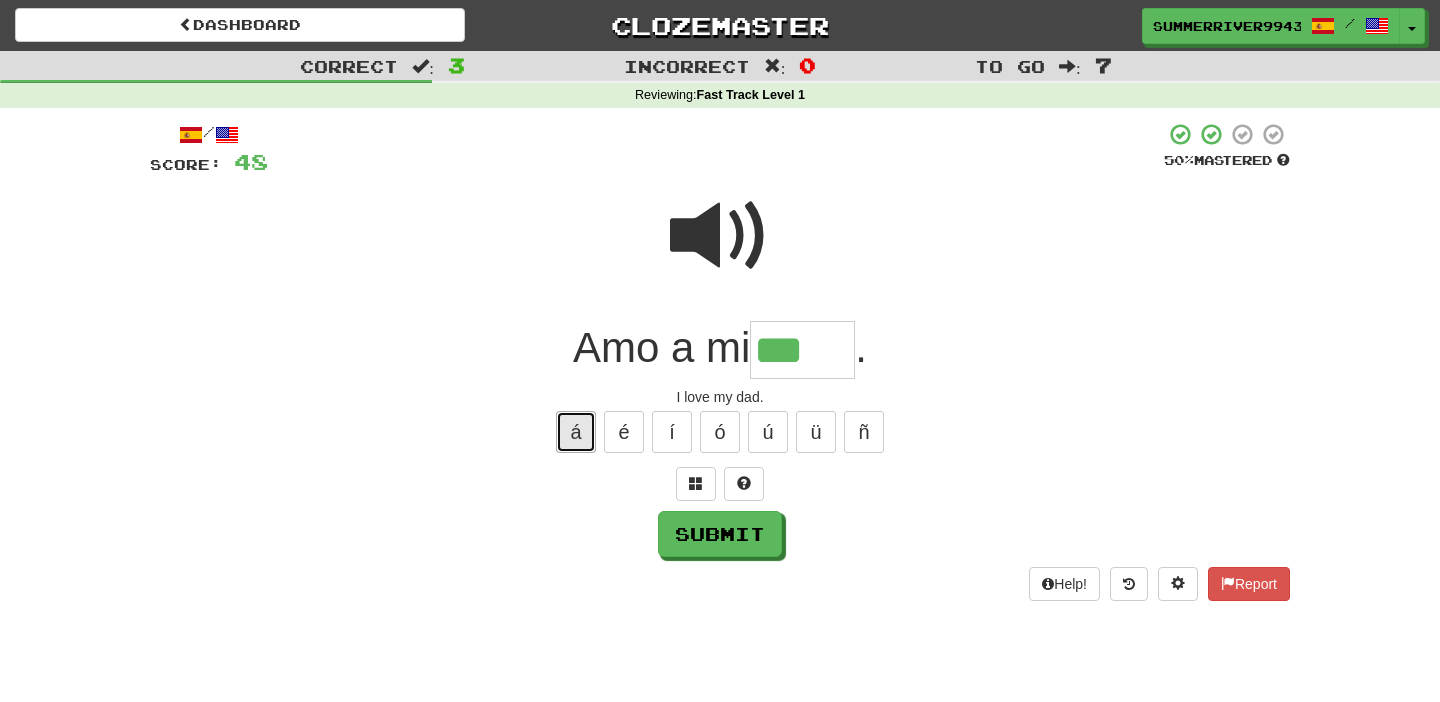 click on "á" at bounding box center (576, 432) 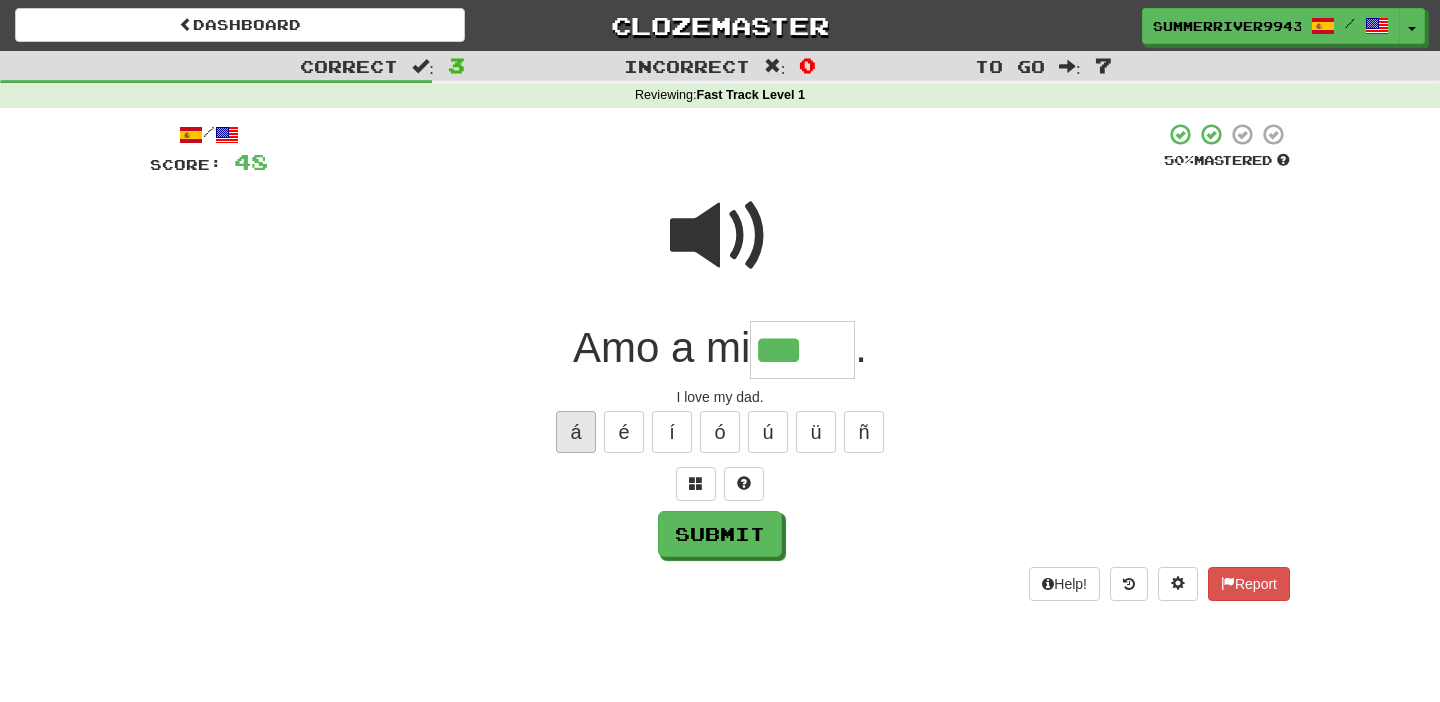 type on "****" 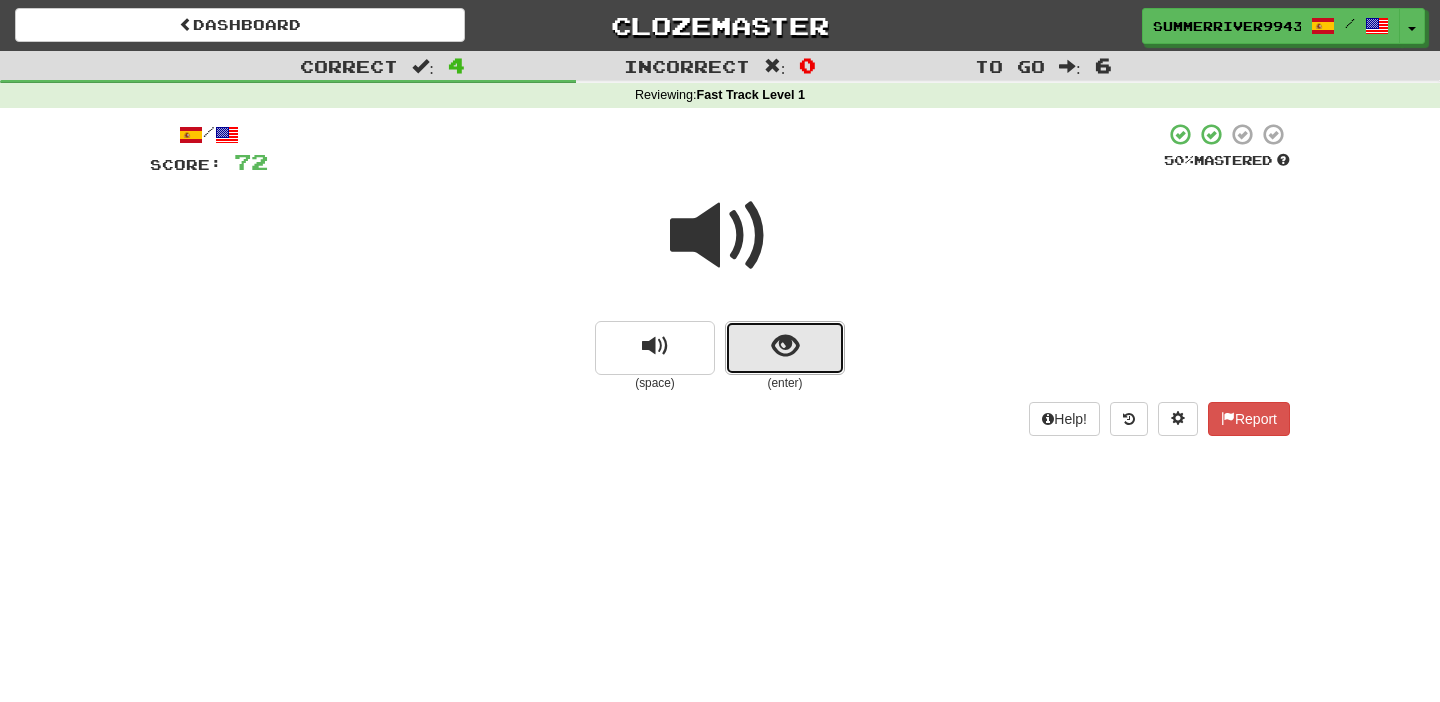 click at bounding box center [785, 348] 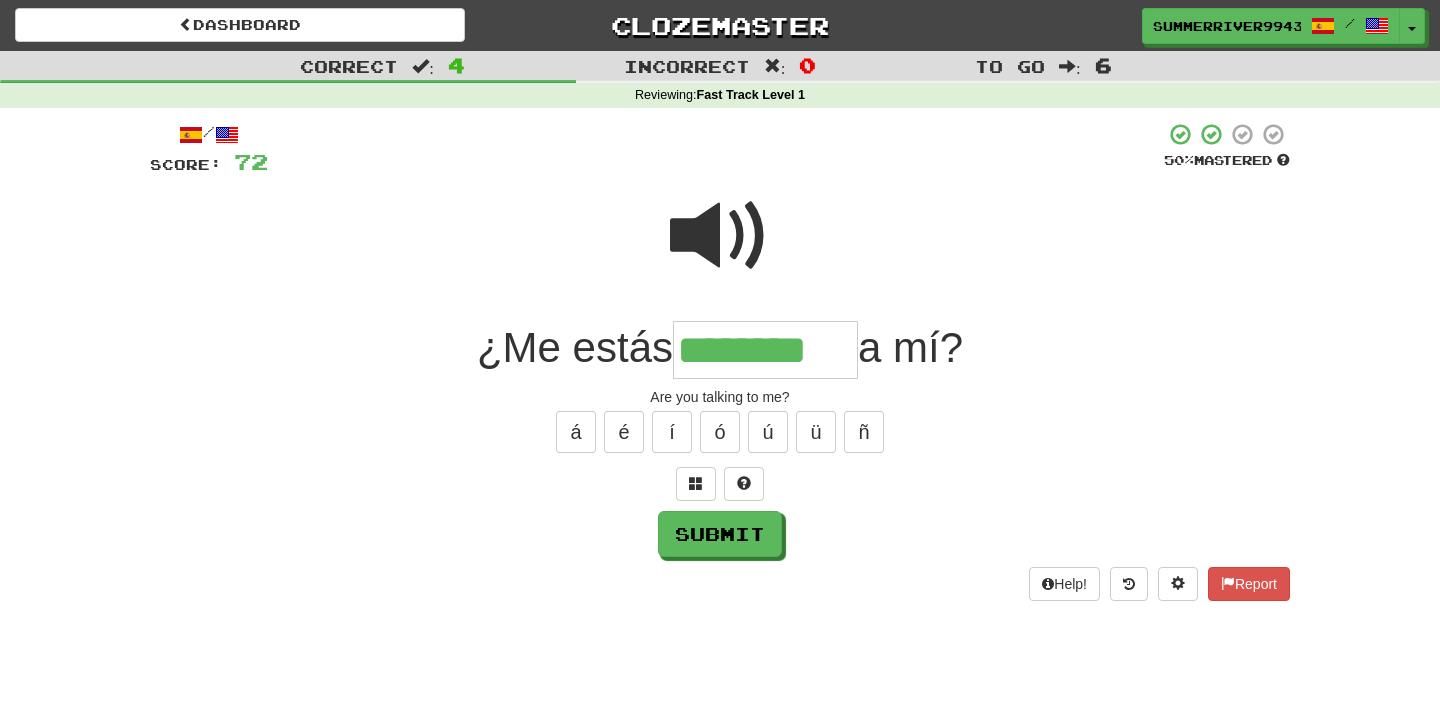 type on "********" 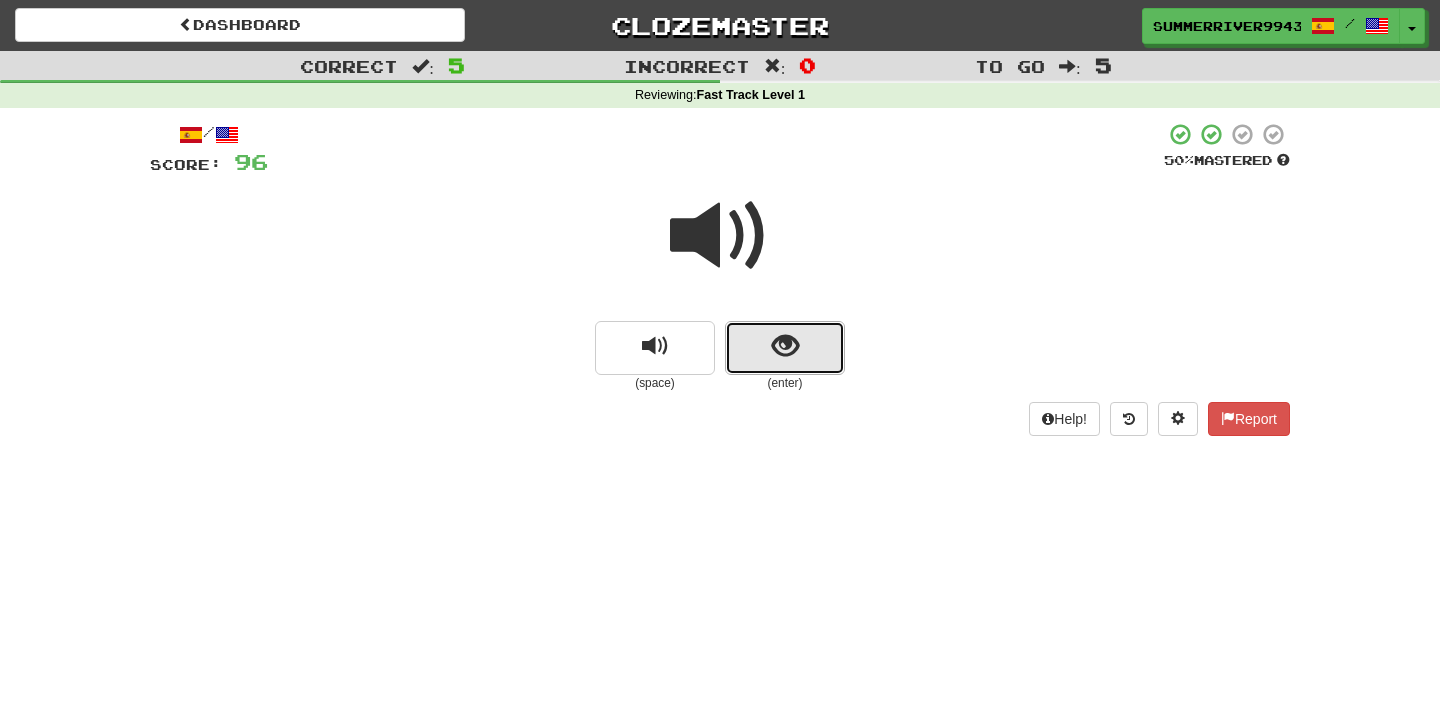 click at bounding box center (785, 346) 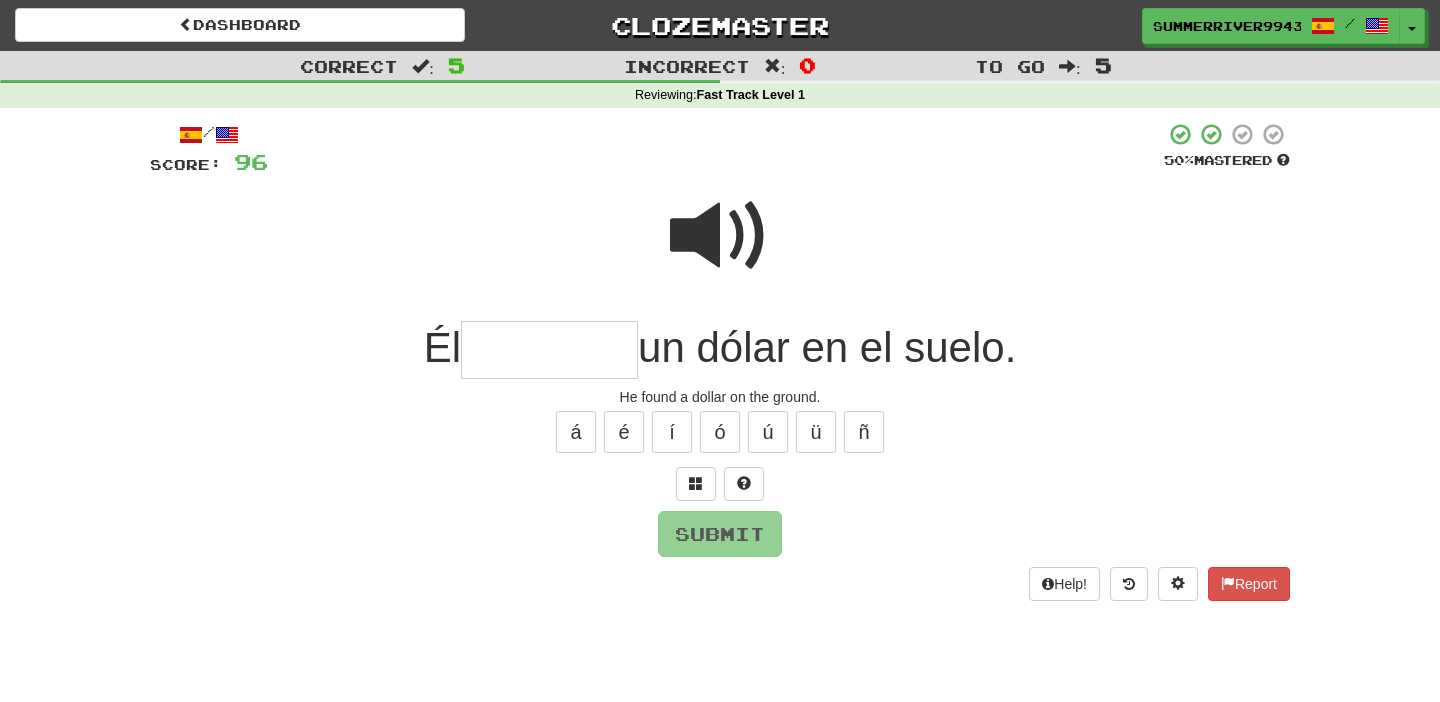 click at bounding box center (720, 236) 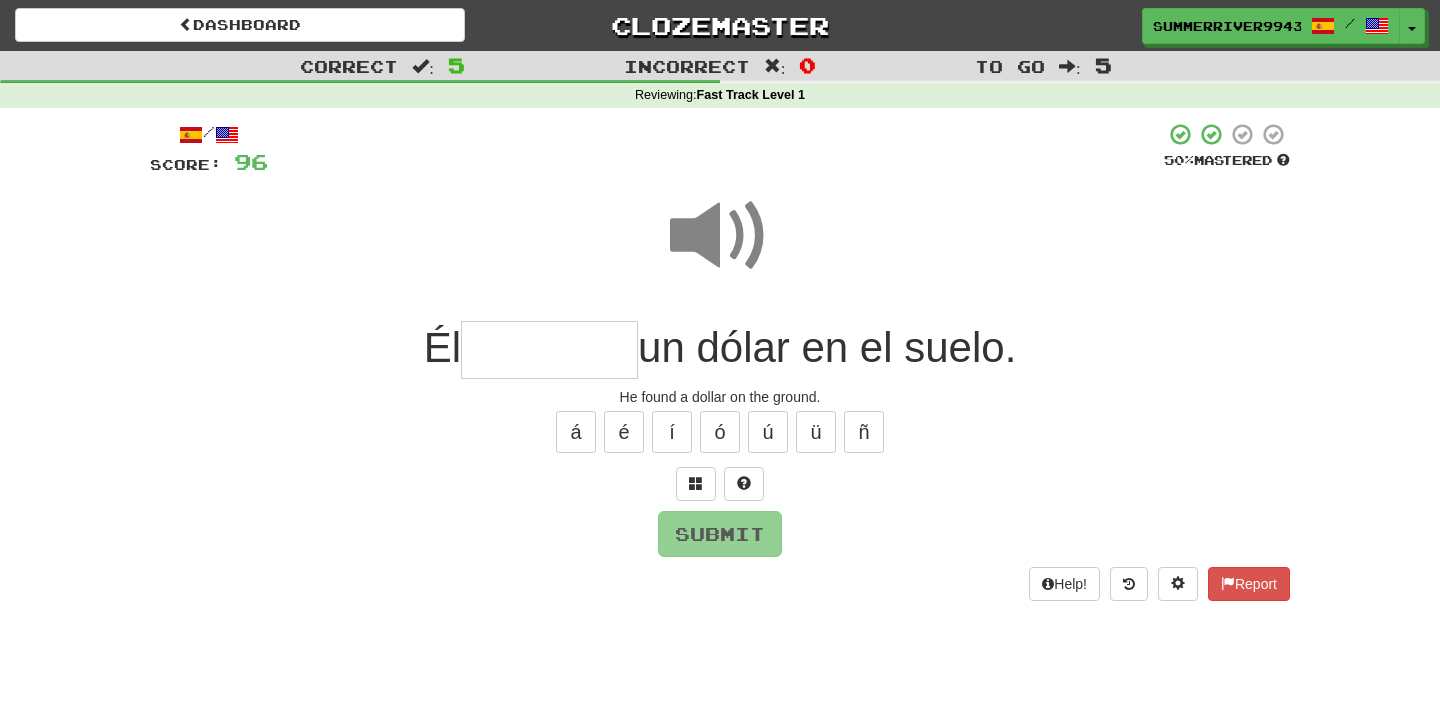 click at bounding box center (549, 350) 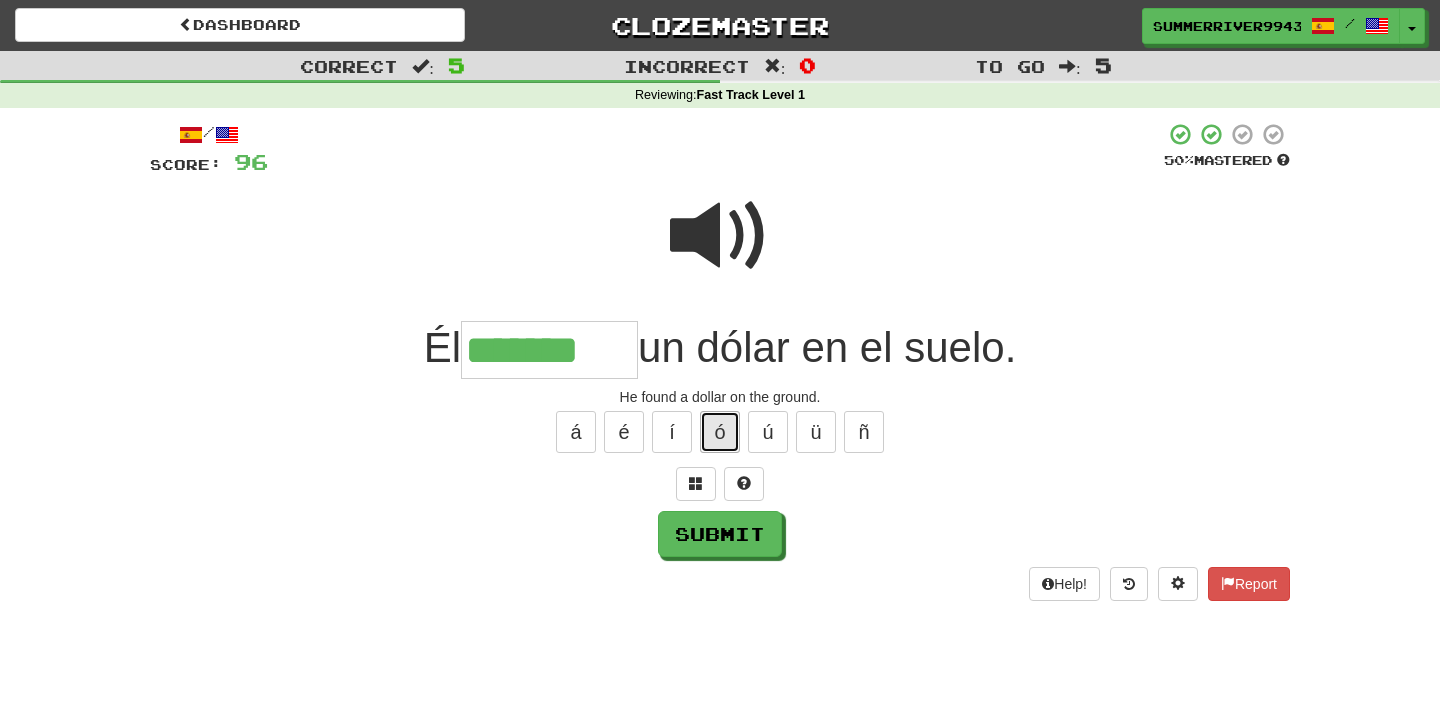 click on "ó" at bounding box center [720, 432] 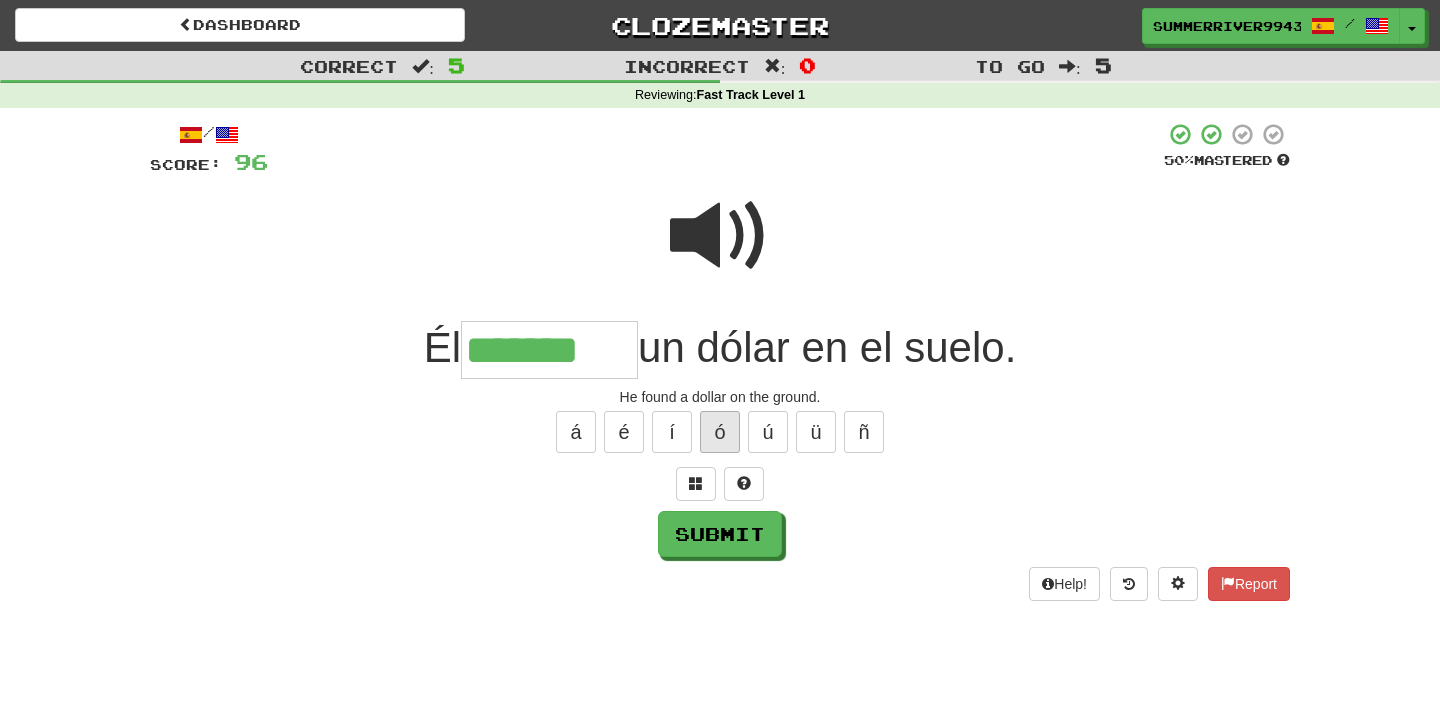 type on "********" 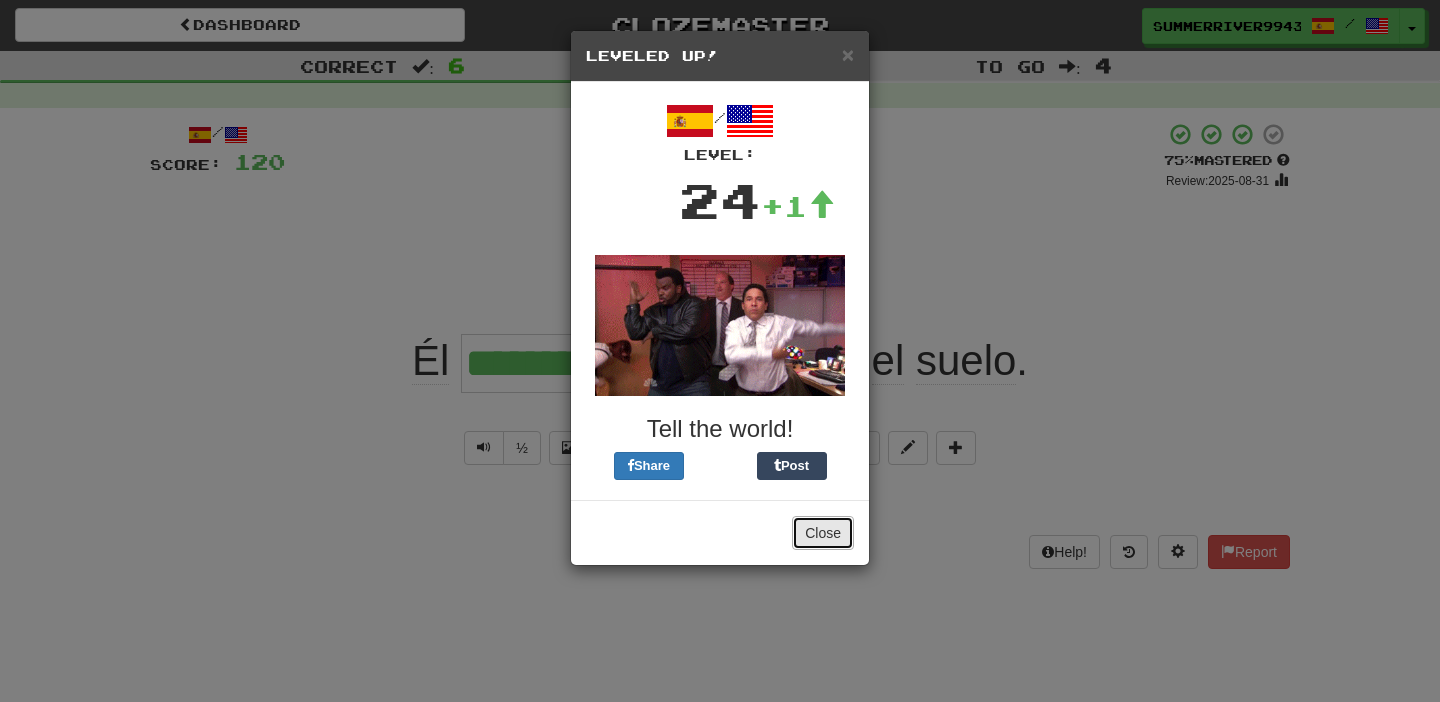 click on "Close" at bounding box center [823, 533] 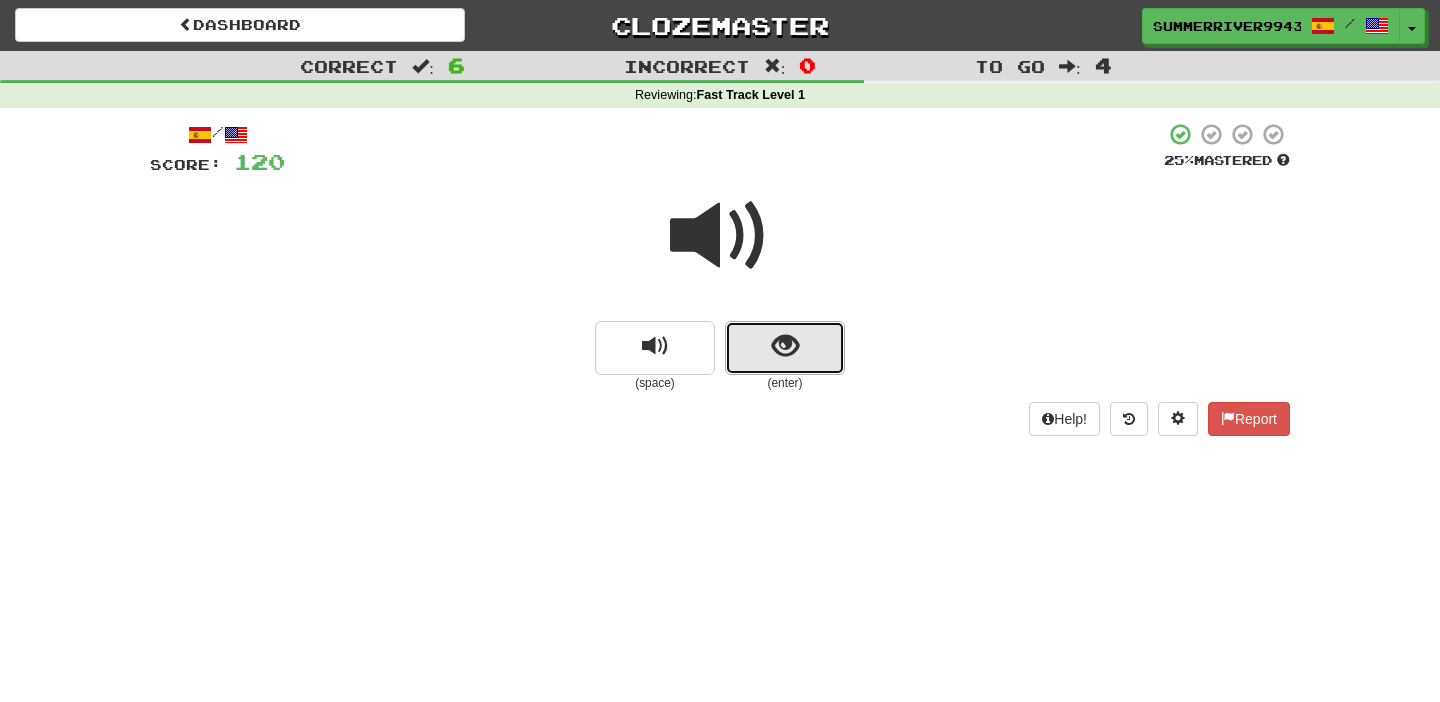 click at bounding box center (785, 348) 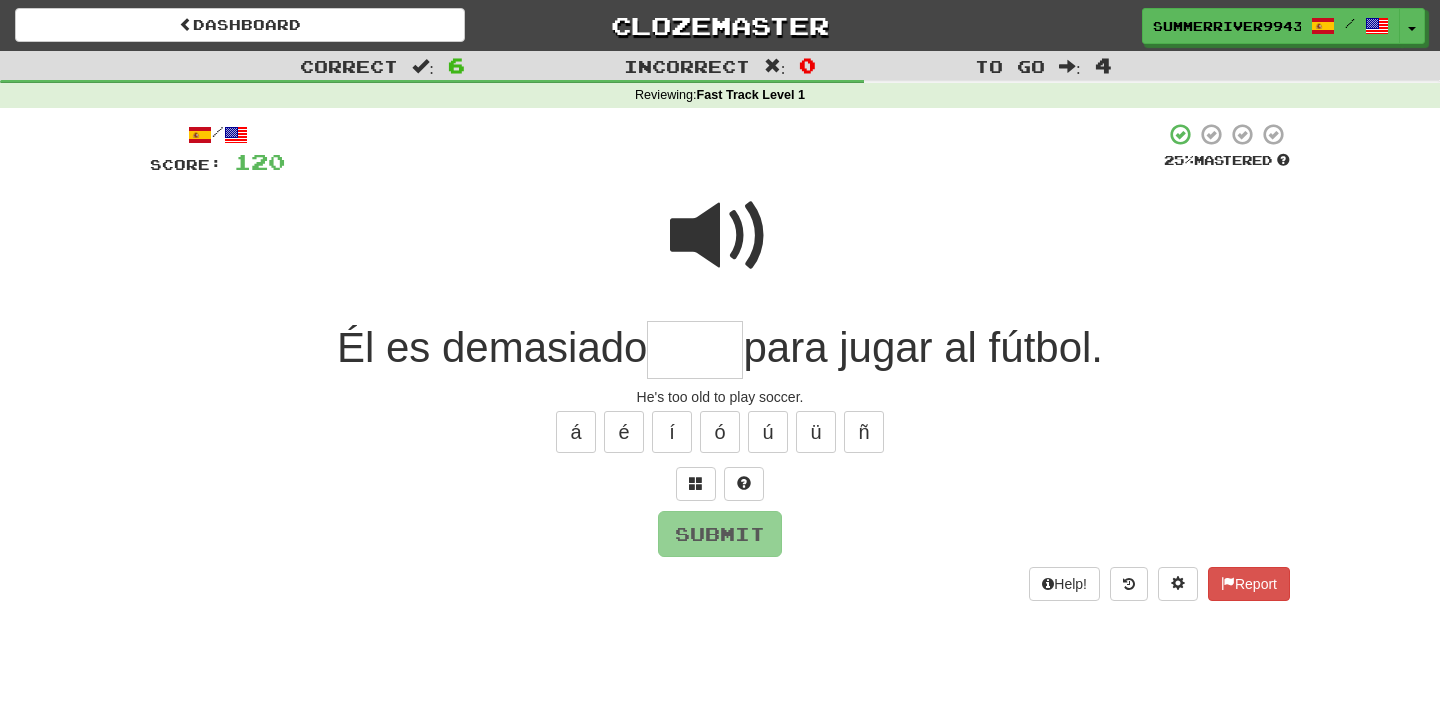 click at bounding box center (720, 236) 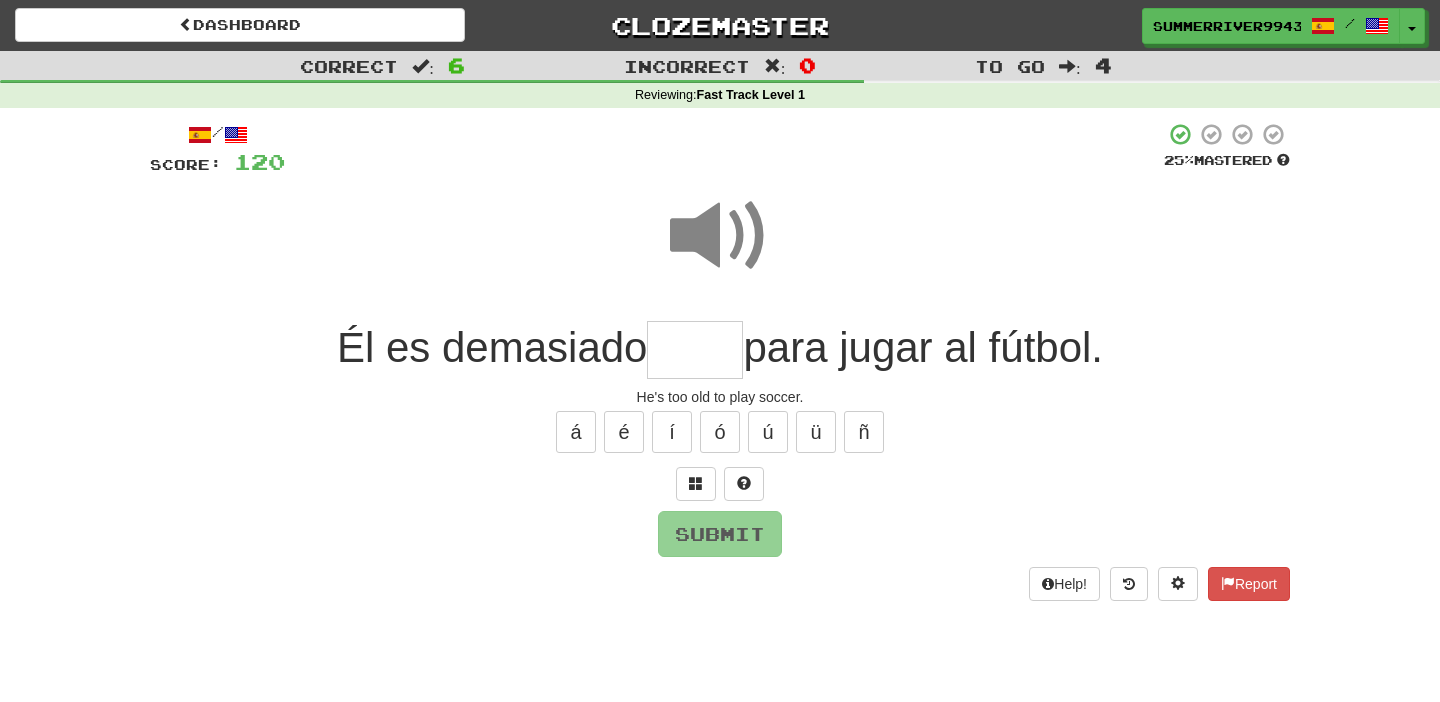 click at bounding box center (695, 350) 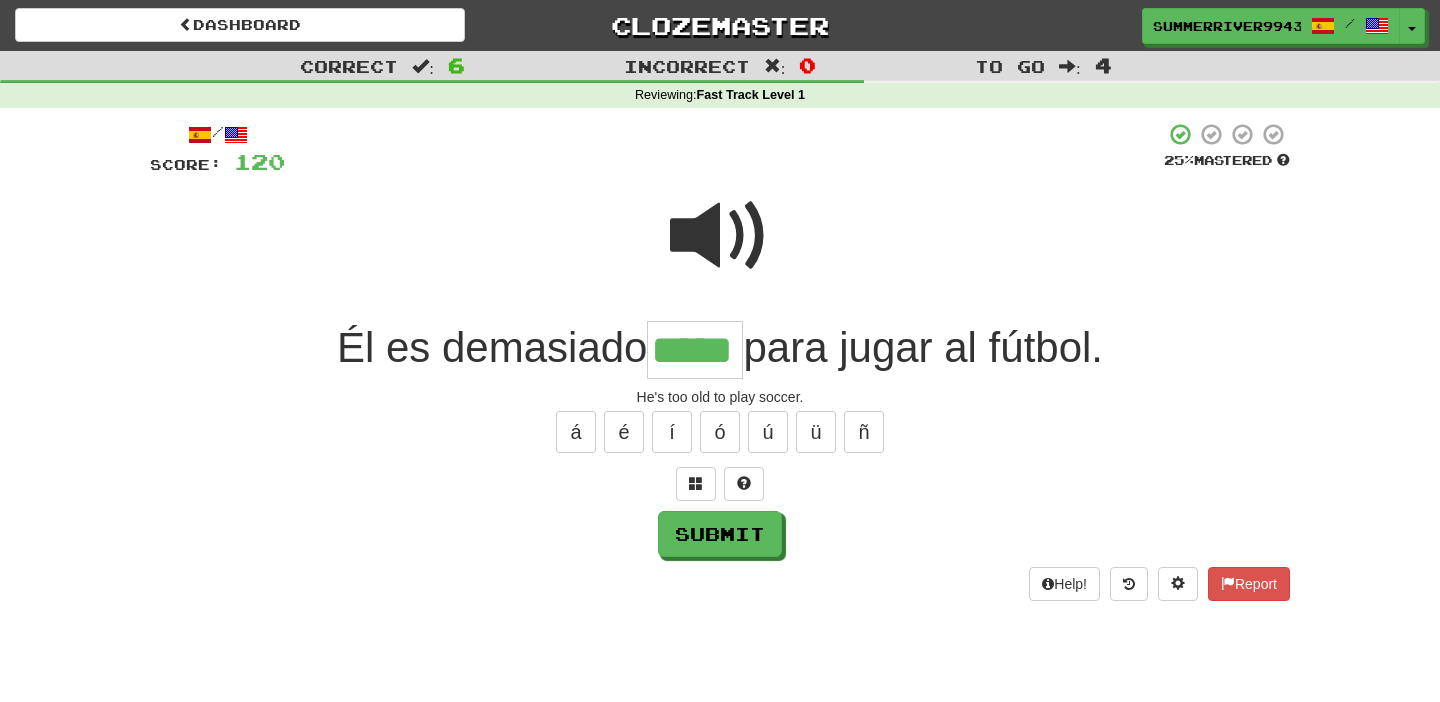 type on "*****" 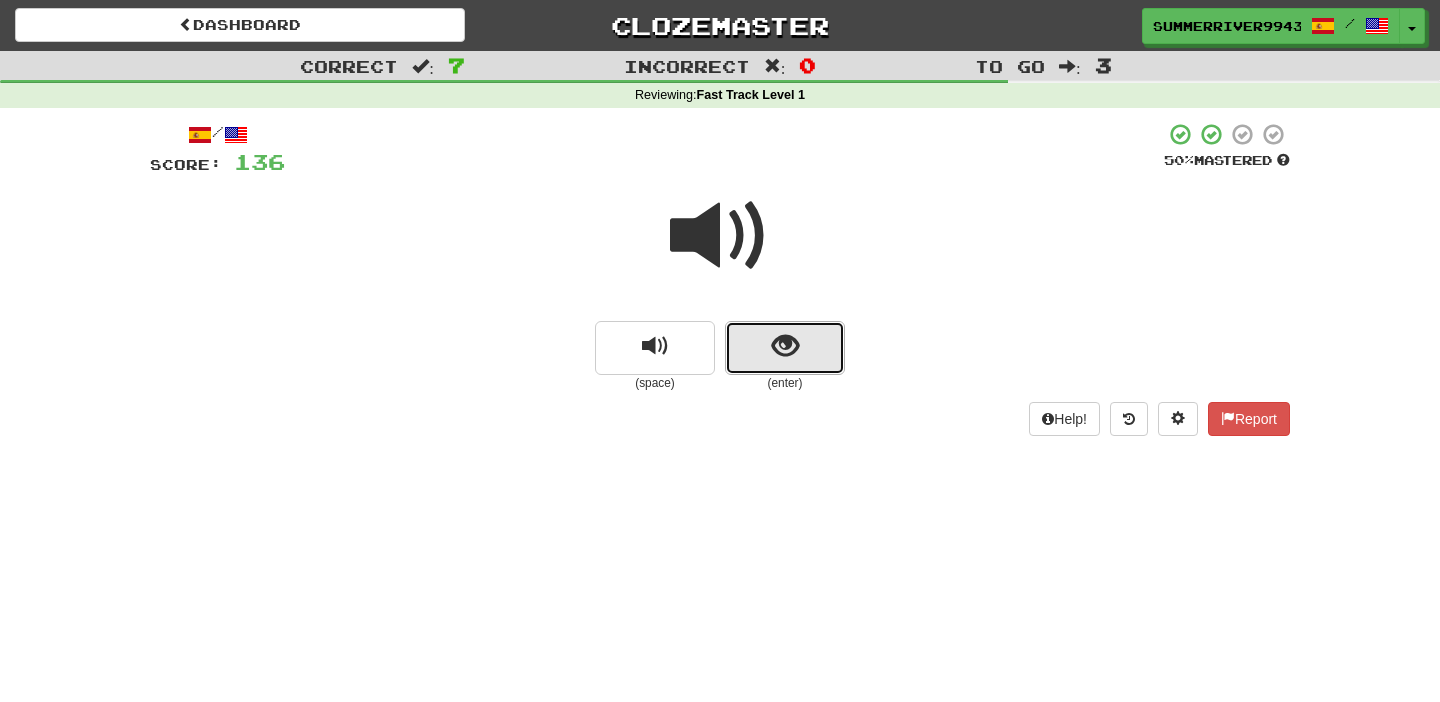 click at bounding box center (785, 348) 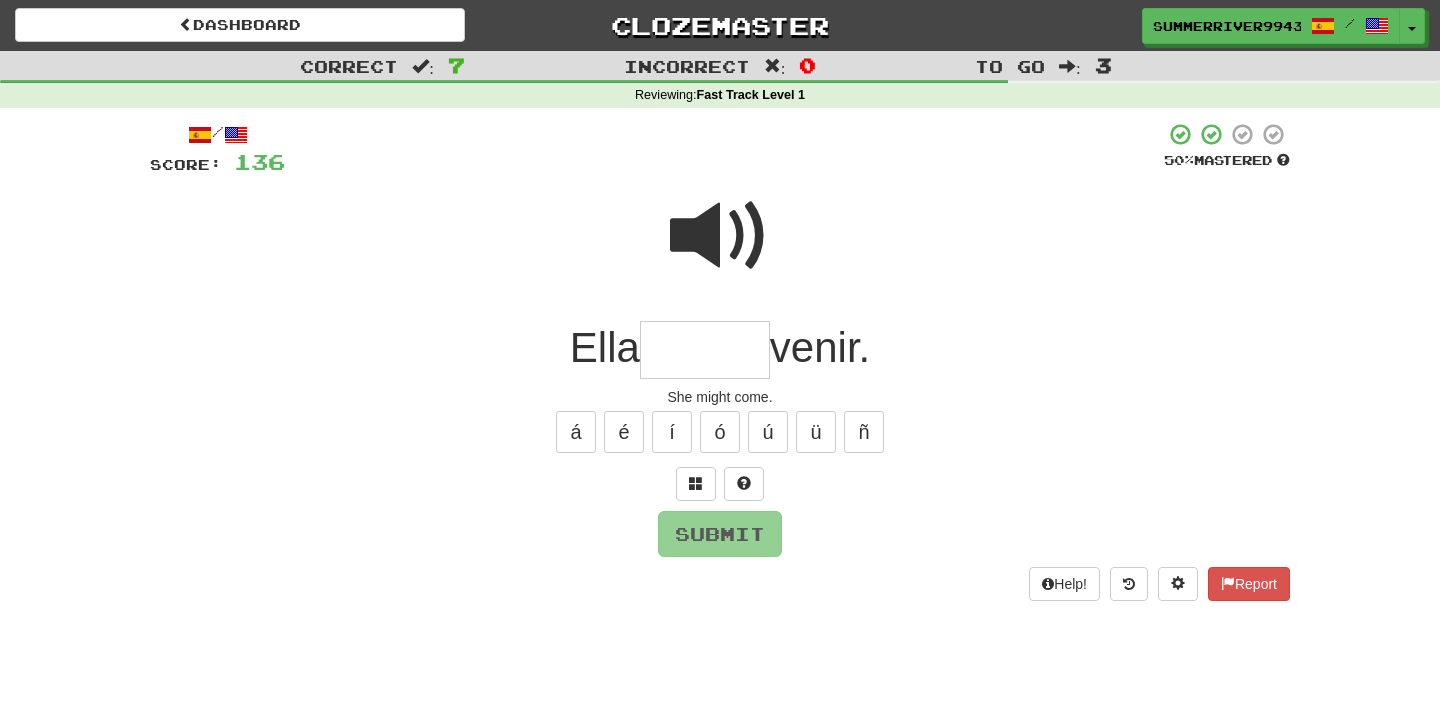 click at bounding box center (720, 236) 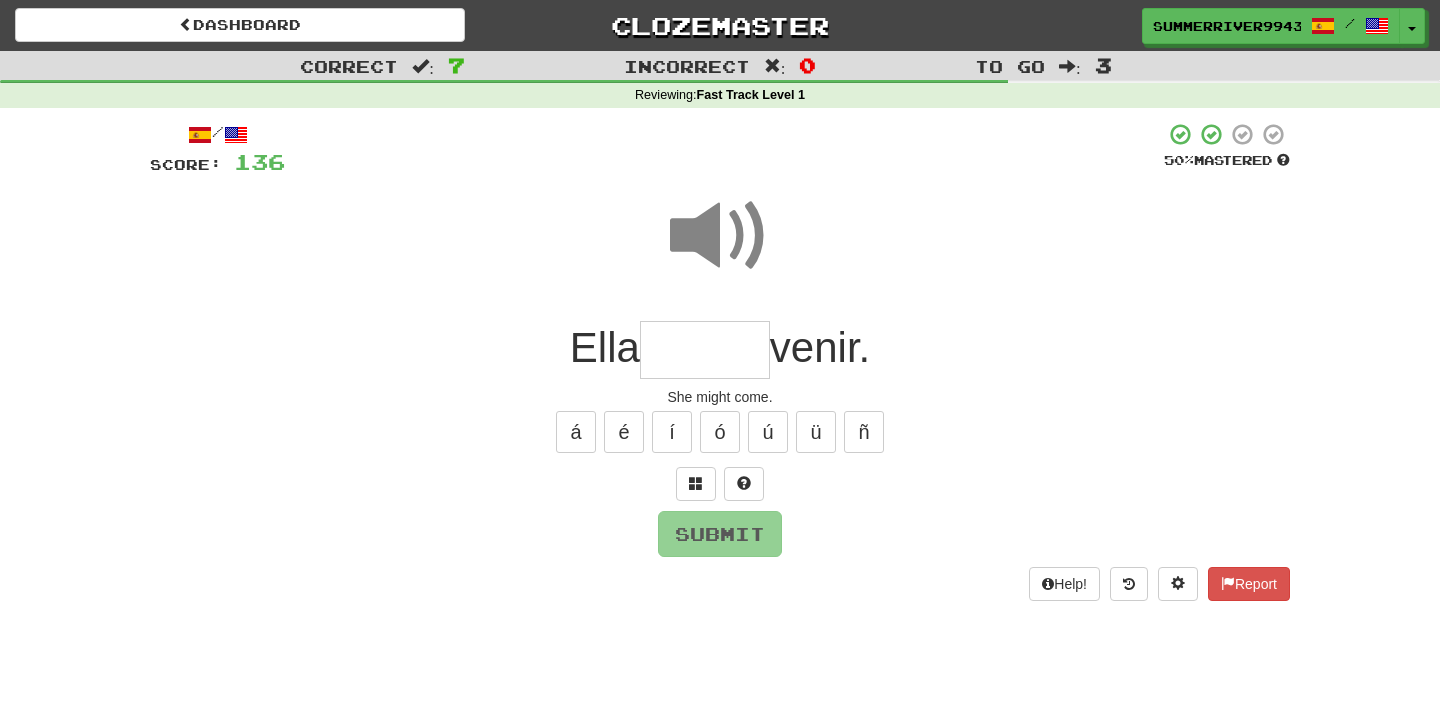click at bounding box center (705, 350) 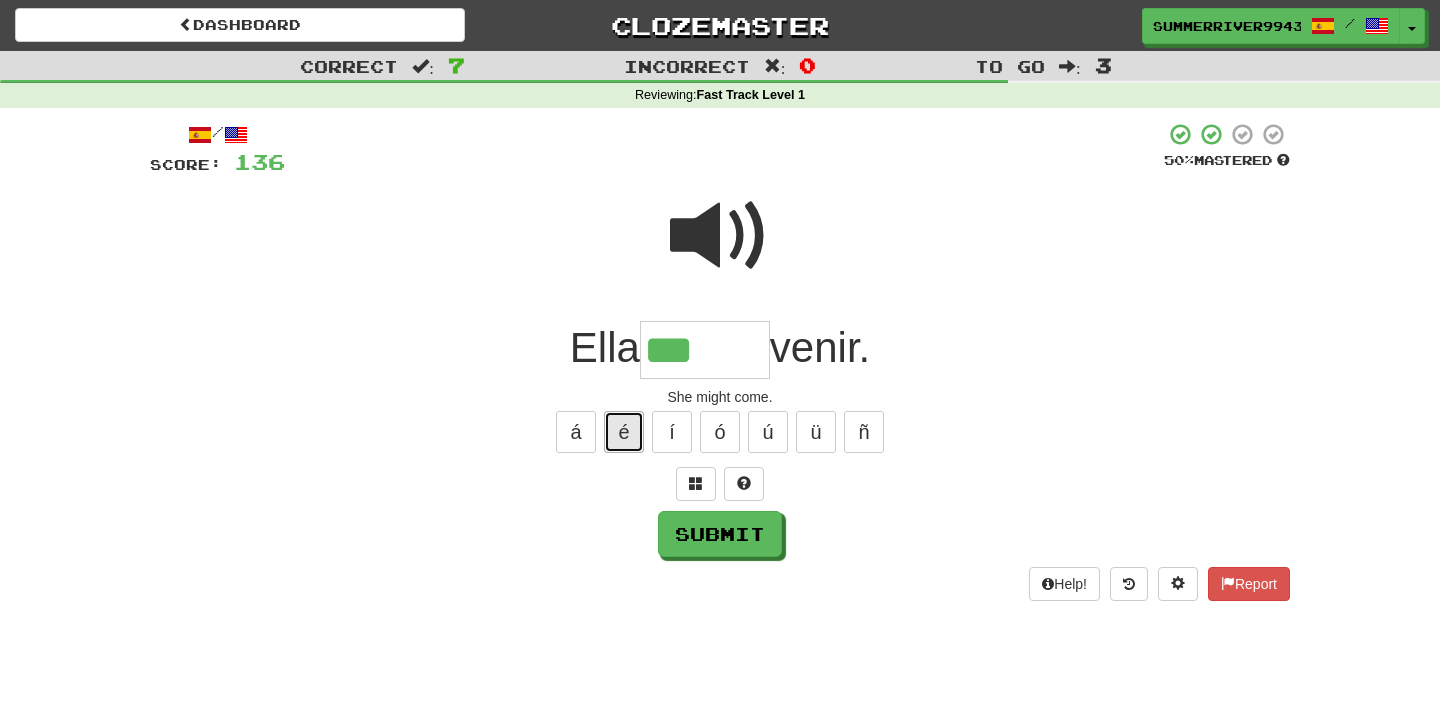 click on "é" at bounding box center (624, 432) 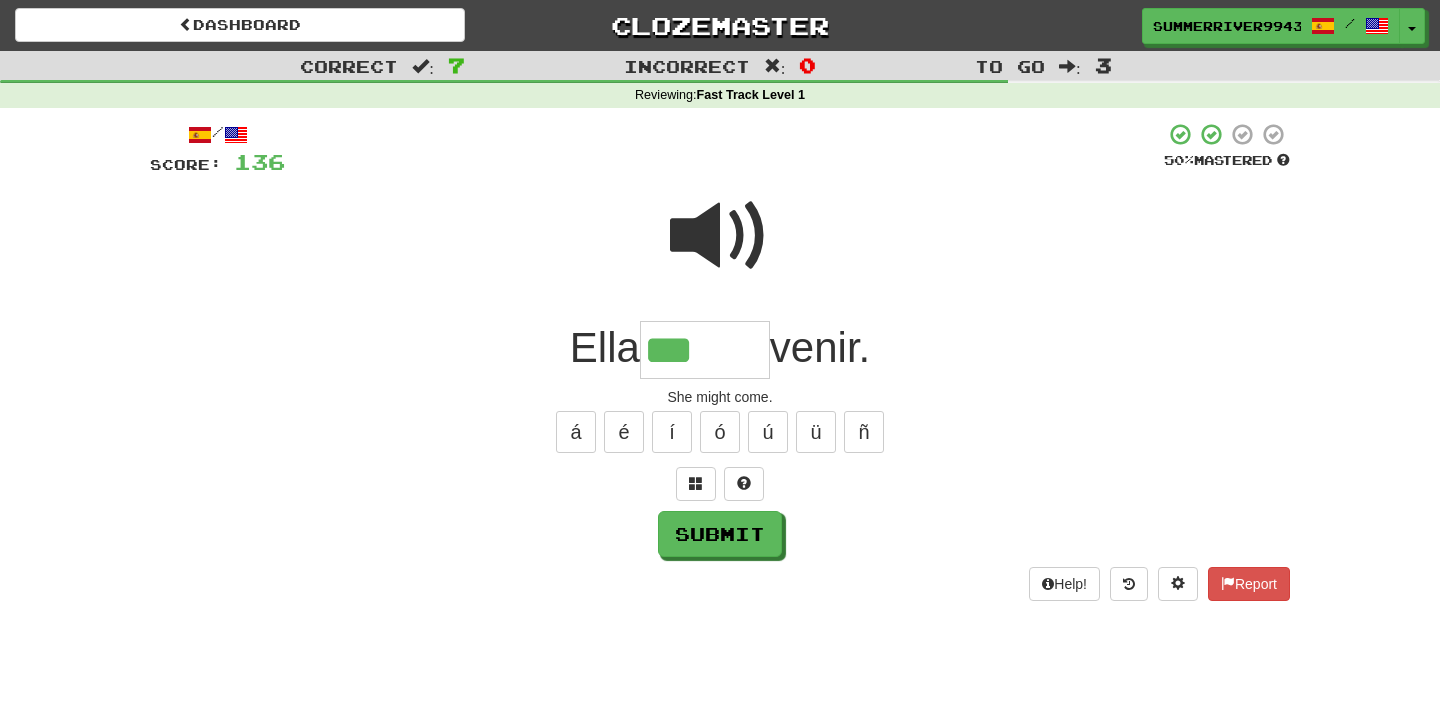 click at bounding box center [720, 236] 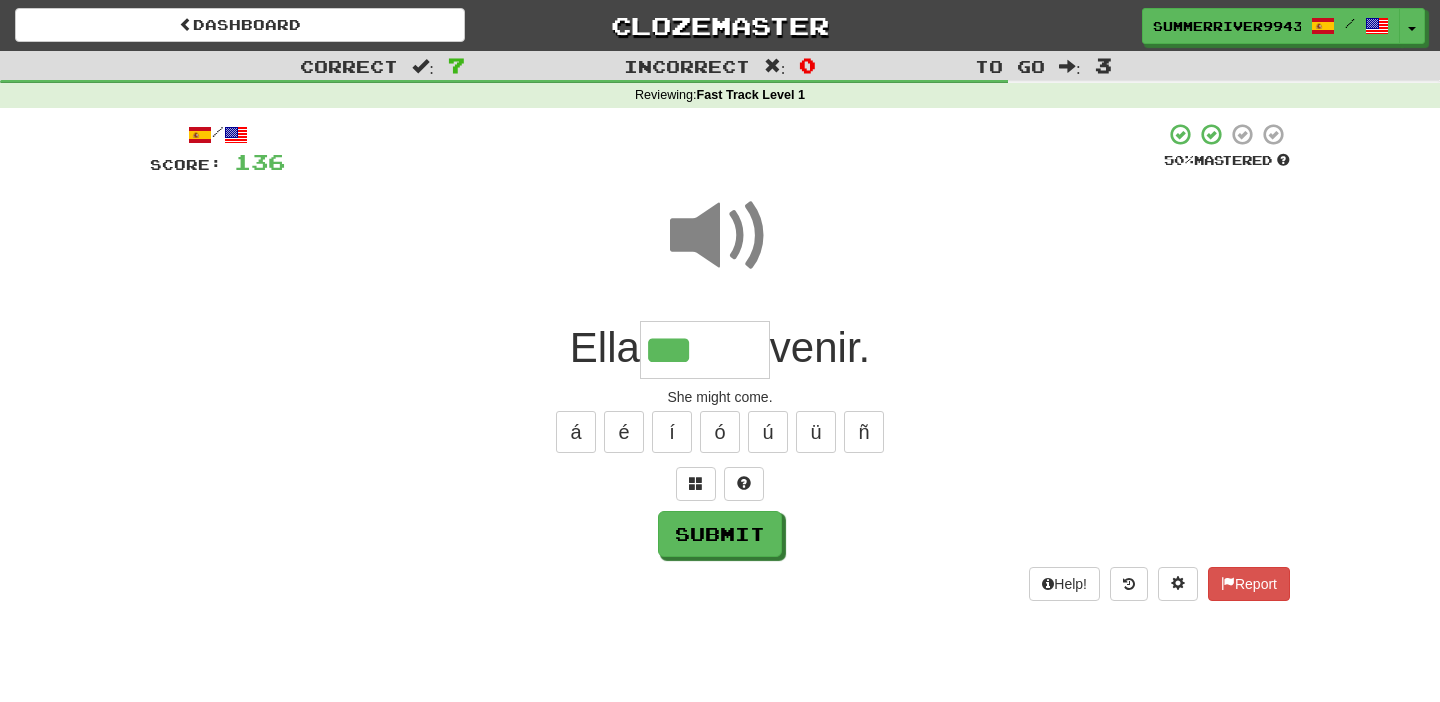 click on "***" at bounding box center (705, 350) 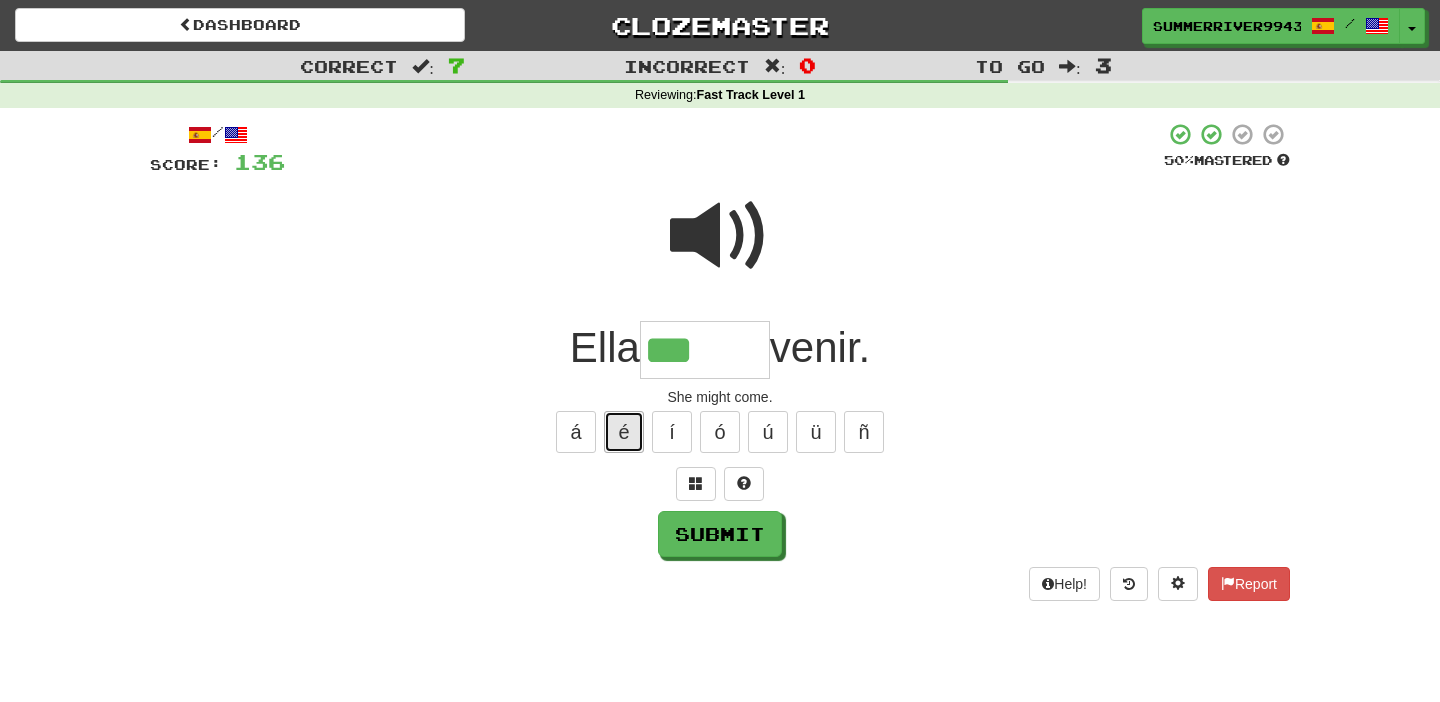 click on "é" at bounding box center [624, 432] 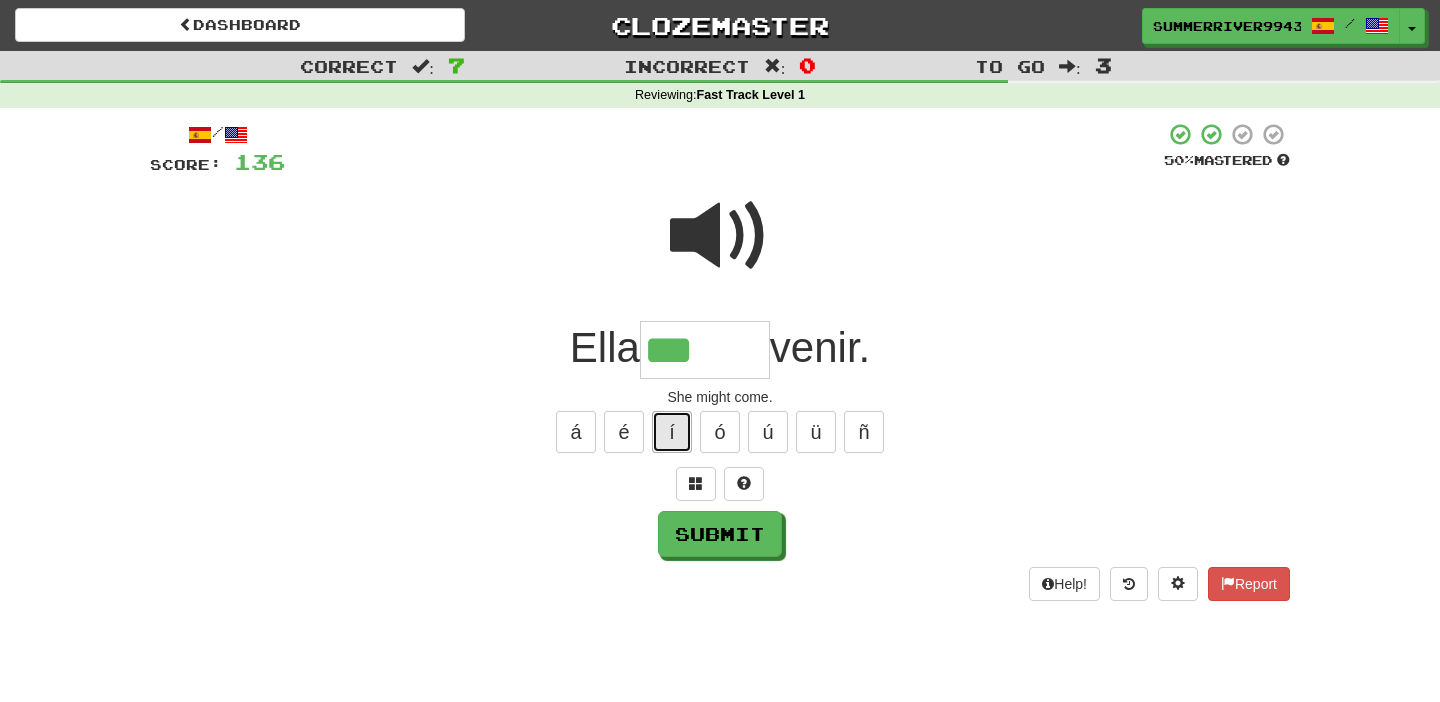 click on "í" at bounding box center (672, 432) 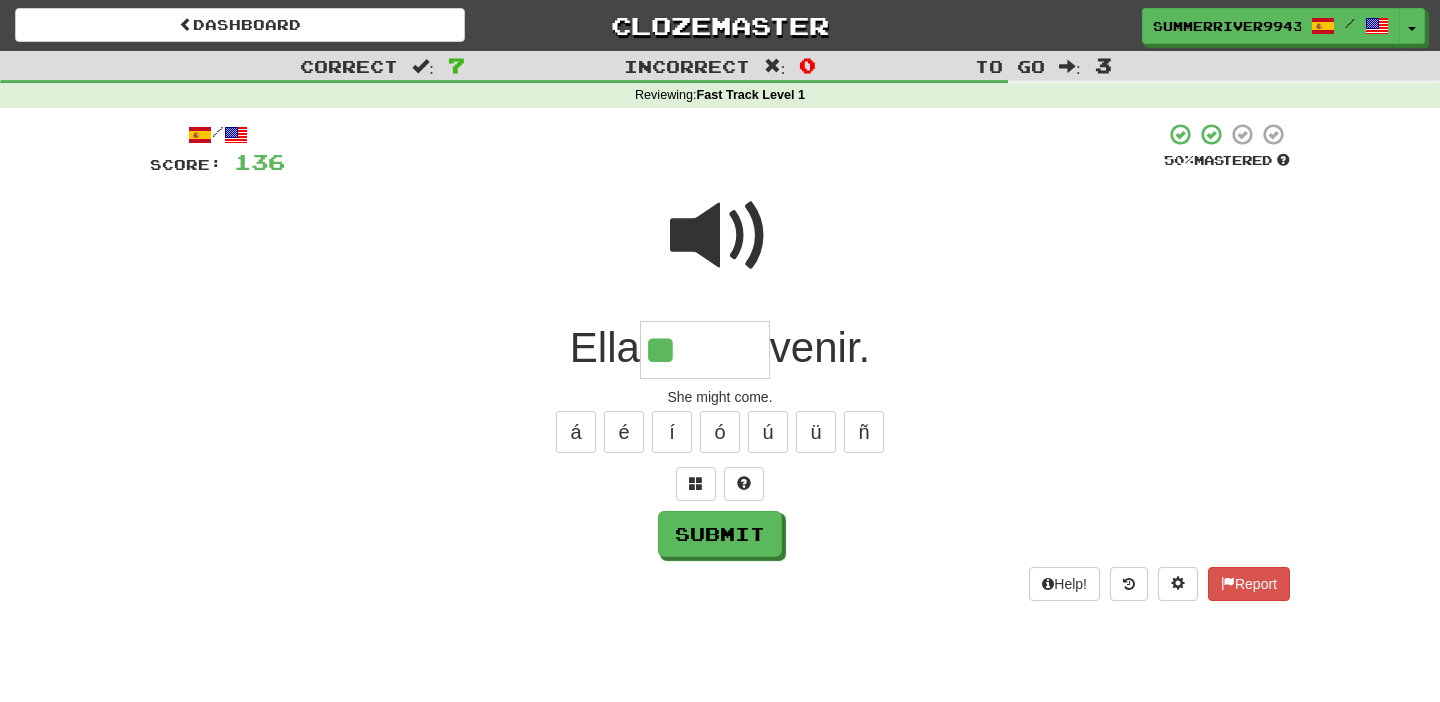 type on "*" 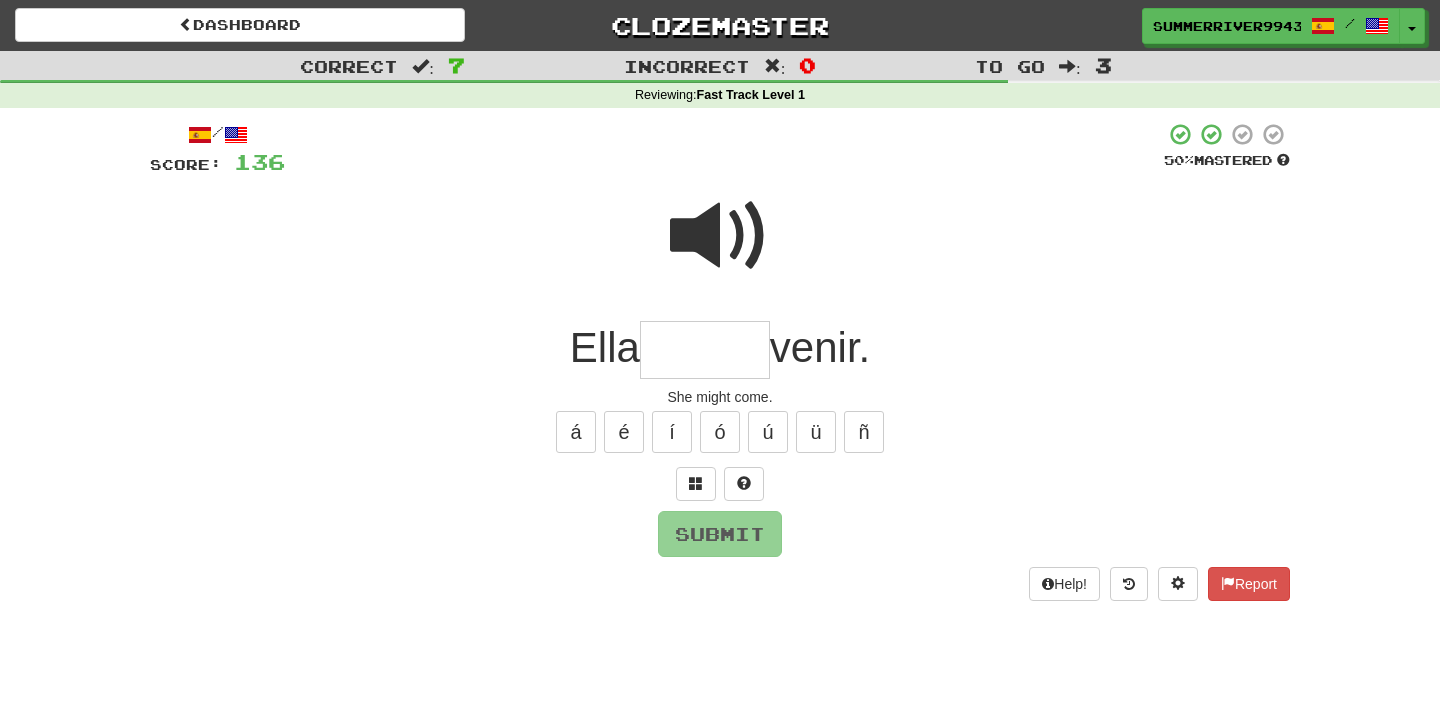 click at bounding box center [720, 249] 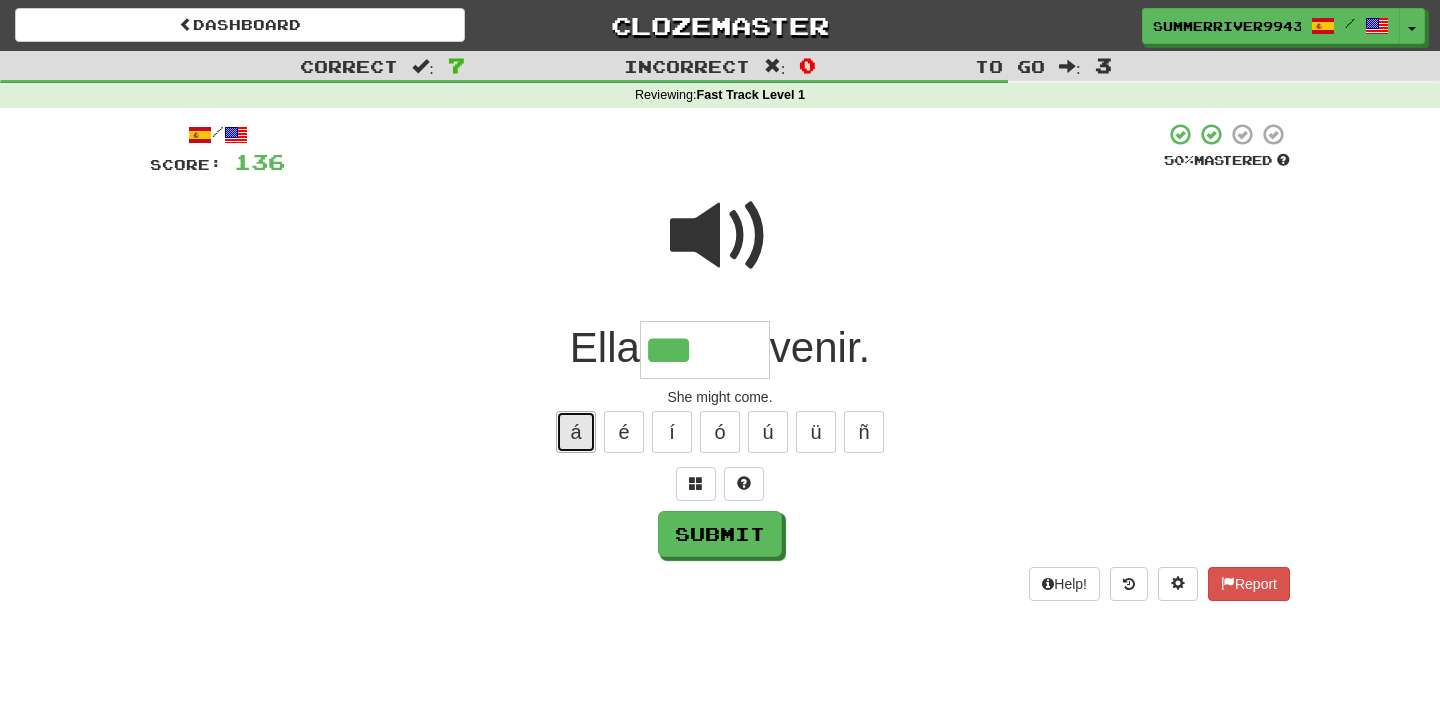 click on "á" at bounding box center [576, 432] 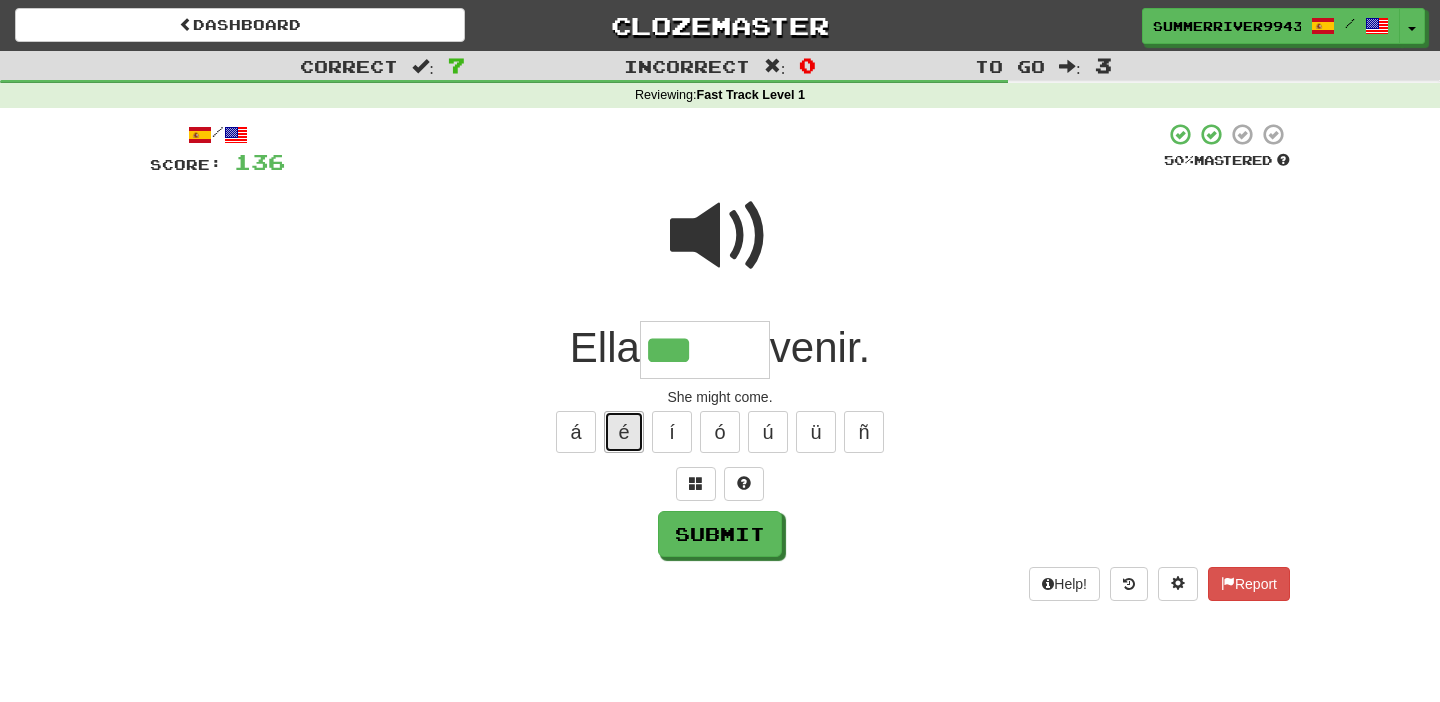 click on "é" at bounding box center (624, 432) 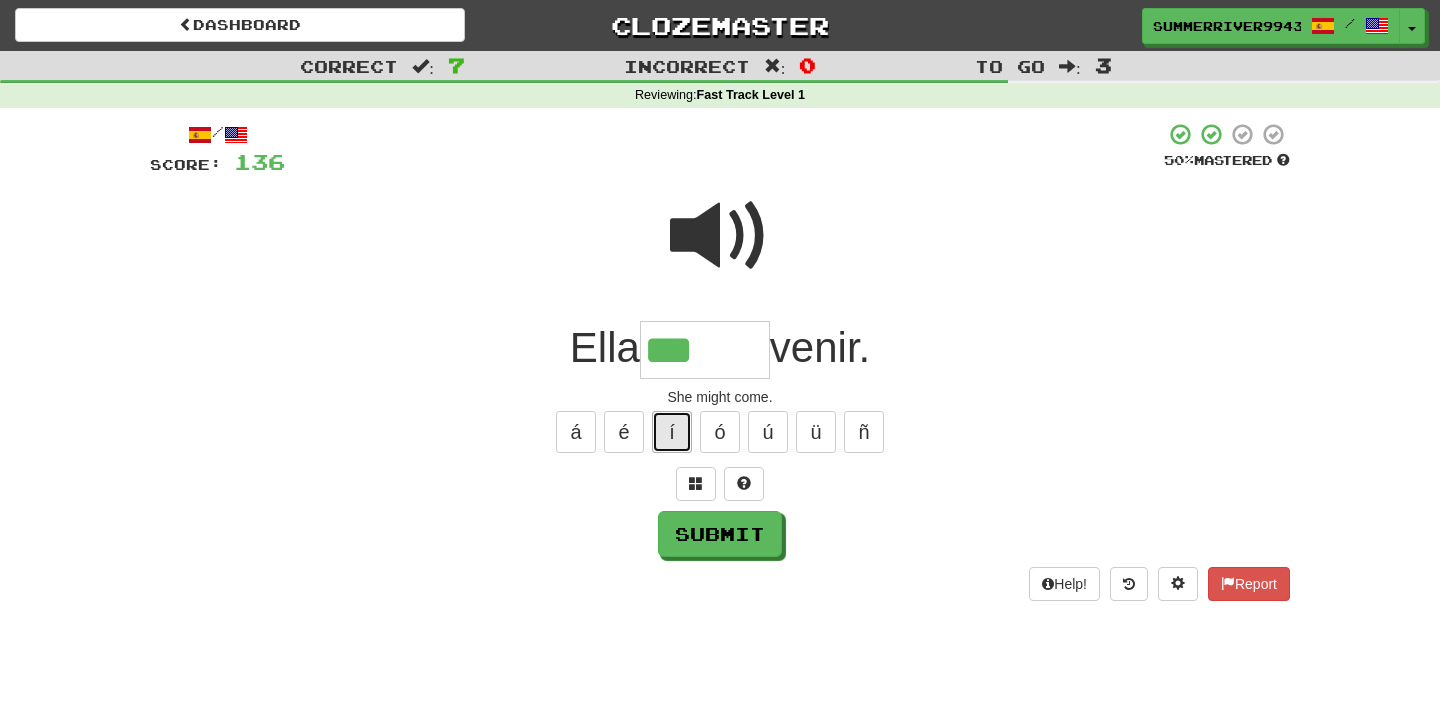 click on "í" at bounding box center [672, 432] 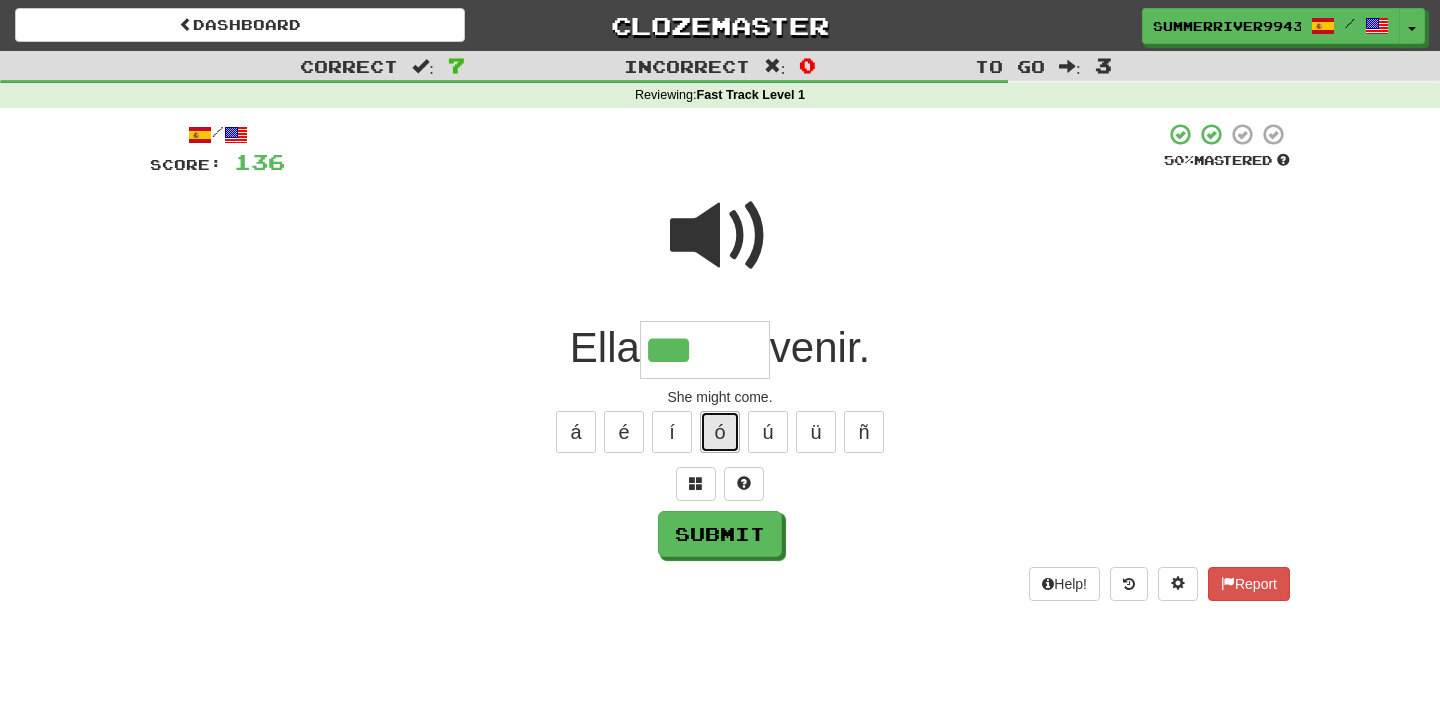 click on "ó" at bounding box center [720, 432] 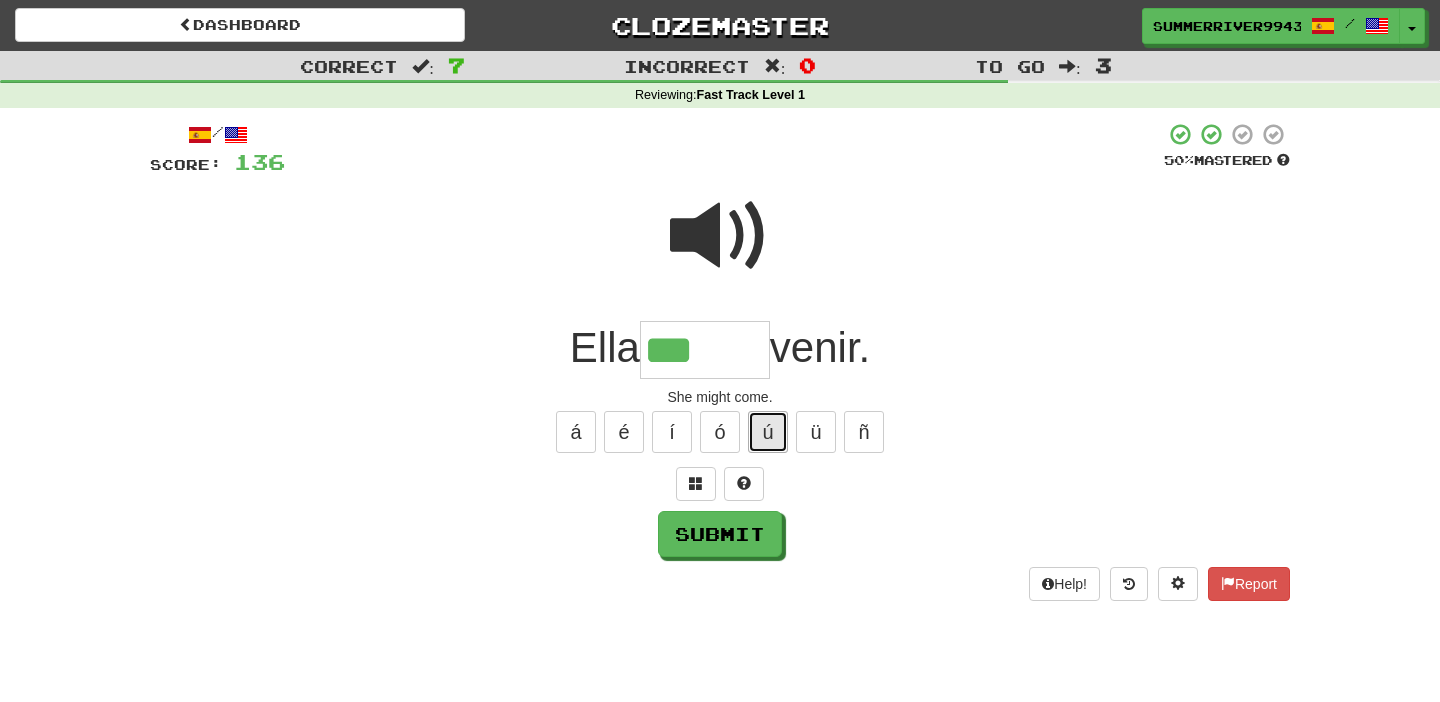 click on "ú" at bounding box center [768, 432] 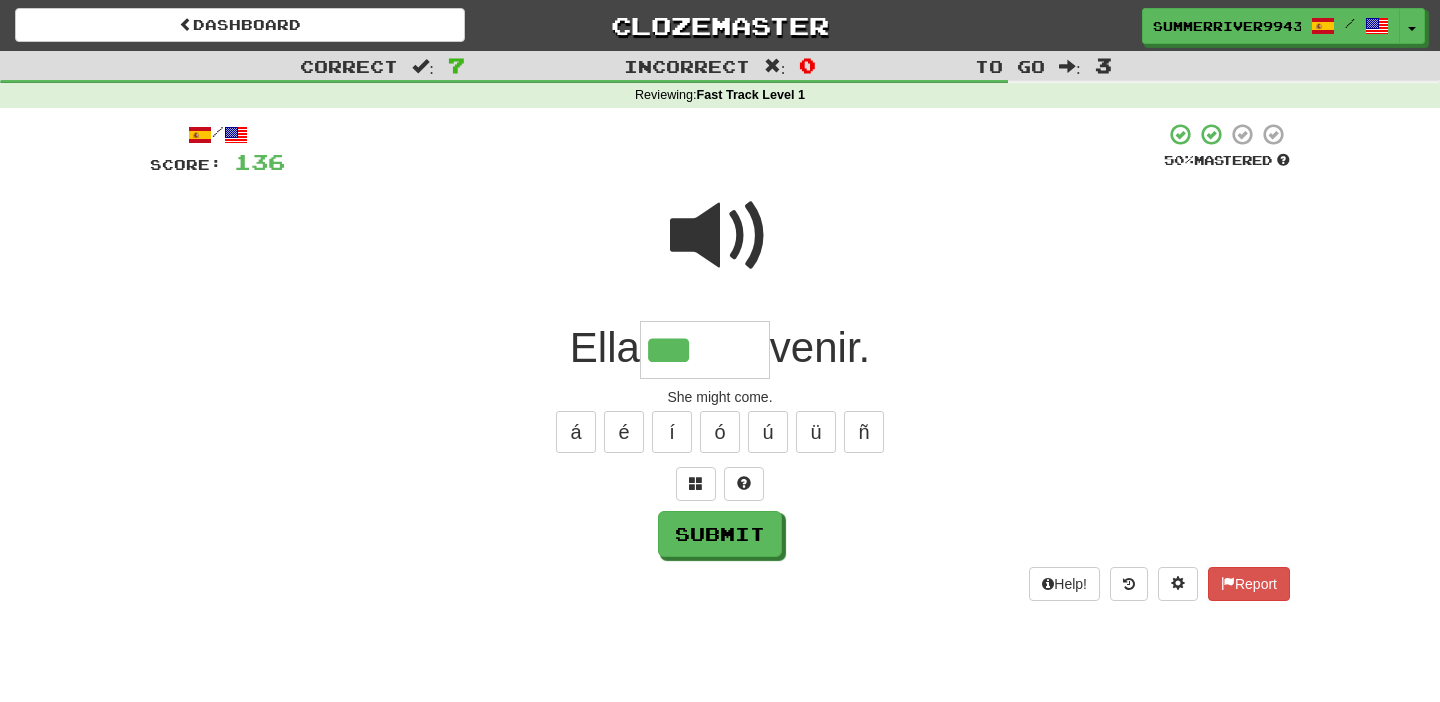 click at bounding box center [720, 236] 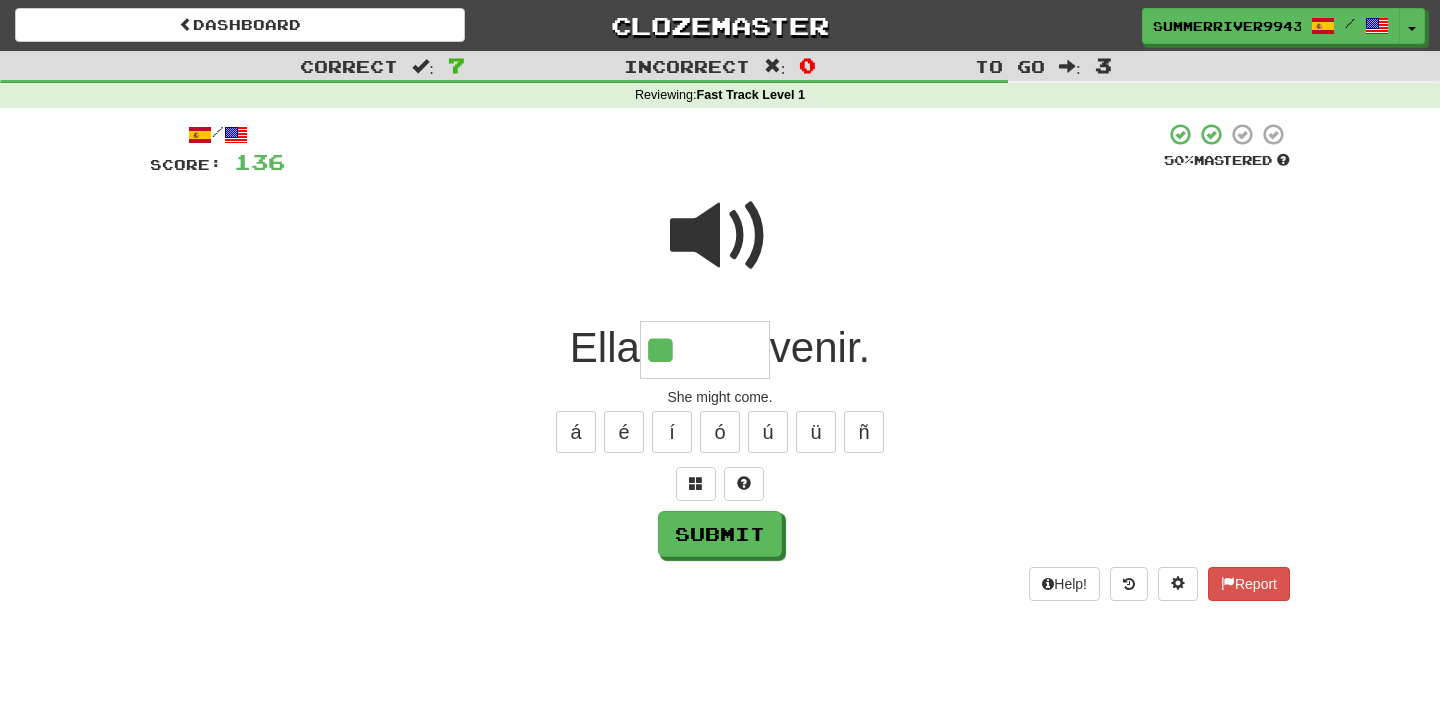 type on "*" 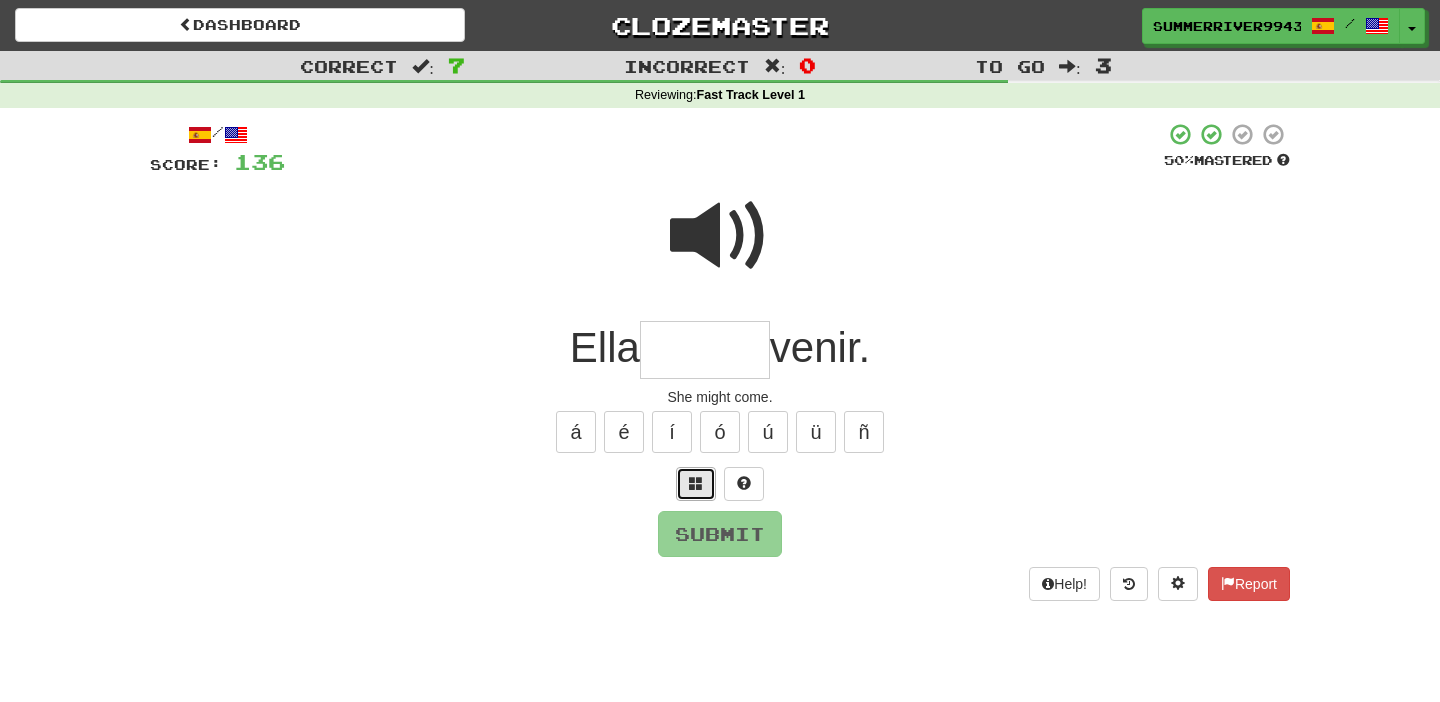 click at bounding box center (696, 483) 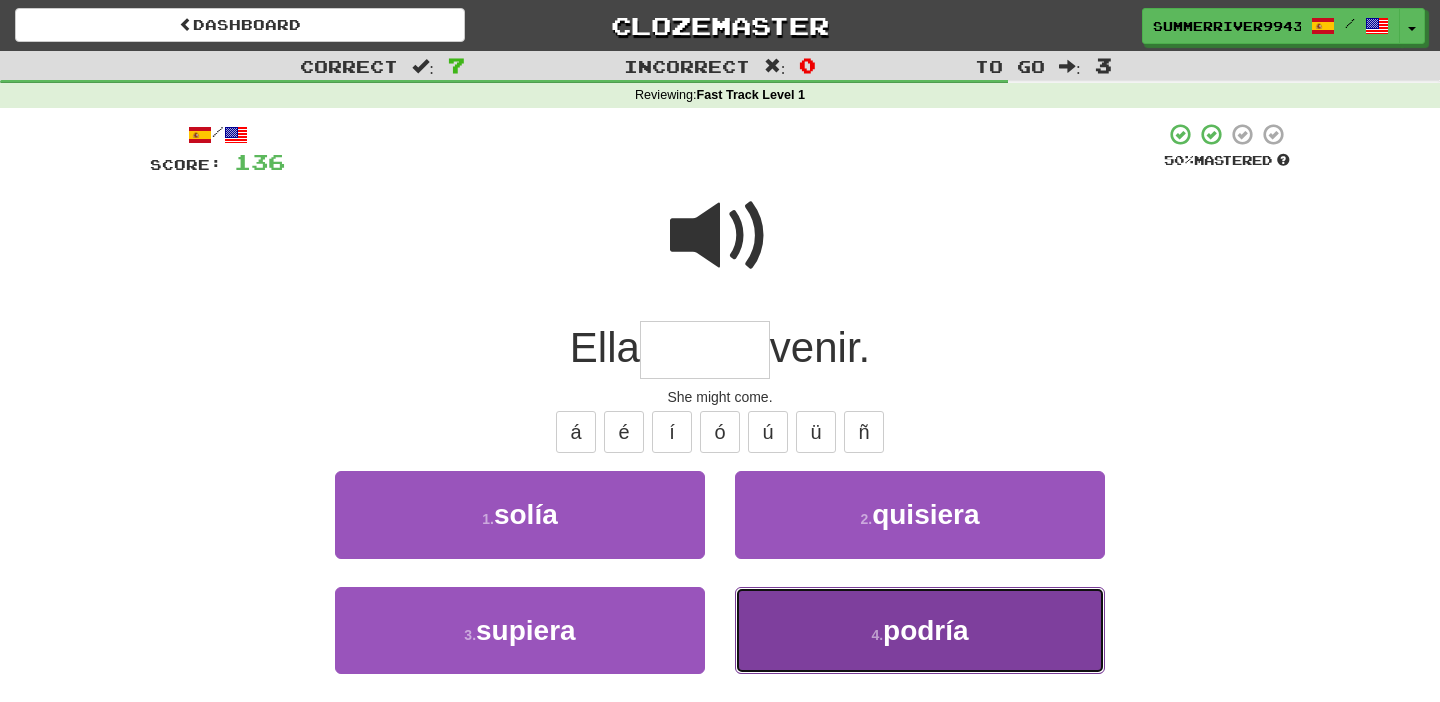 click on "4 .  podría" at bounding box center (920, 630) 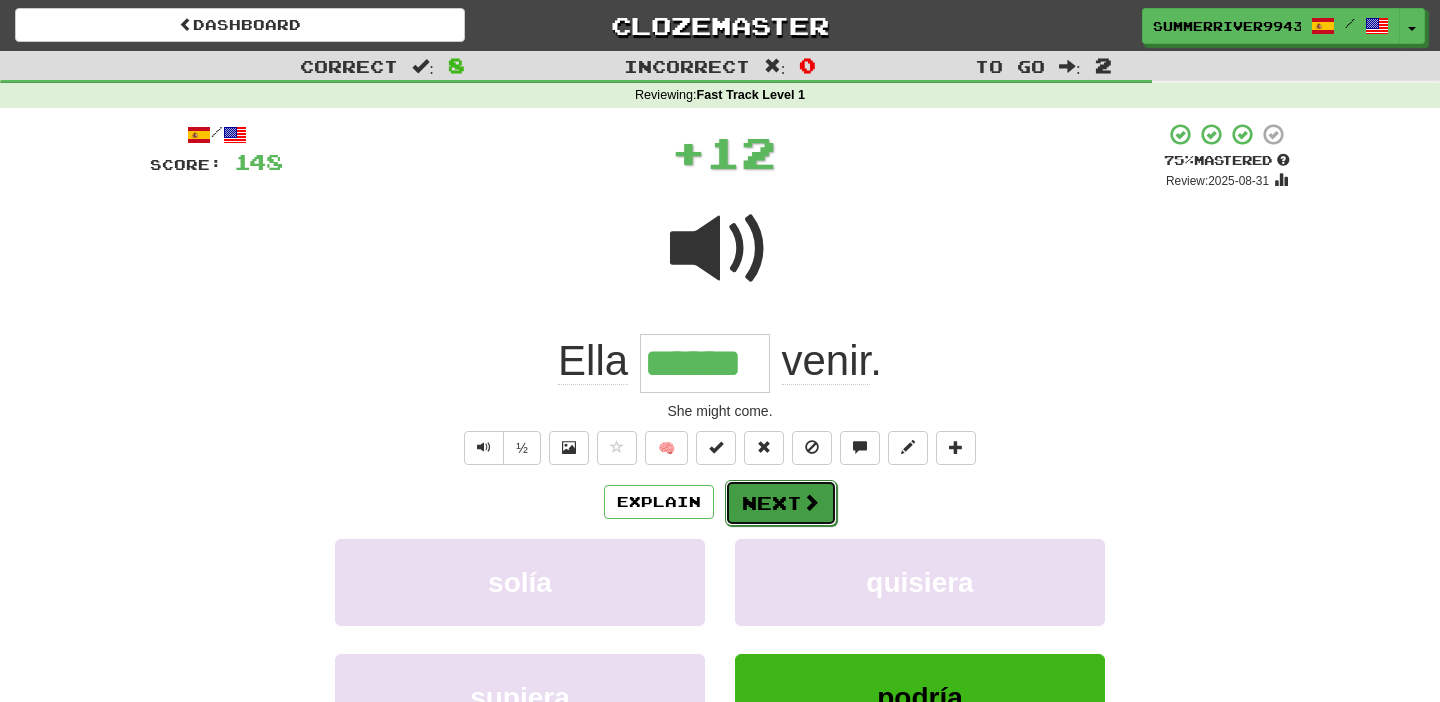 click on "Next" at bounding box center [781, 503] 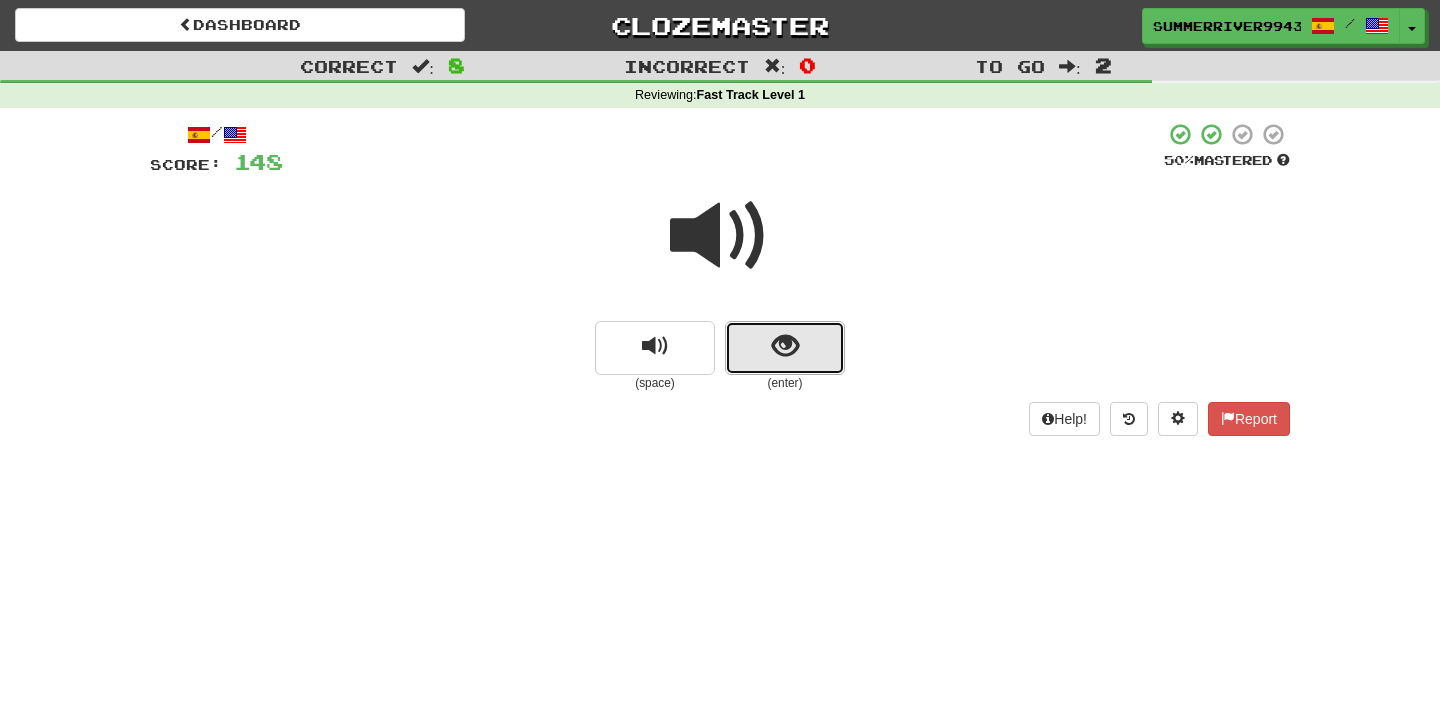 click at bounding box center [785, 348] 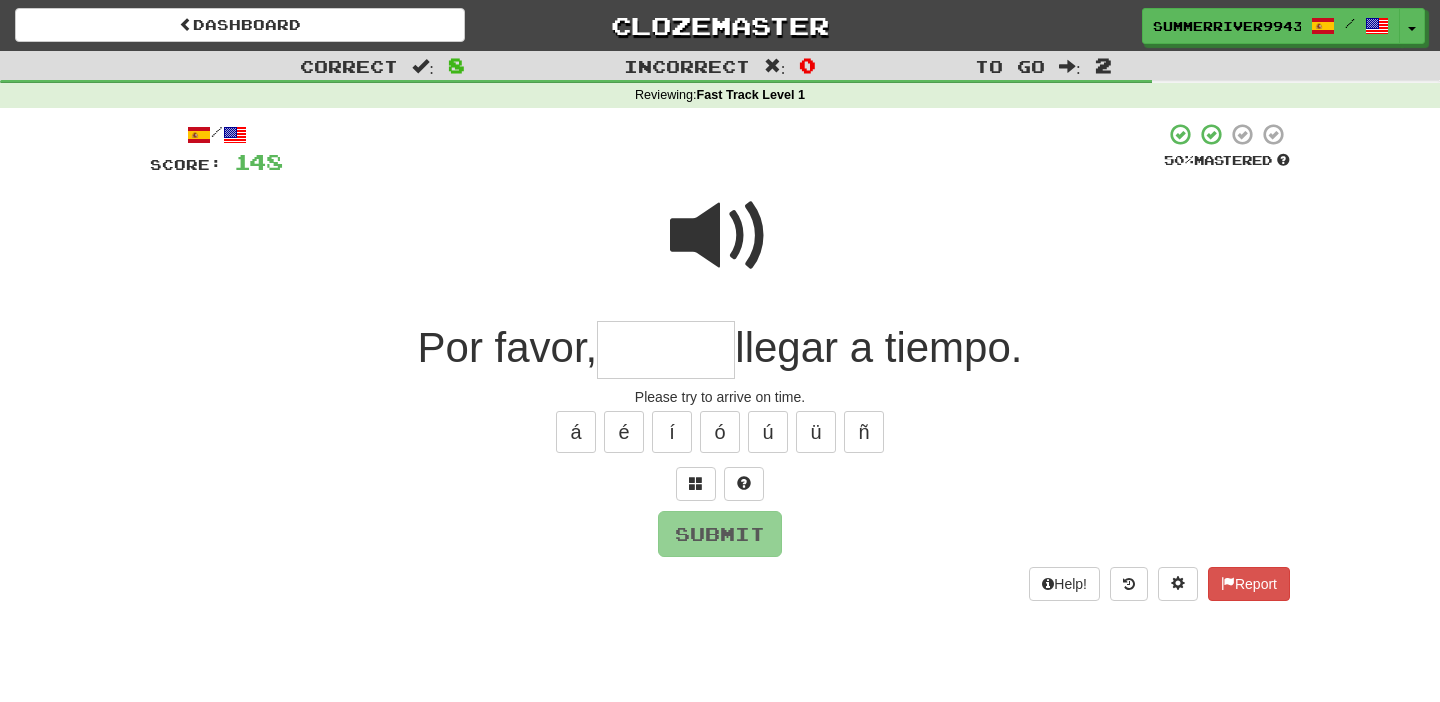 type on "*" 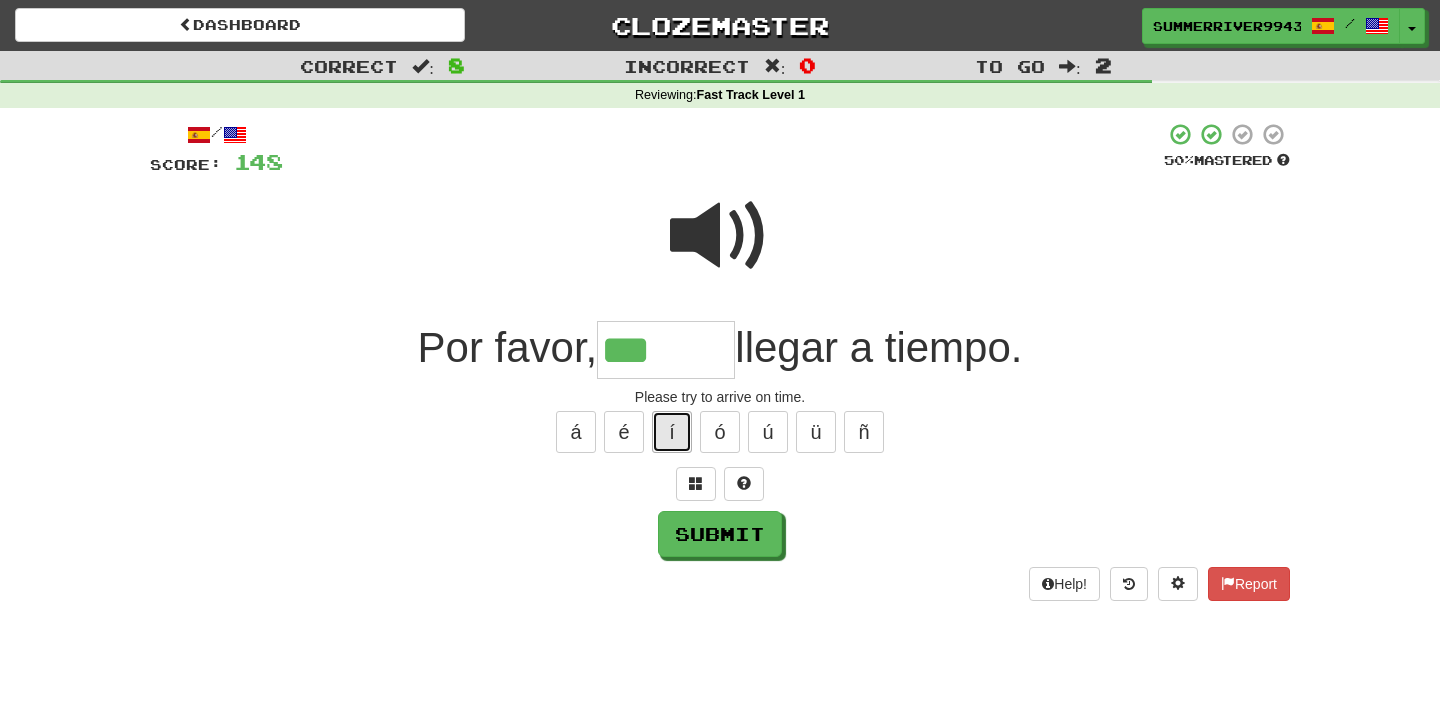 click on "í" at bounding box center (672, 432) 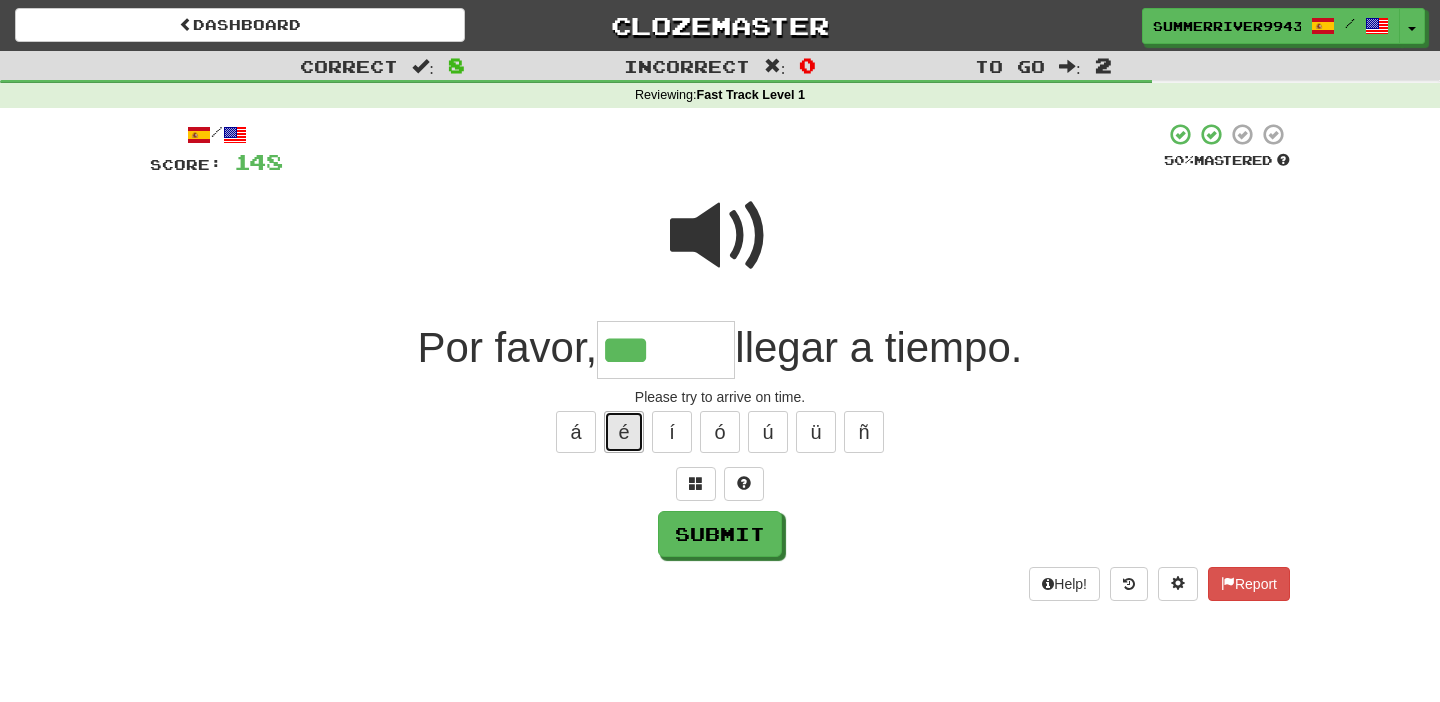 click on "é" at bounding box center (624, 432) 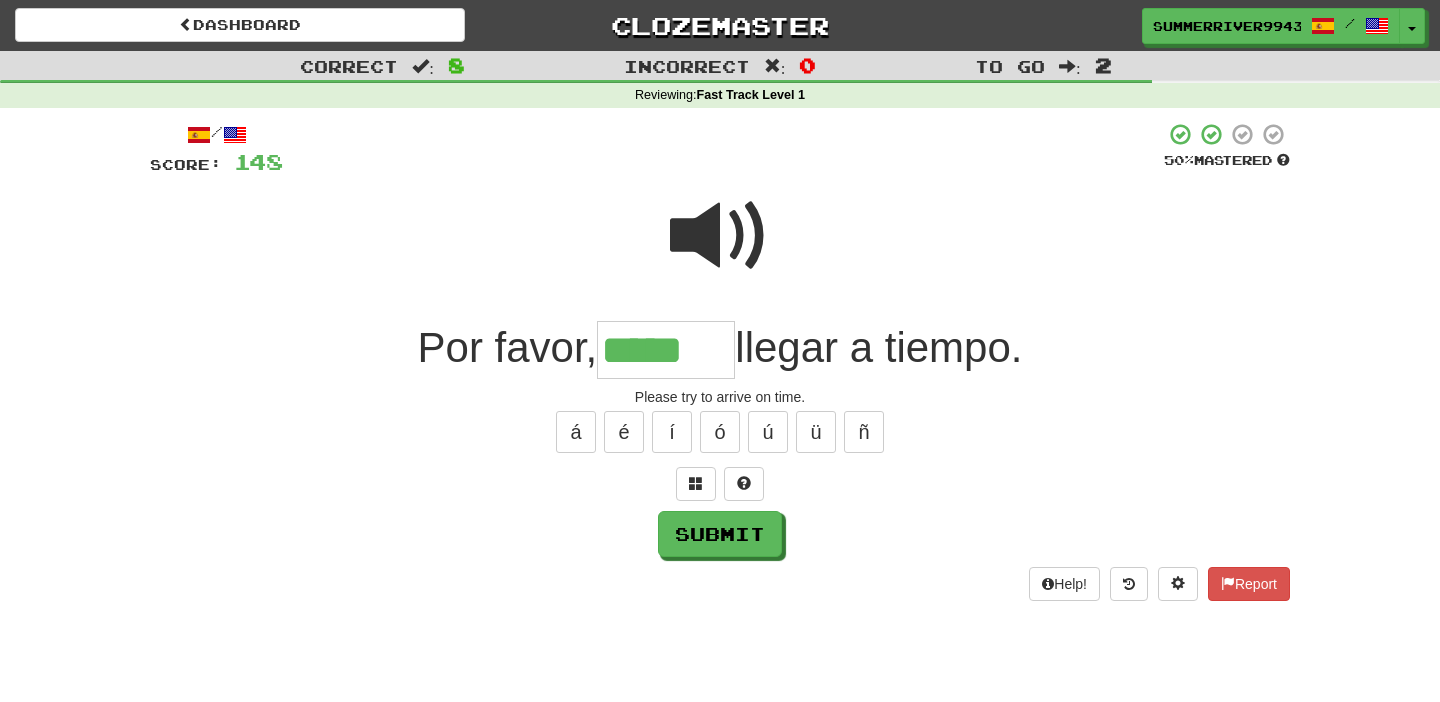 click at bounding box center (720, 236) 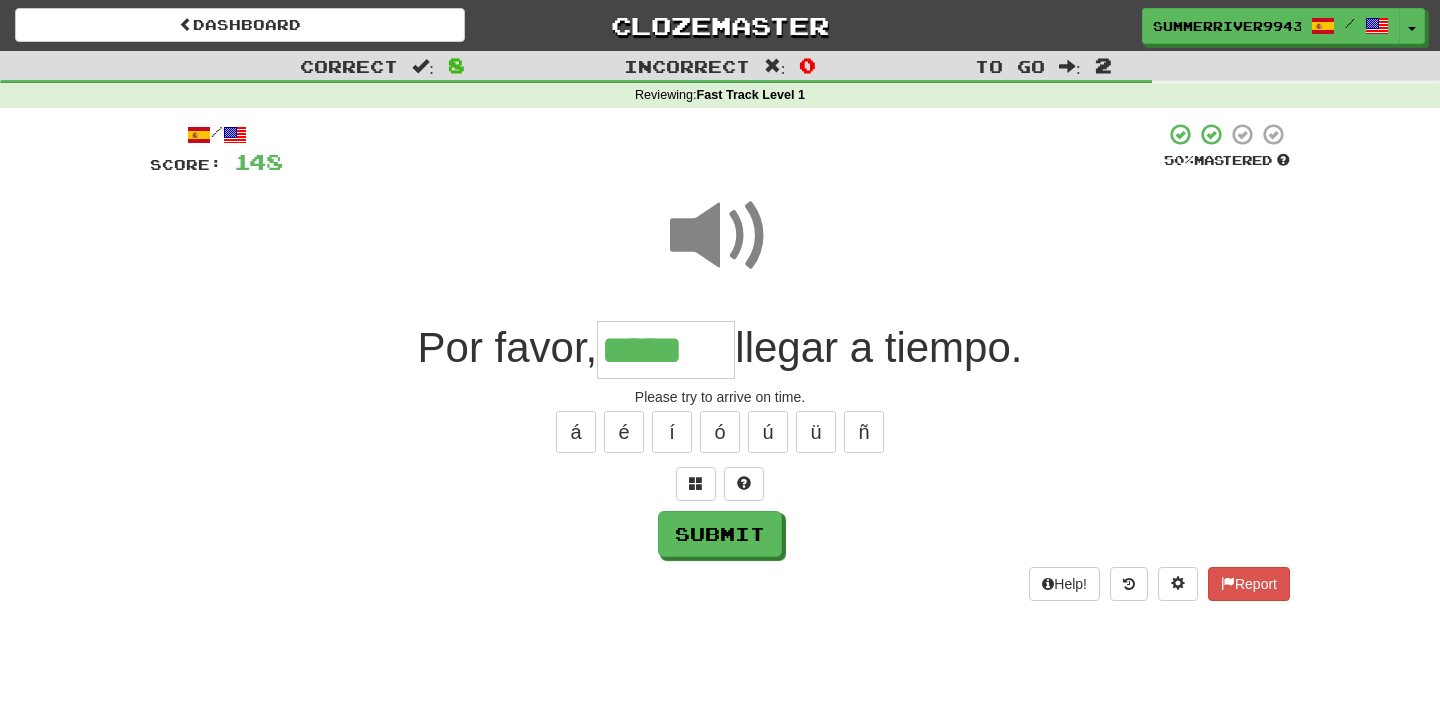 click on "*****" at bounding box center (666, 350) 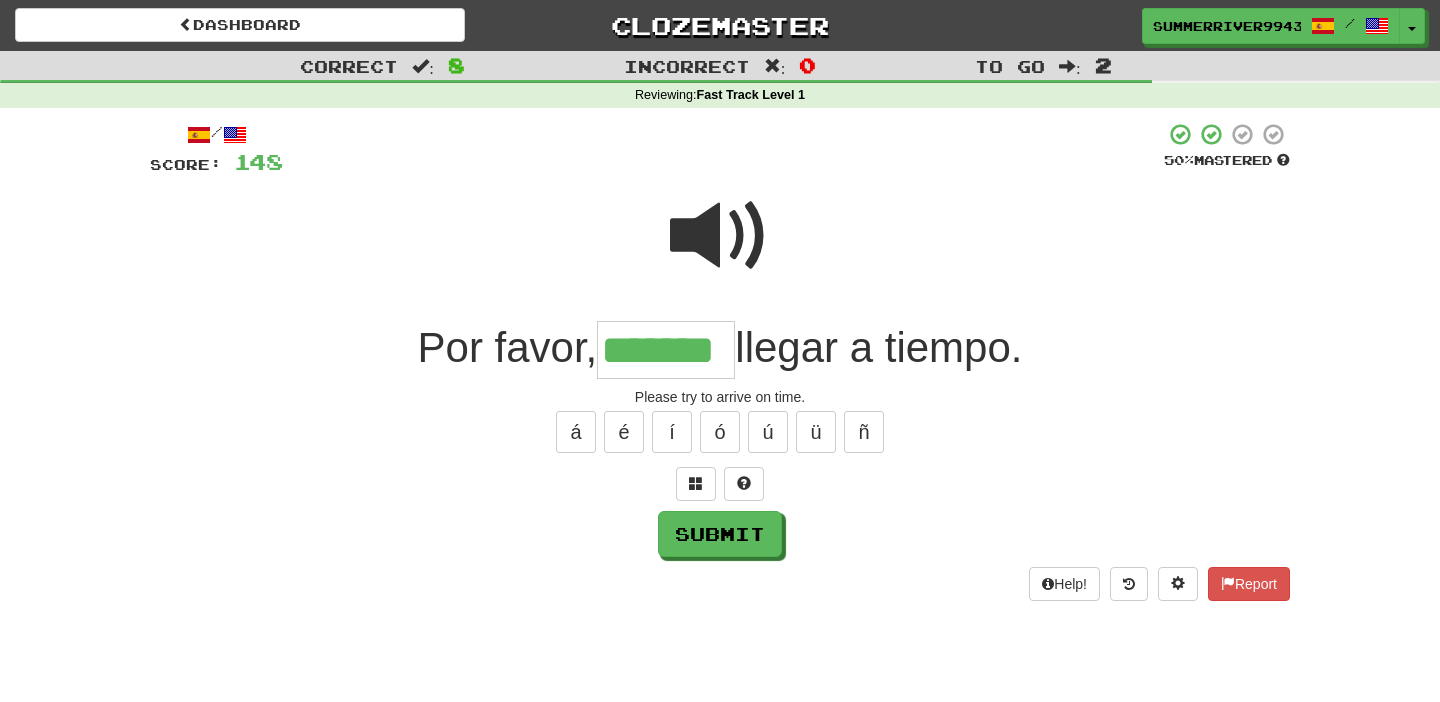 type on "*******" 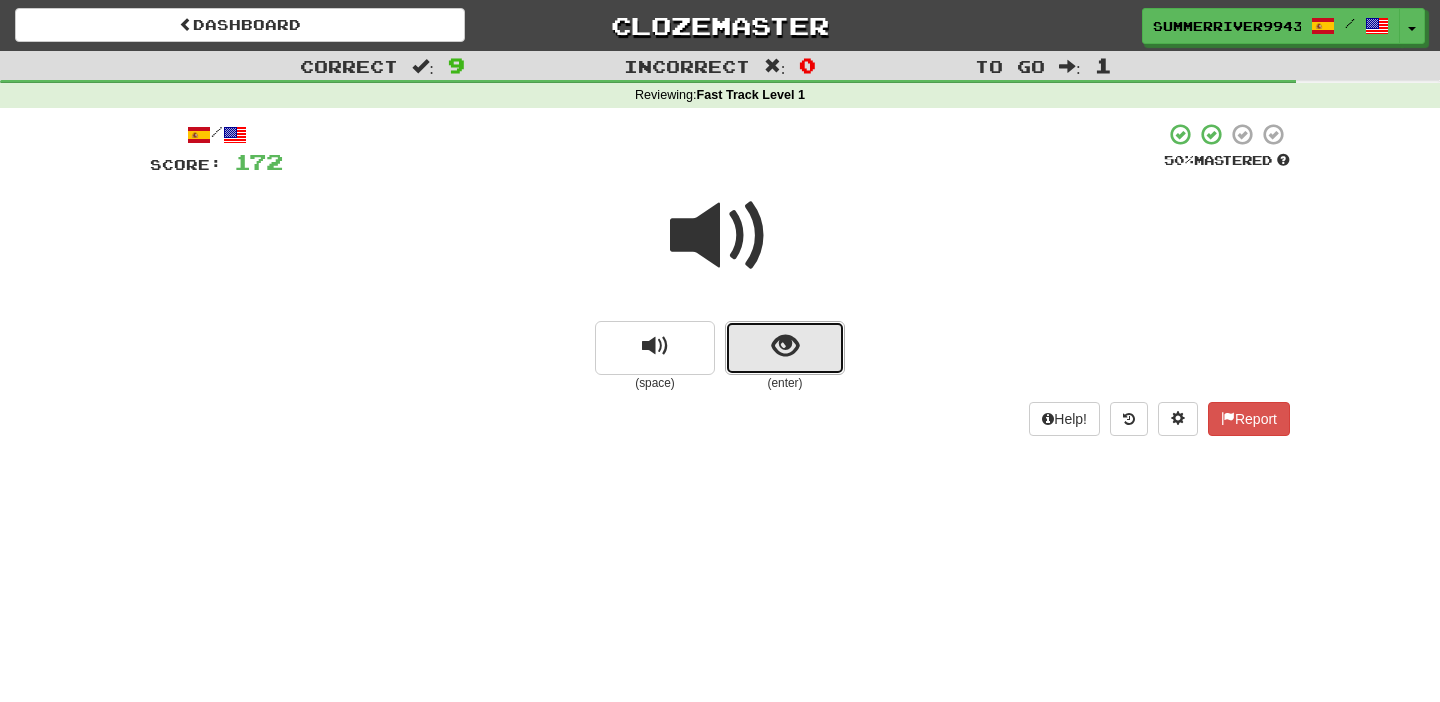 click at bounding box center (785, 346) 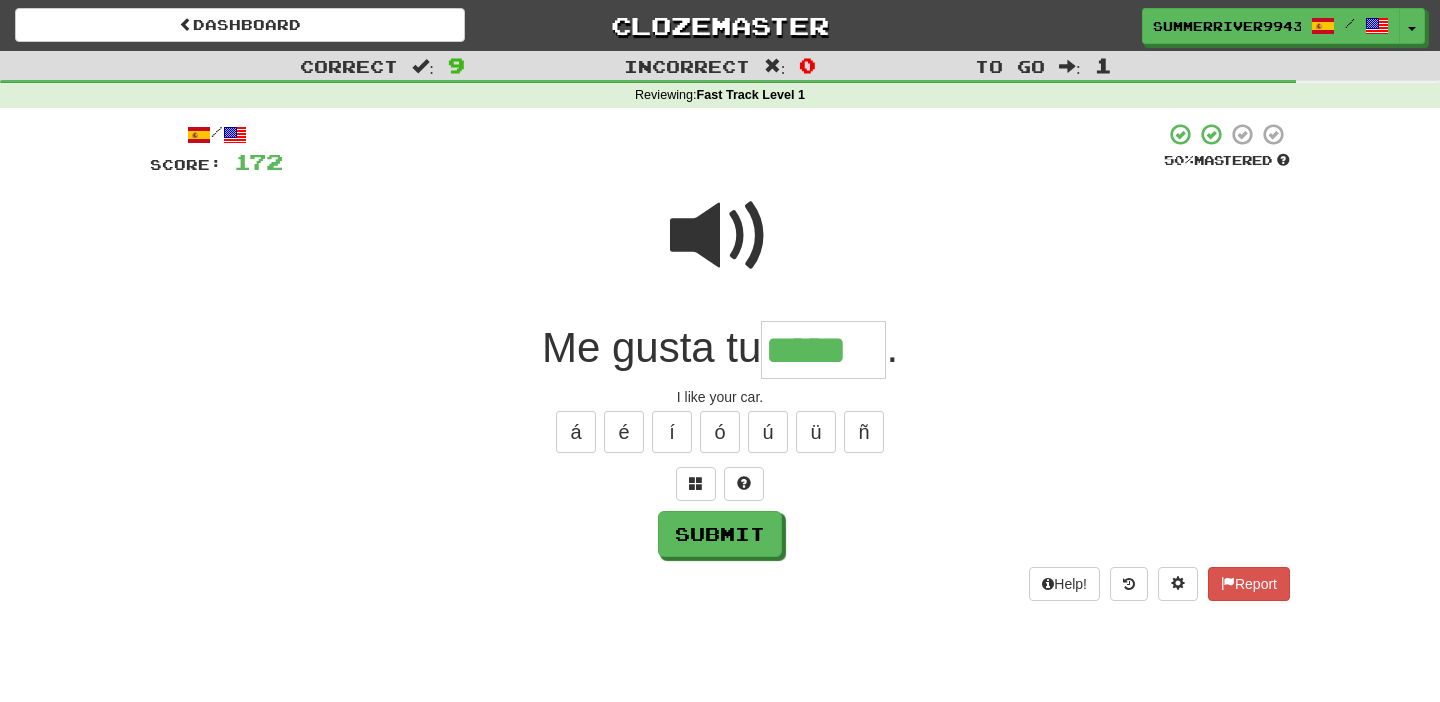 type on "*****" 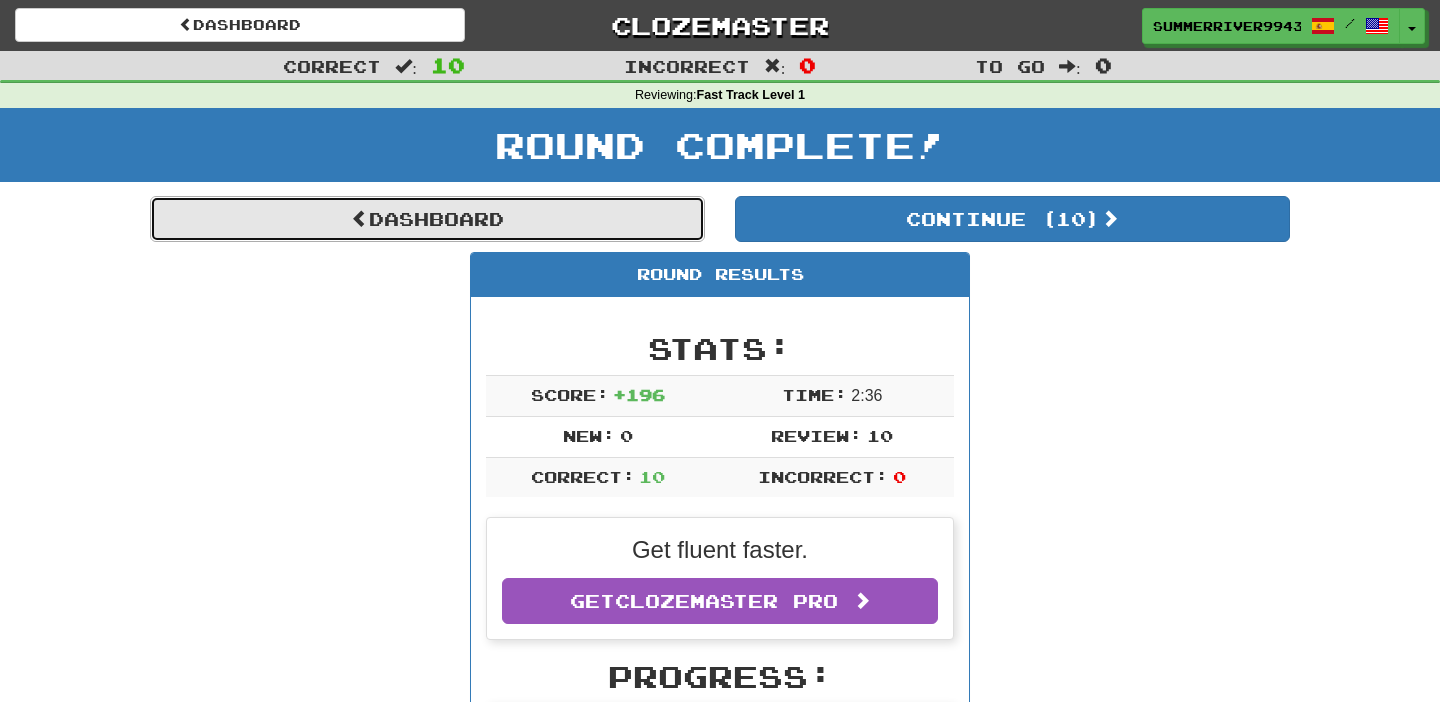 click on "Dashboard" at bounding box center [427, 219] 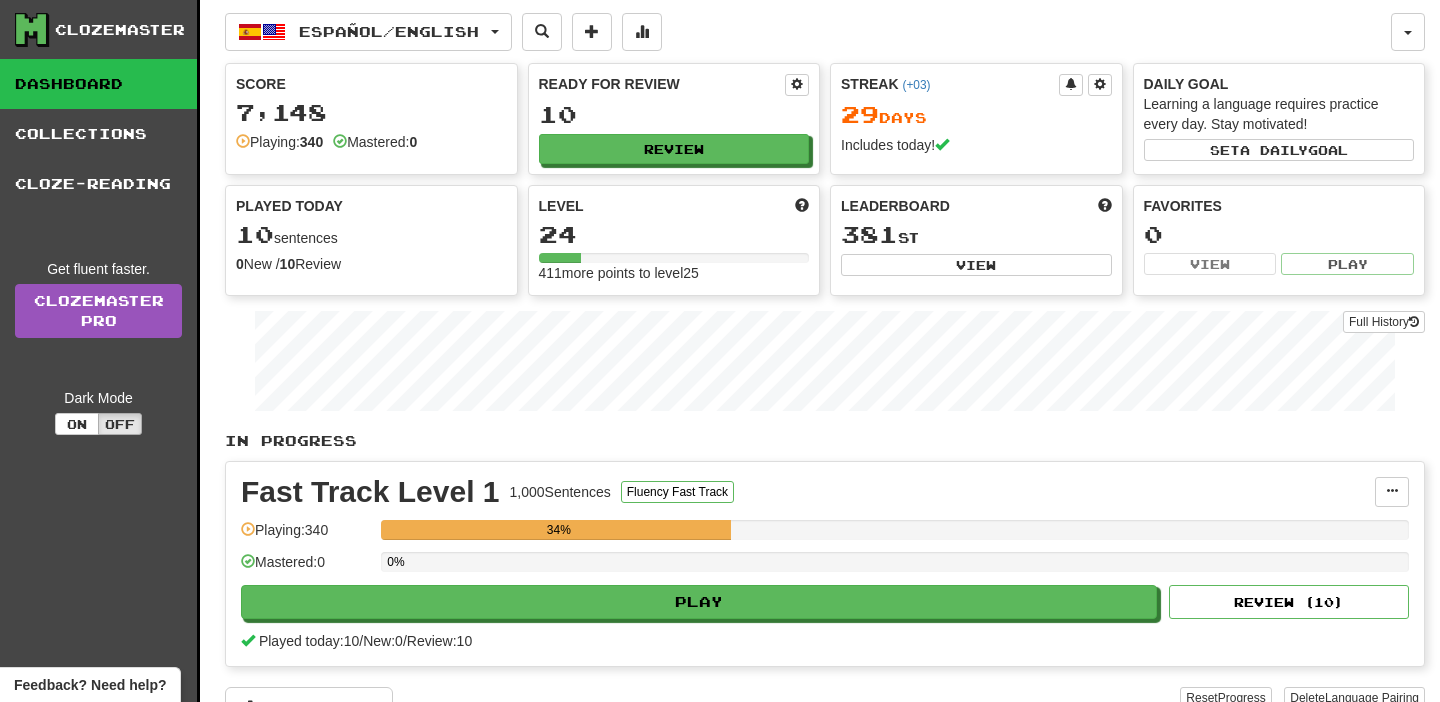 scroll, scrollTop: 0, scrollLeft: 0, axis: both 